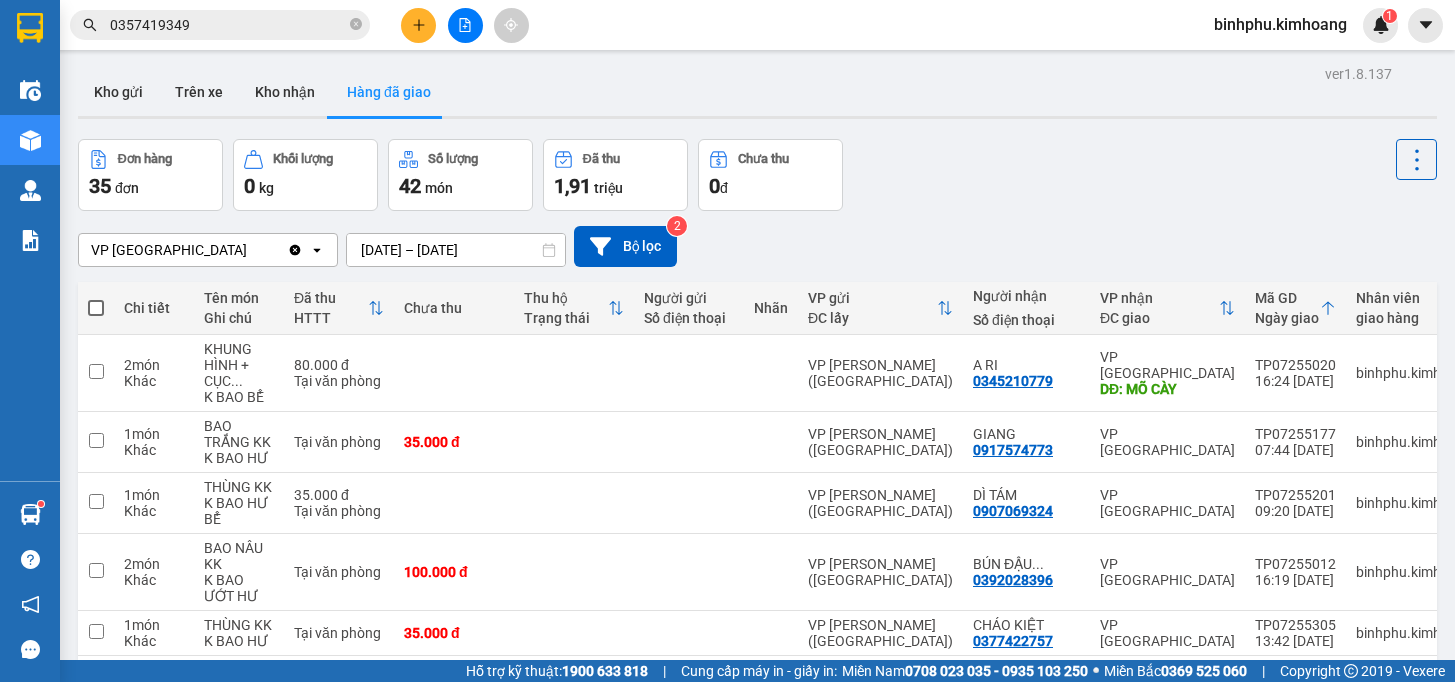 scroll, scrollTop: 0, scrollLeft: 0, axis: both 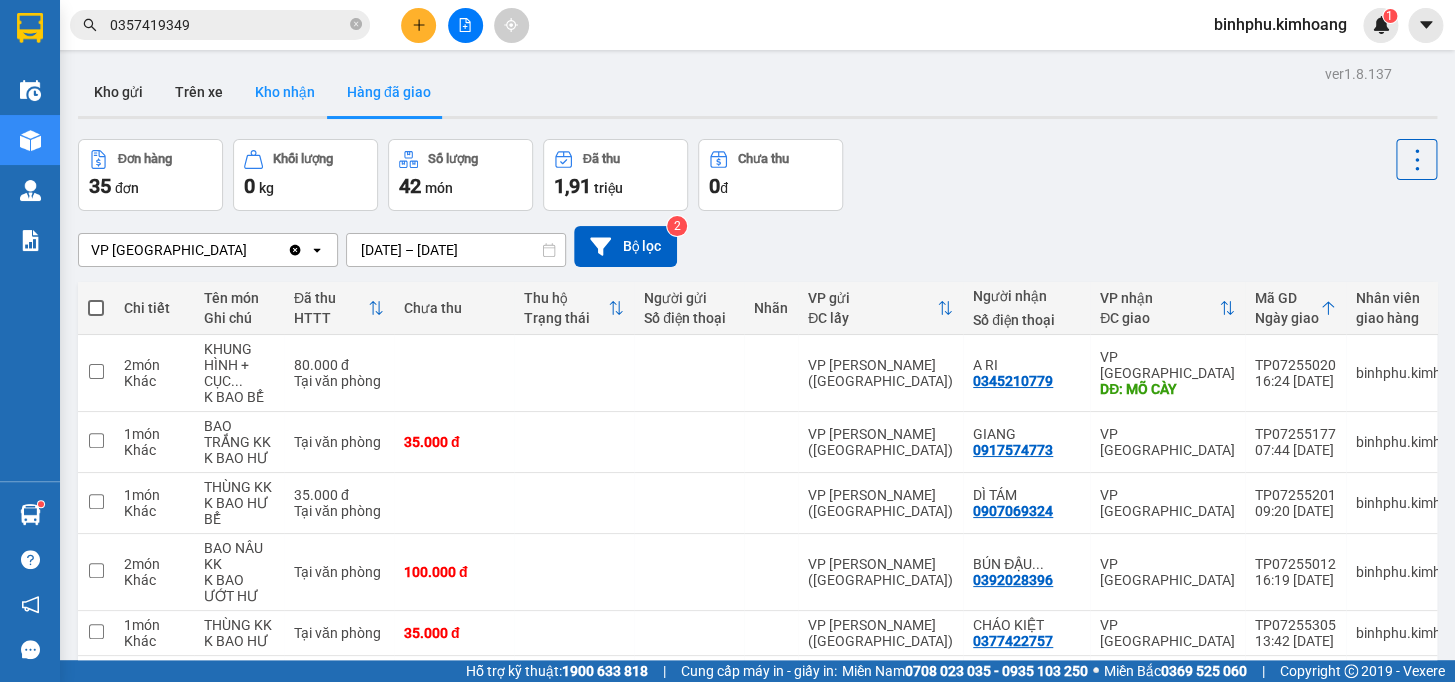 click on "Kho nhận" at bounding box center [285, 92] 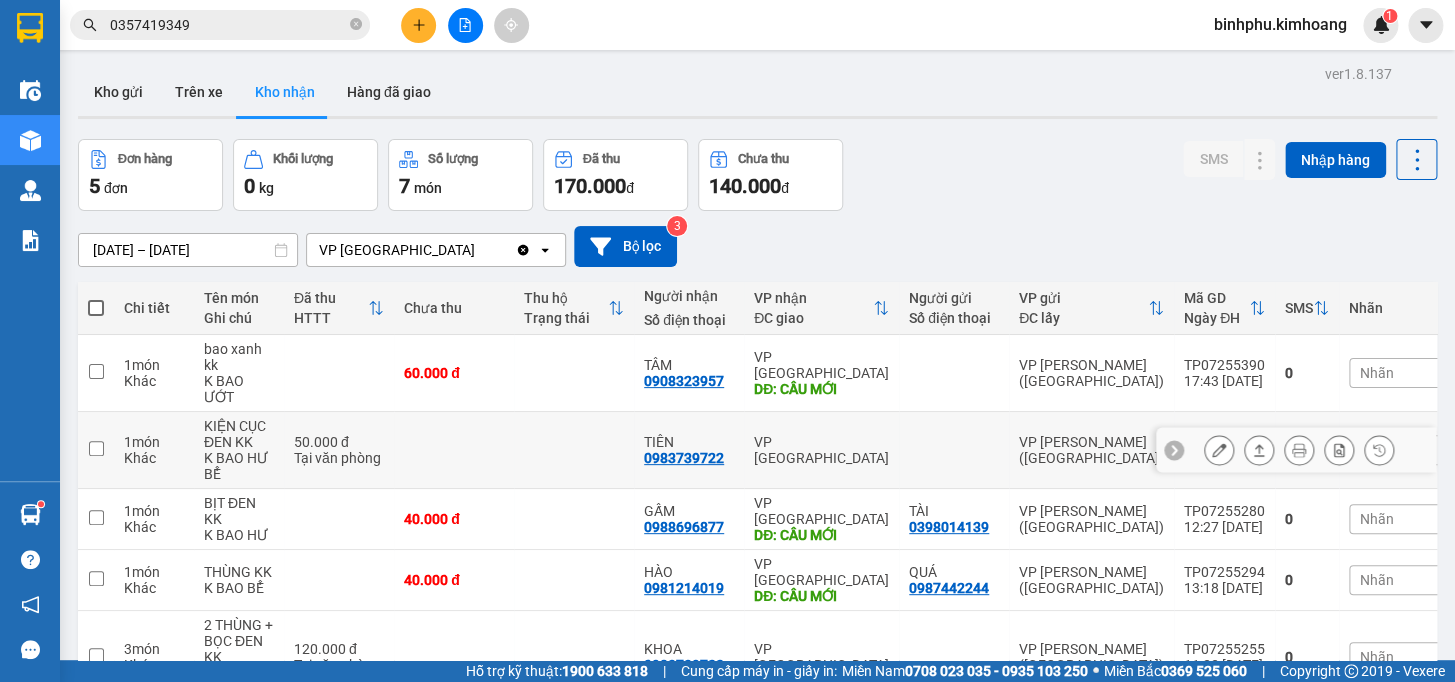 click at bounding box center [1219, 450] 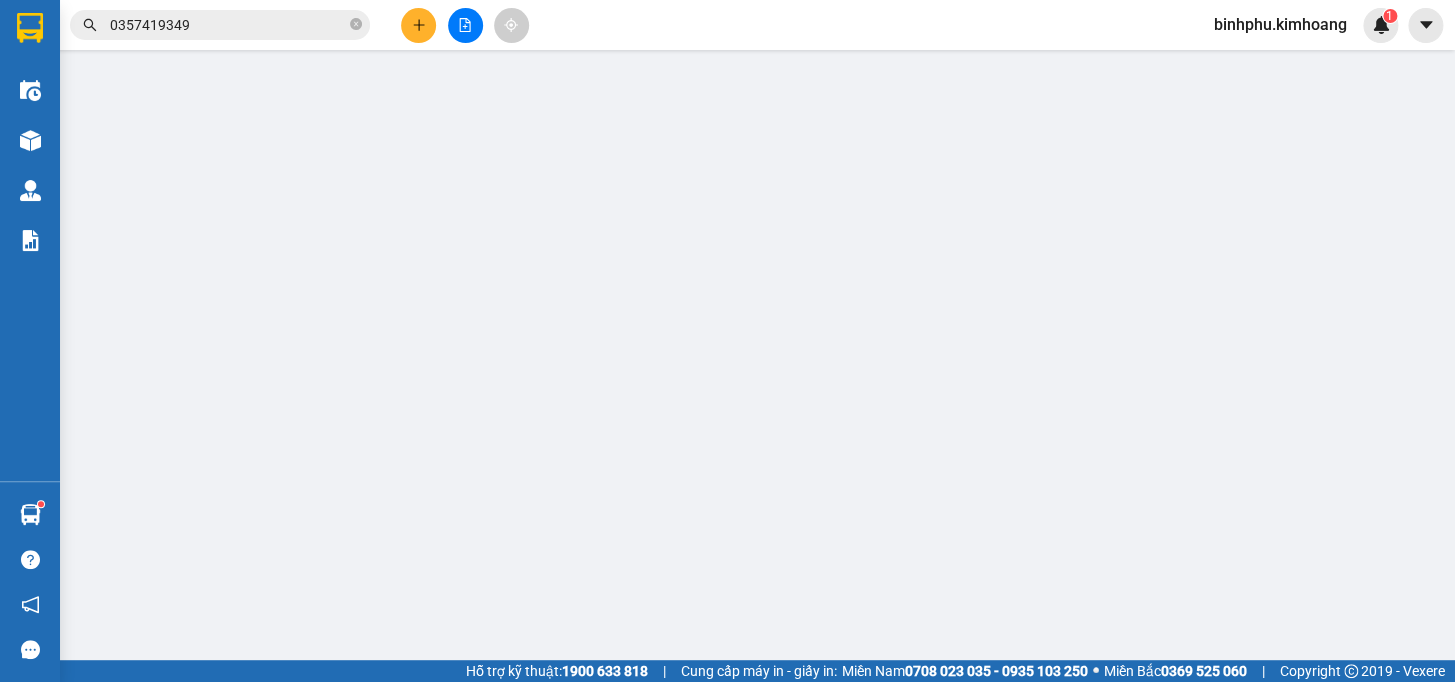 type on "0983739722" 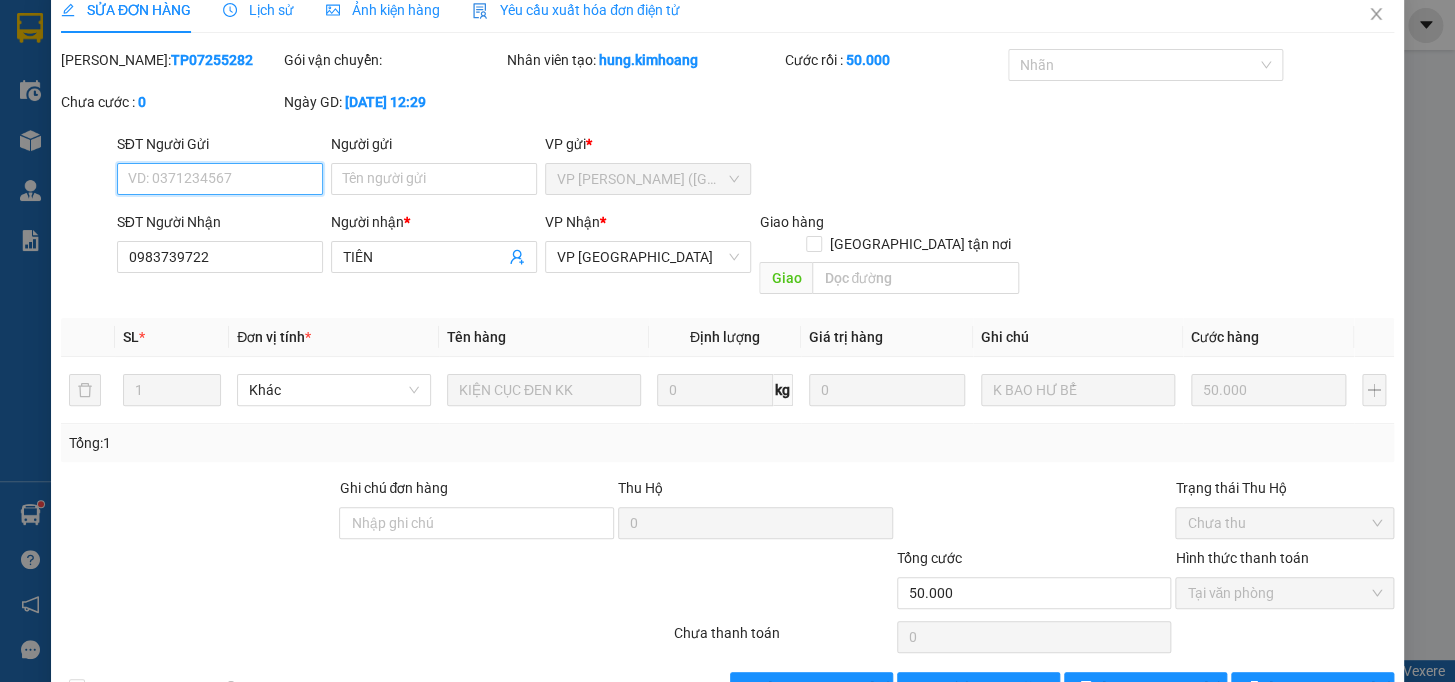 scroll, scrollTop: 61, scrollLeft: 0, axis: vertical 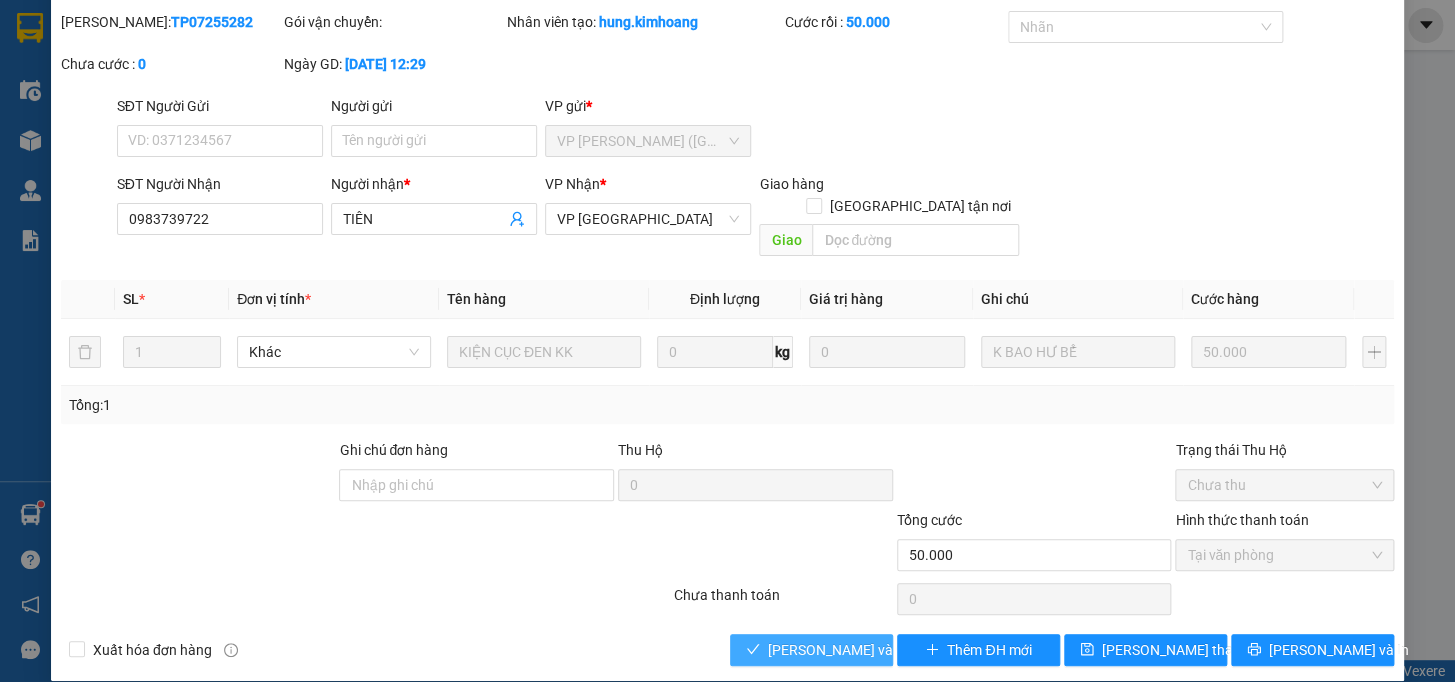 click 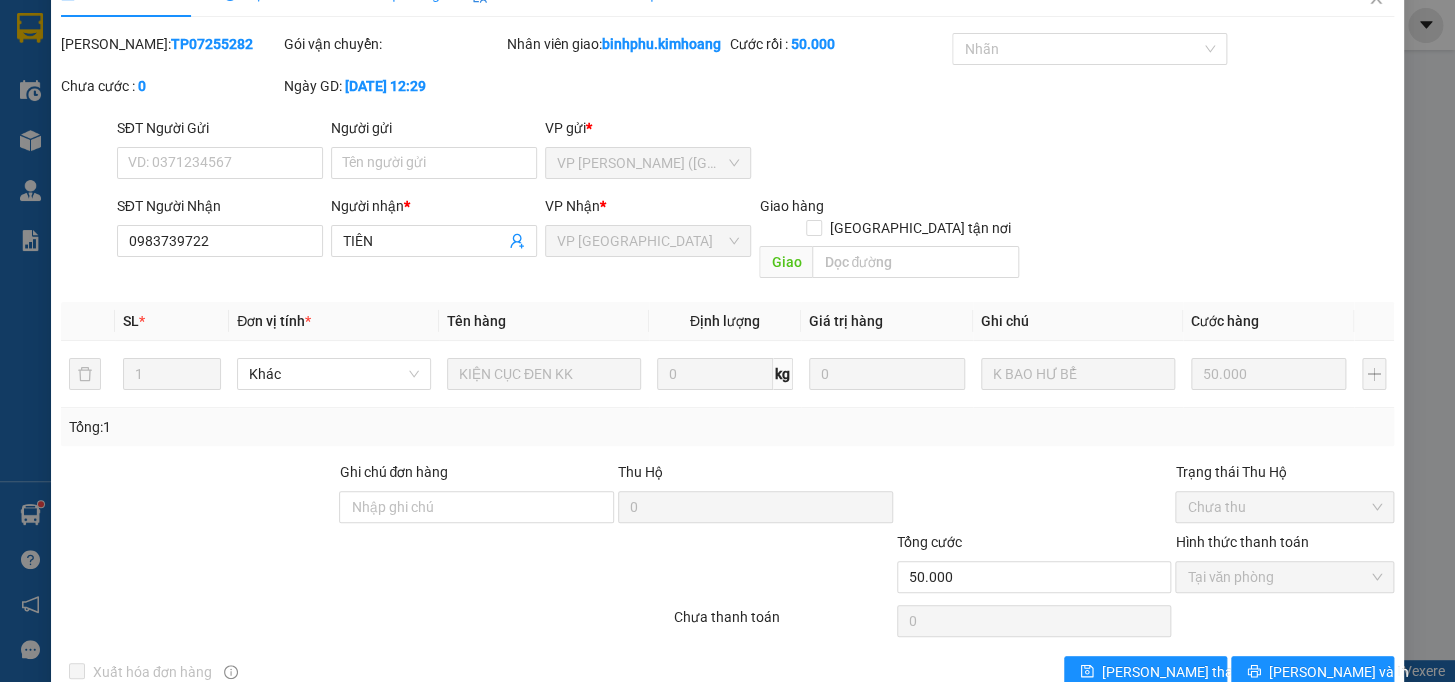 scroll, scrollTop: 0, scrollLeft: 0, axis: both 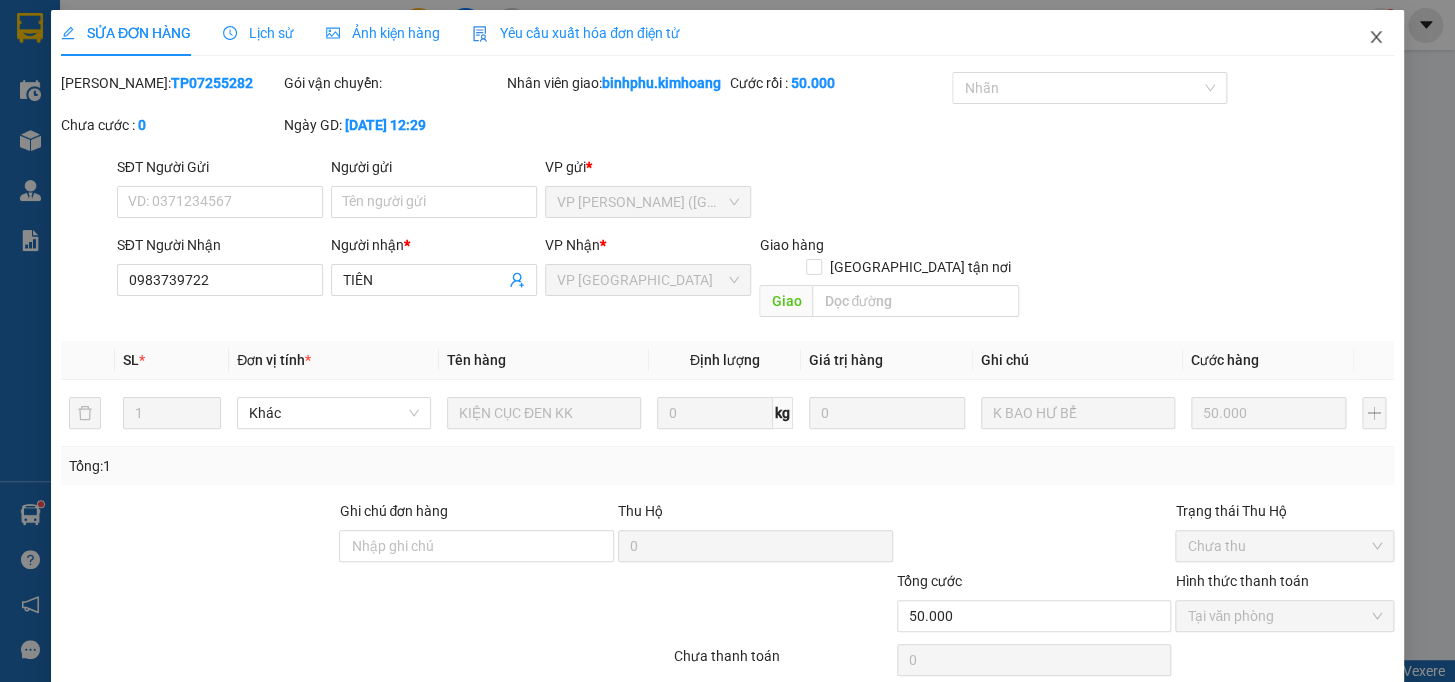 click at bounding box center (1376, 38) 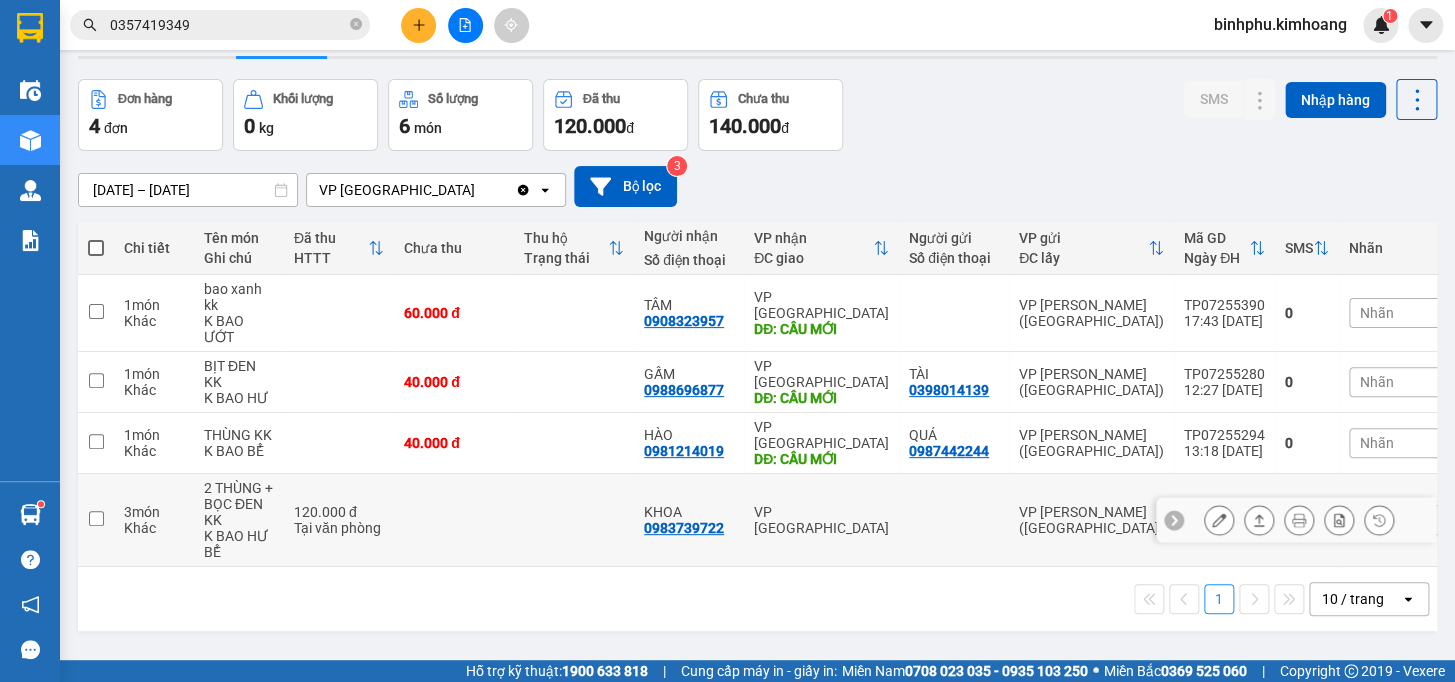 scroll, scrollTop: 90, scrollLeft: 0, axis: vertical 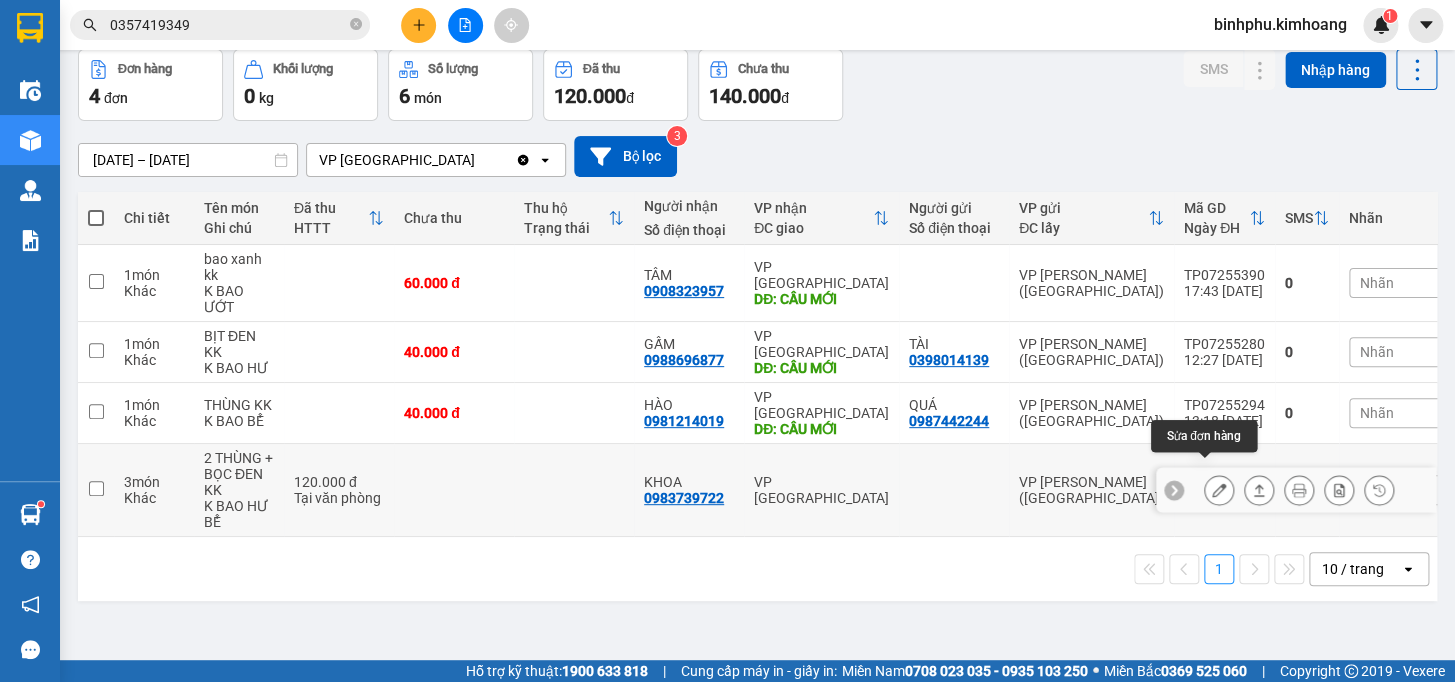 click at bounding box center (1219, 490) 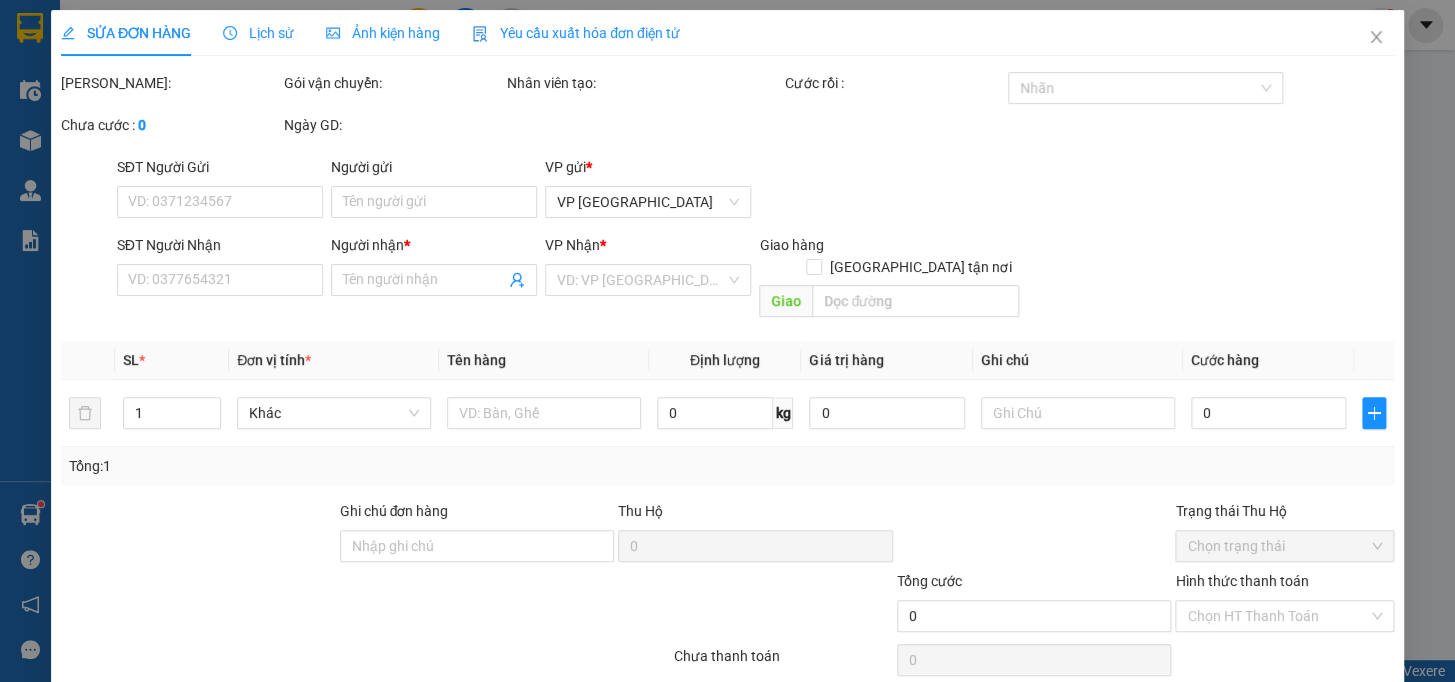 type on "0983739722" 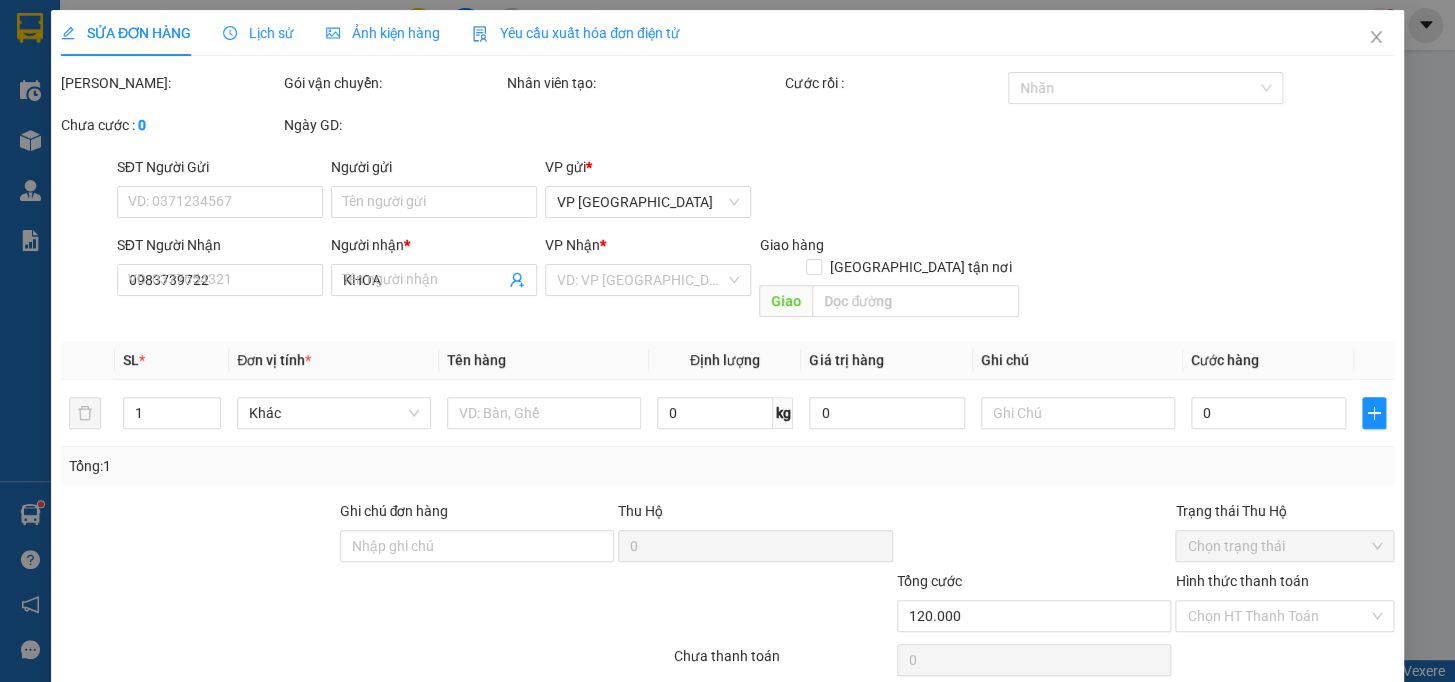 scroll, scrollTop: 0, scrollLeft: 0, axis: both 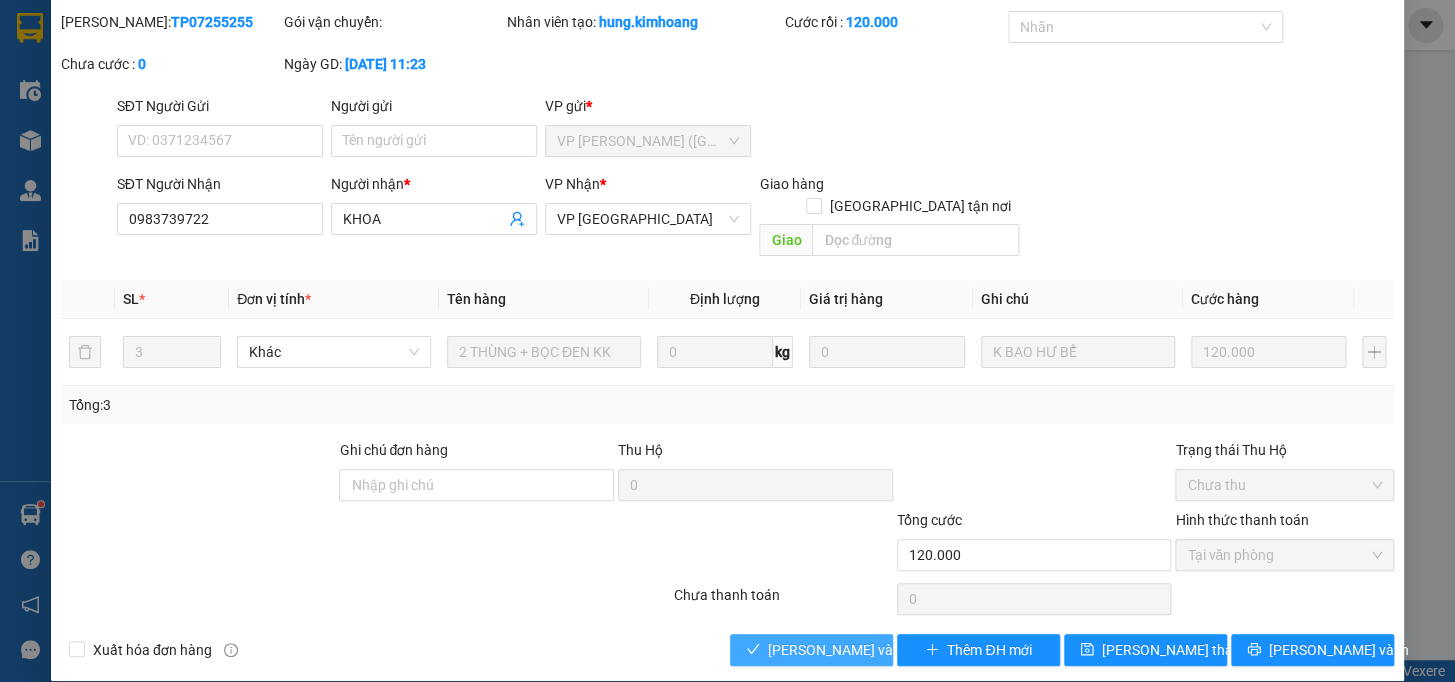 click on "[PERSON_NAME] và Giao hàng" at bounding box center [811, 650] 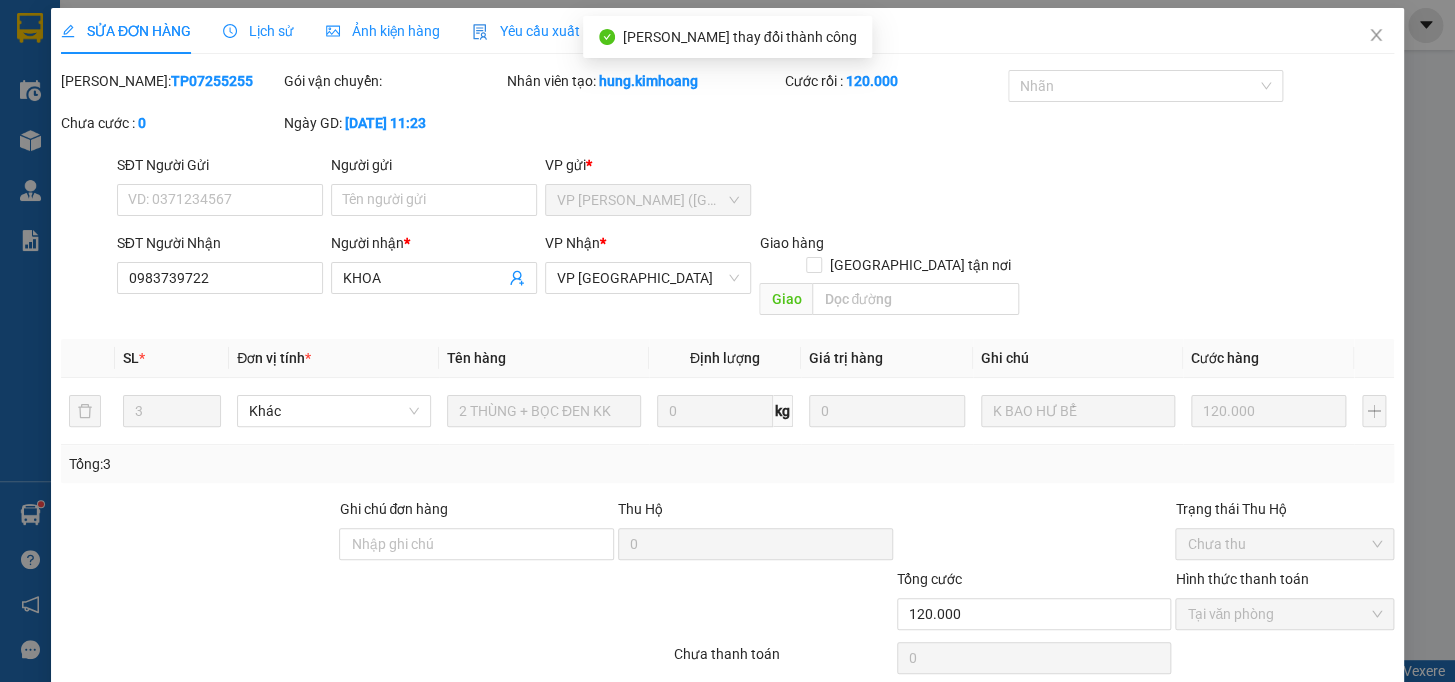 scroll, scrollTop: 0, scrollLeft: 0, axis: both 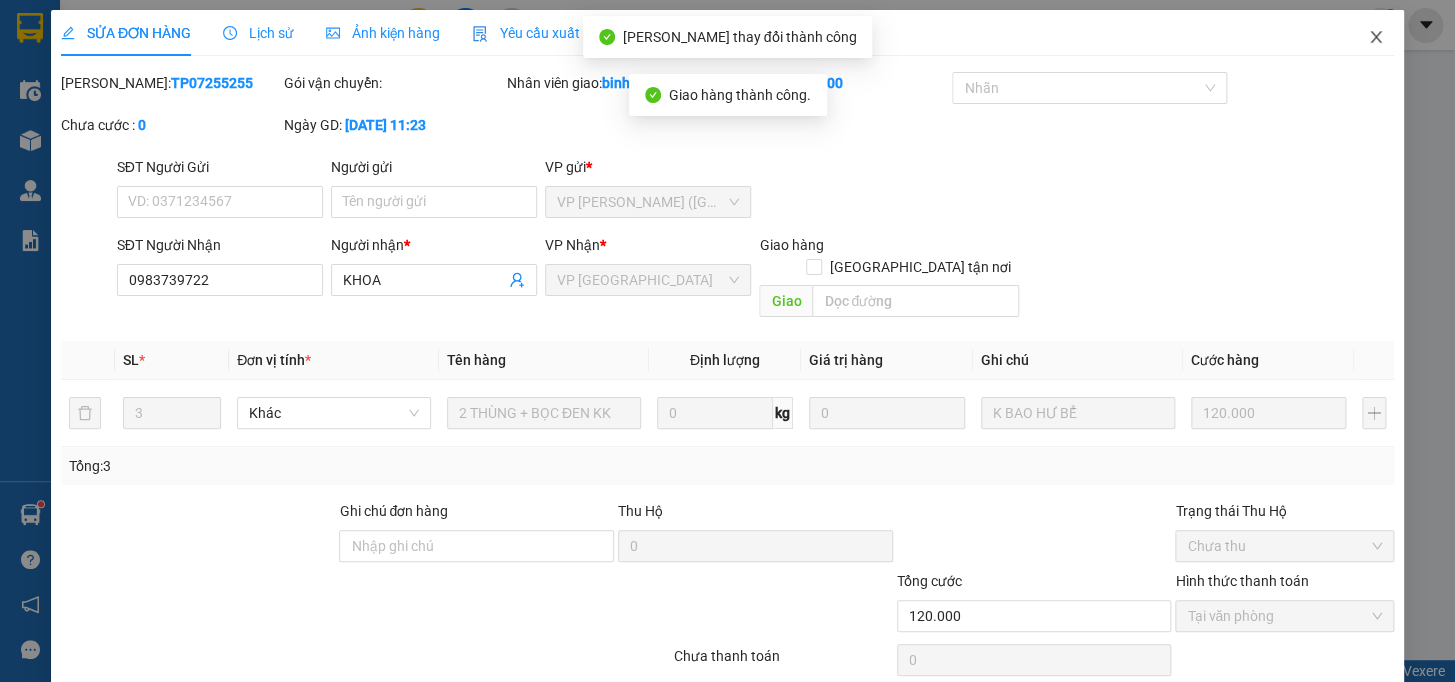 click 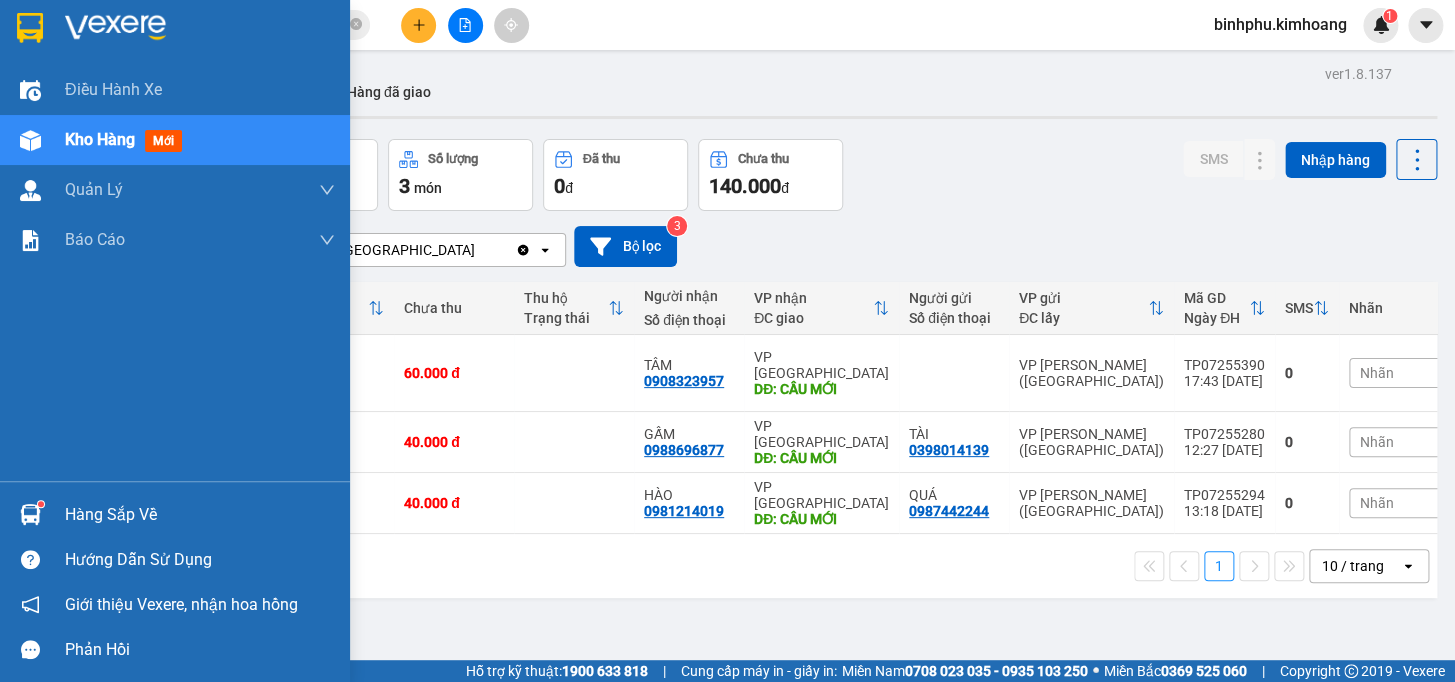 click on "Hàng sắp về" at bounding box center (200, 515) 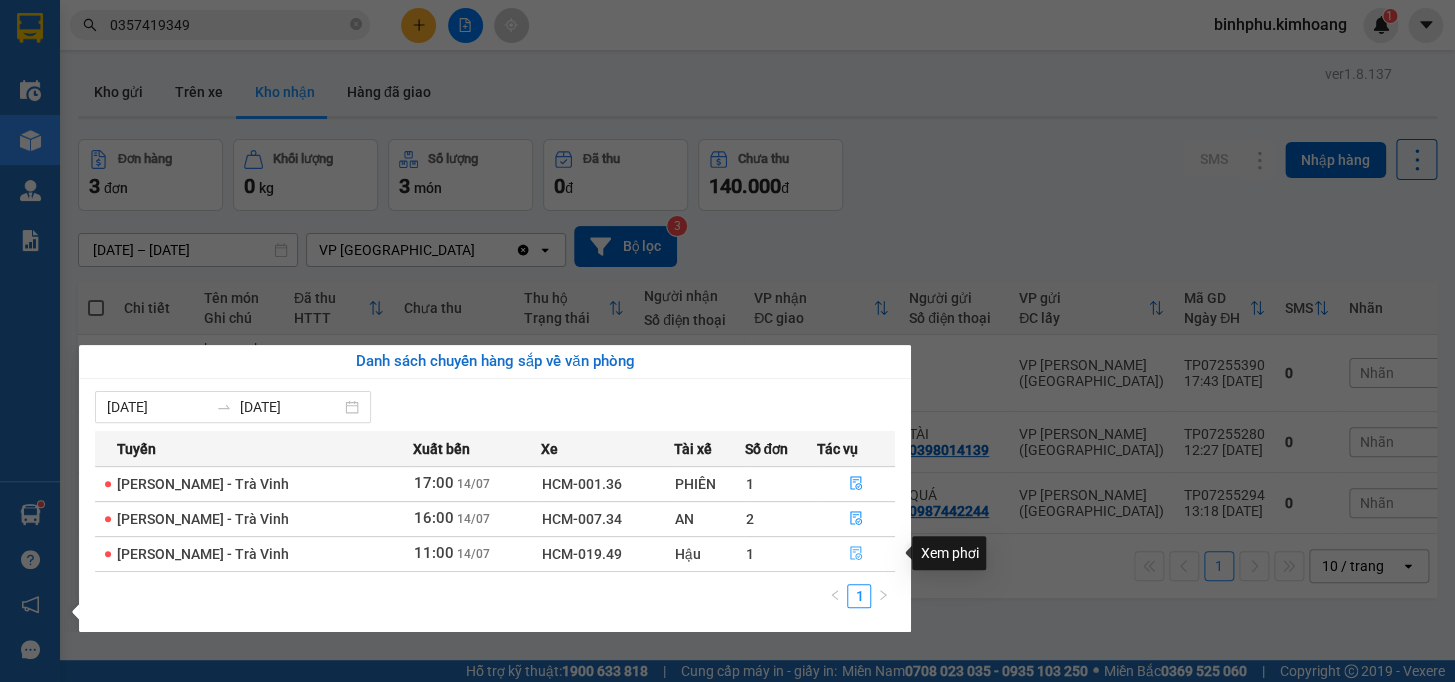 click 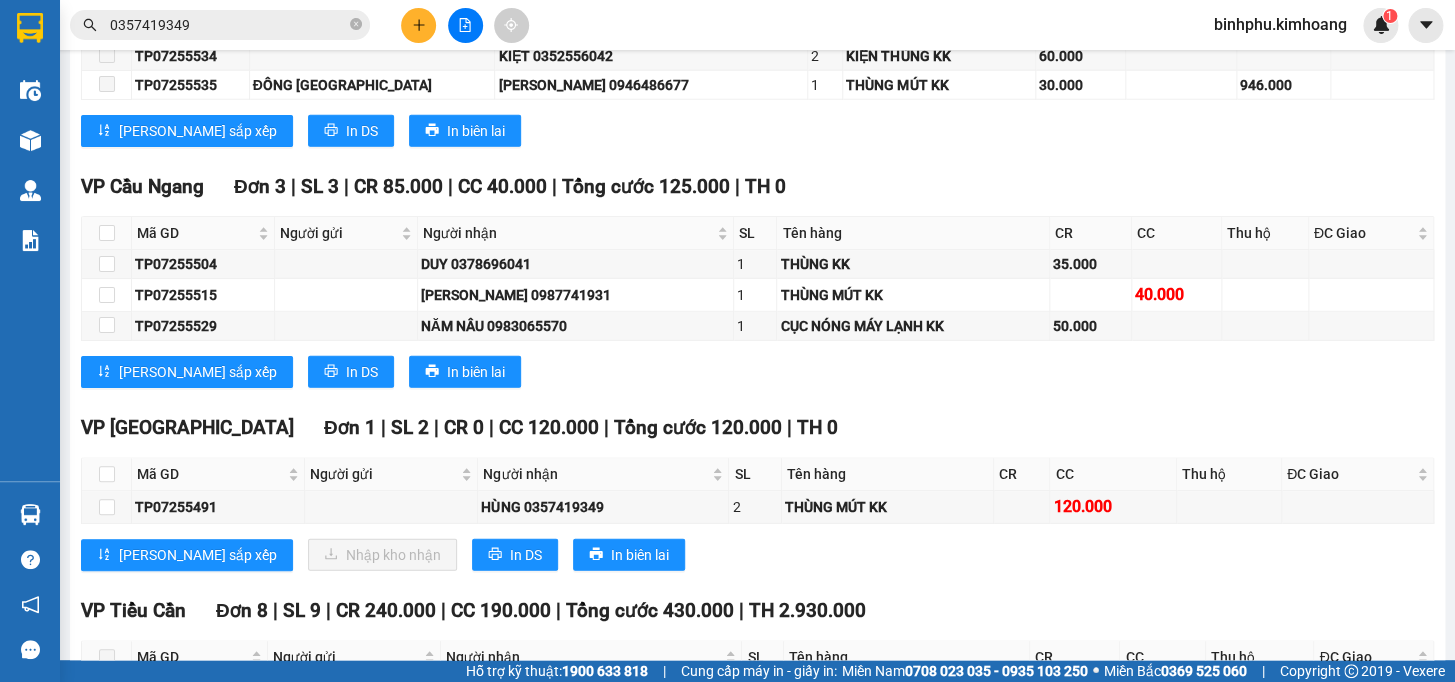 scroll, scrollTop: 2272, scrollLeft: 0, axis: vertical 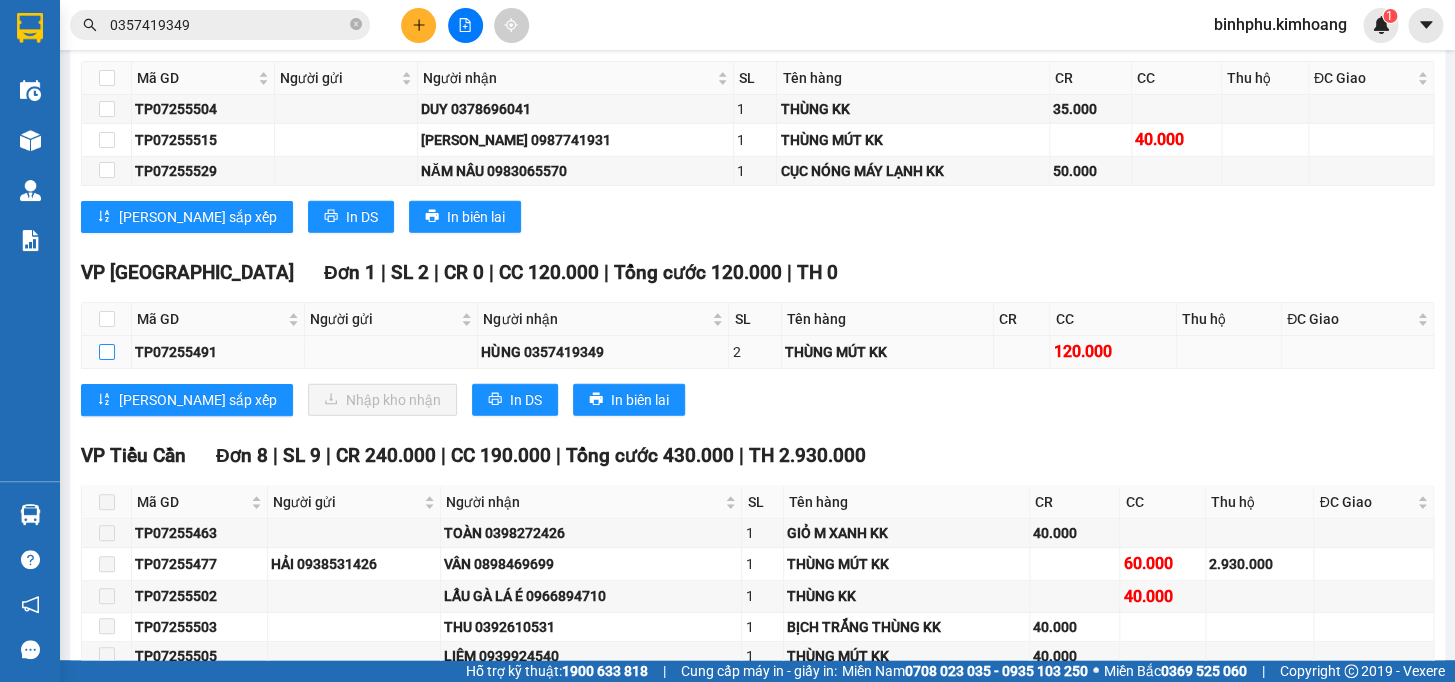 click at bounding box center [107, 352] 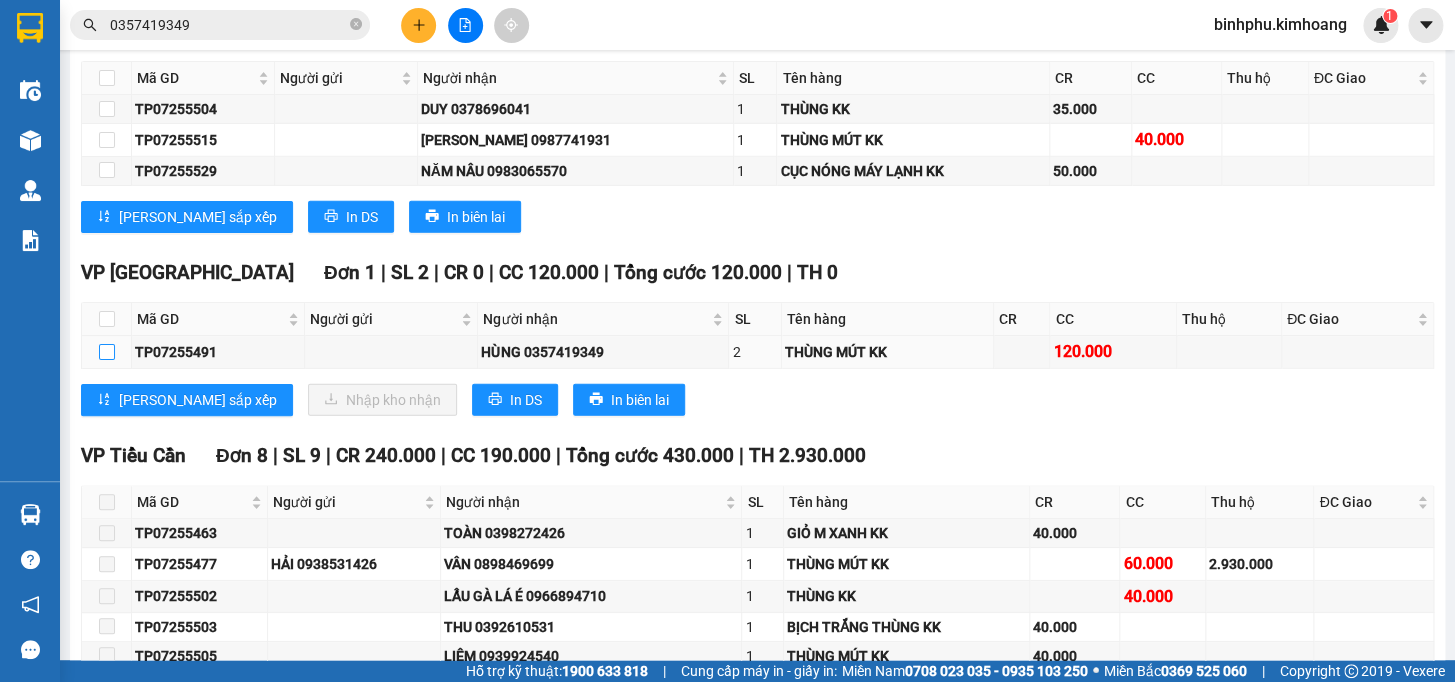 checkbox on "true" 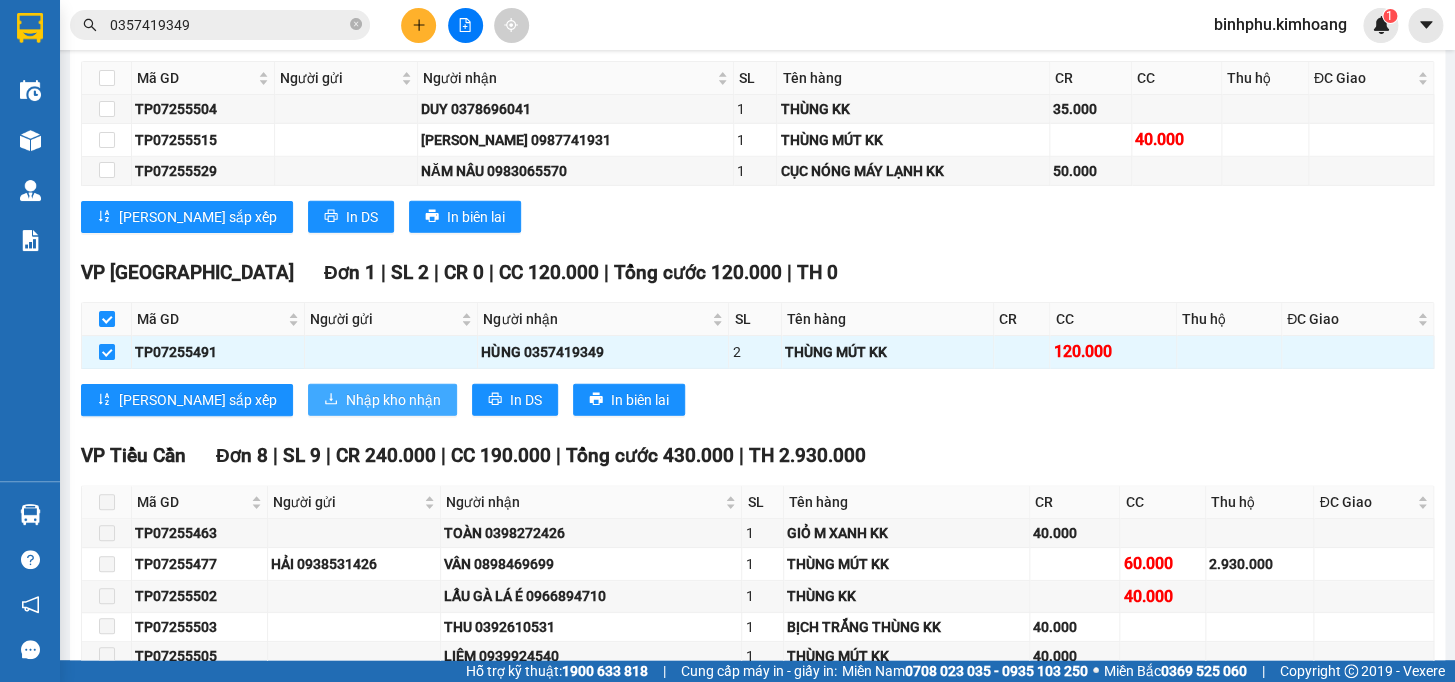 click on "Nhập kho nhận" at bounding box center (393, 400) 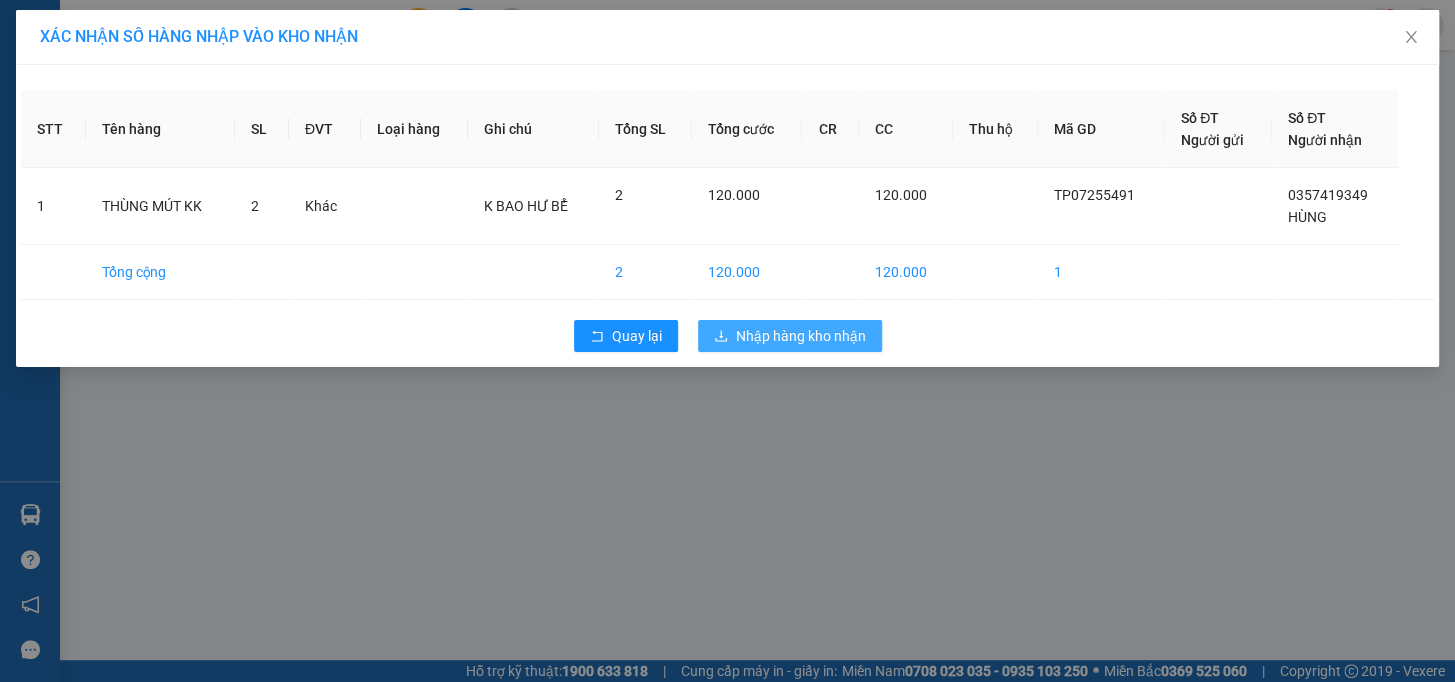 click on "Nhập hàng kho nhận" at bounding box center [801, 336] 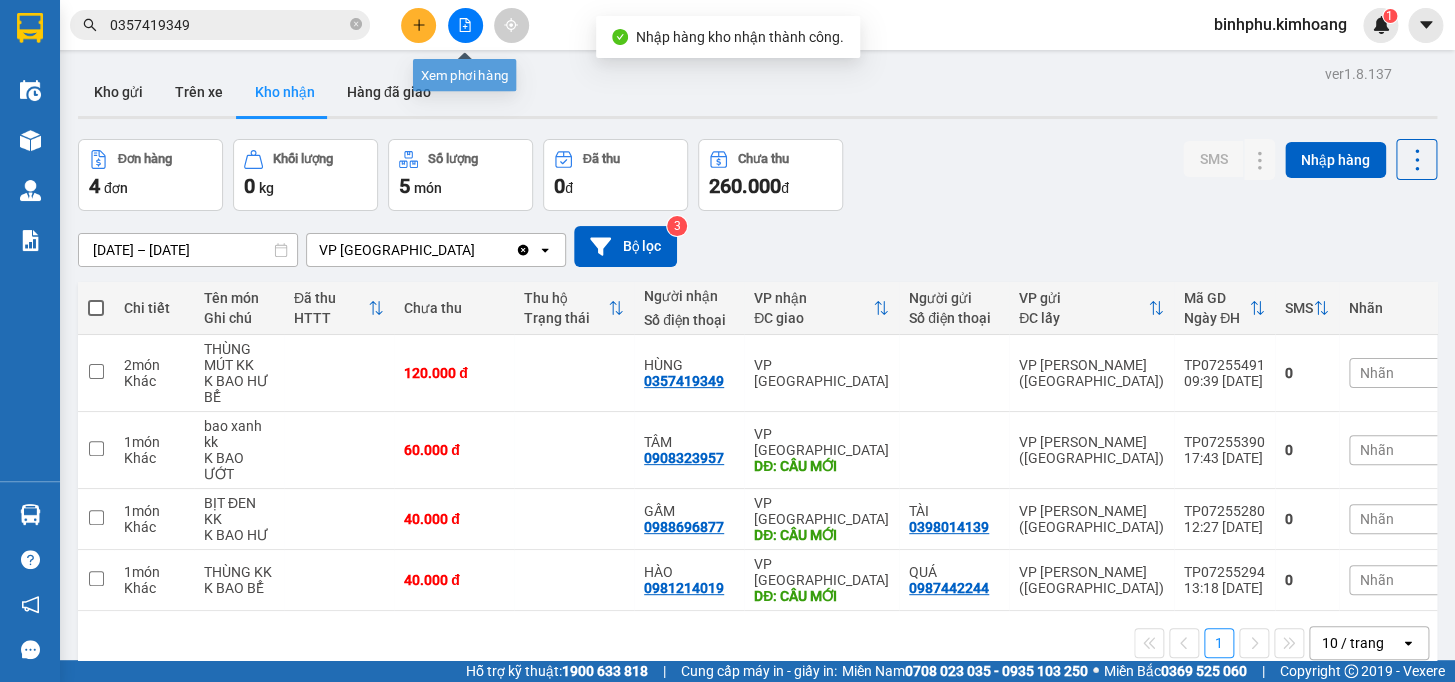 click at bounding box center [465, 25] 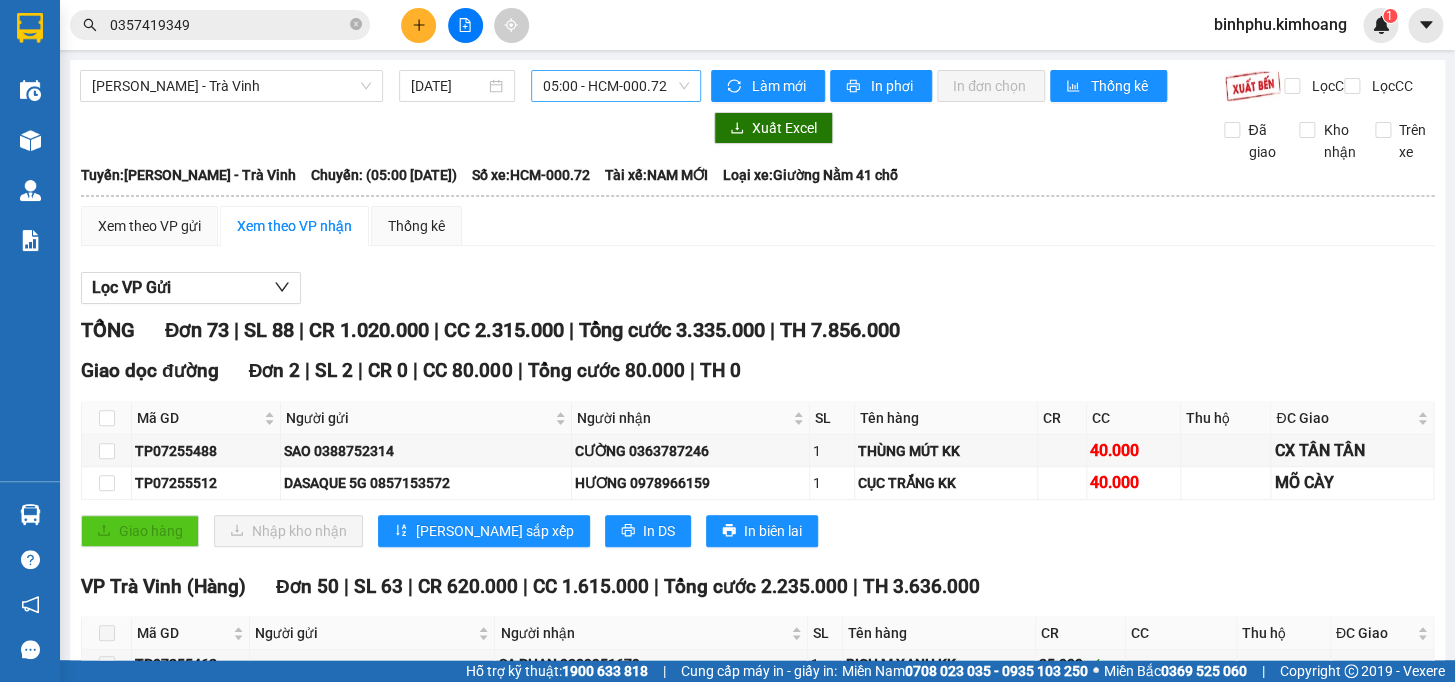 click on "05:00     - HCM-000.72" at bounding box center (616, 86) 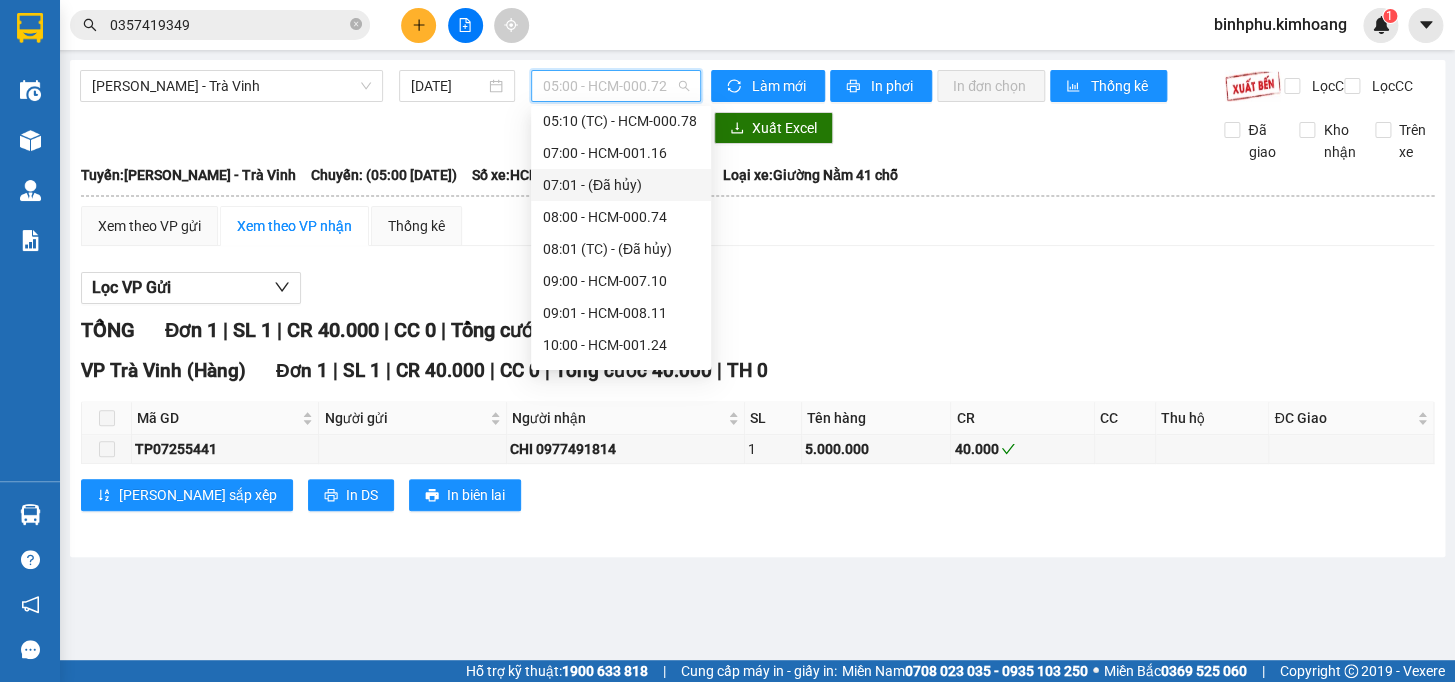 scroll, scrollTop: 272, scrollLeft: 0, axis: vertical 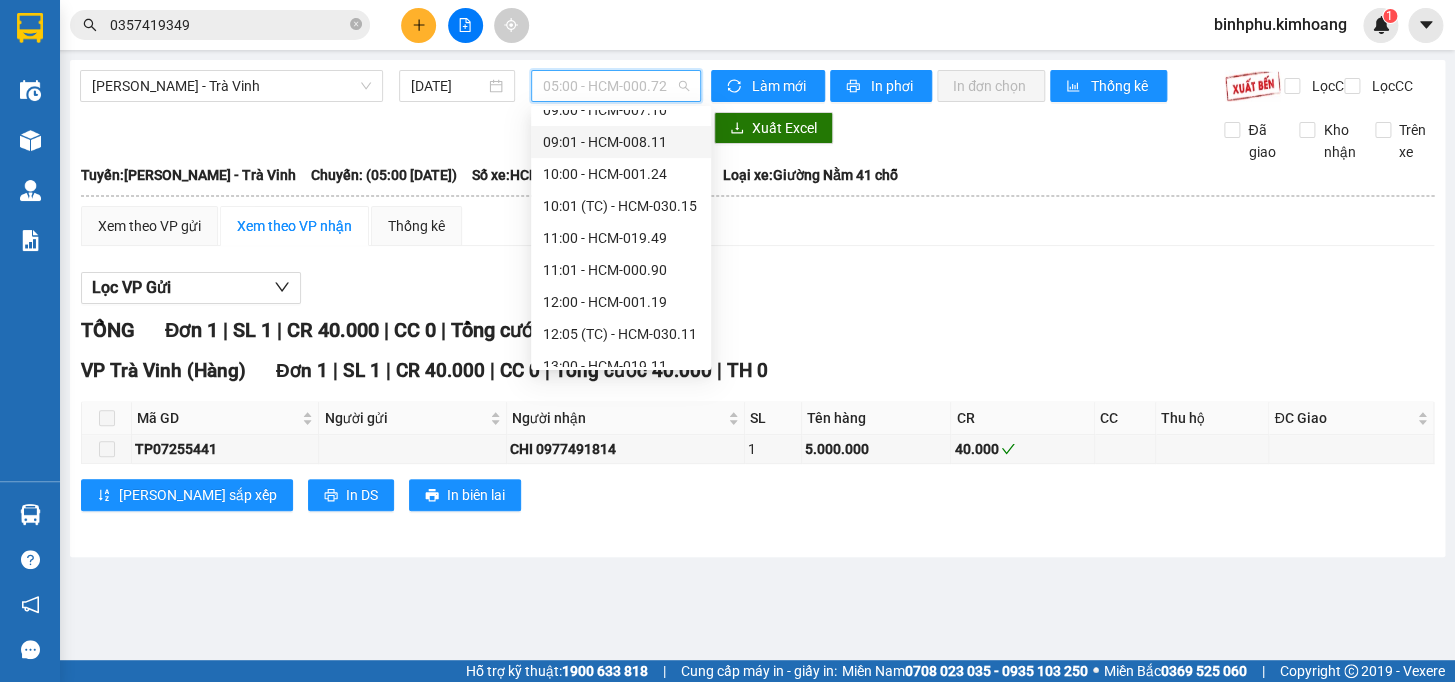 click on "09:01     - HCM-008.11" at bounding box center (621, 142) 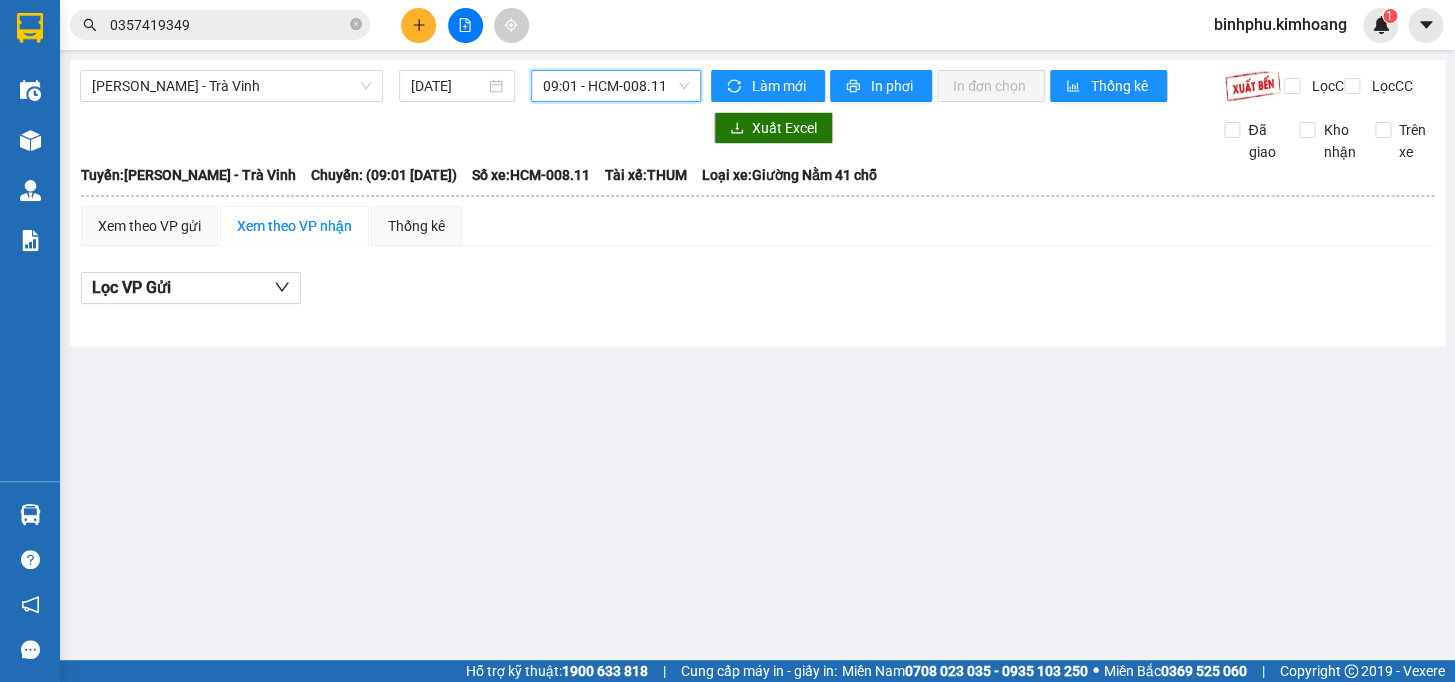 click on "09:01     - HCM-008.11" at bounding box center (616, 86) 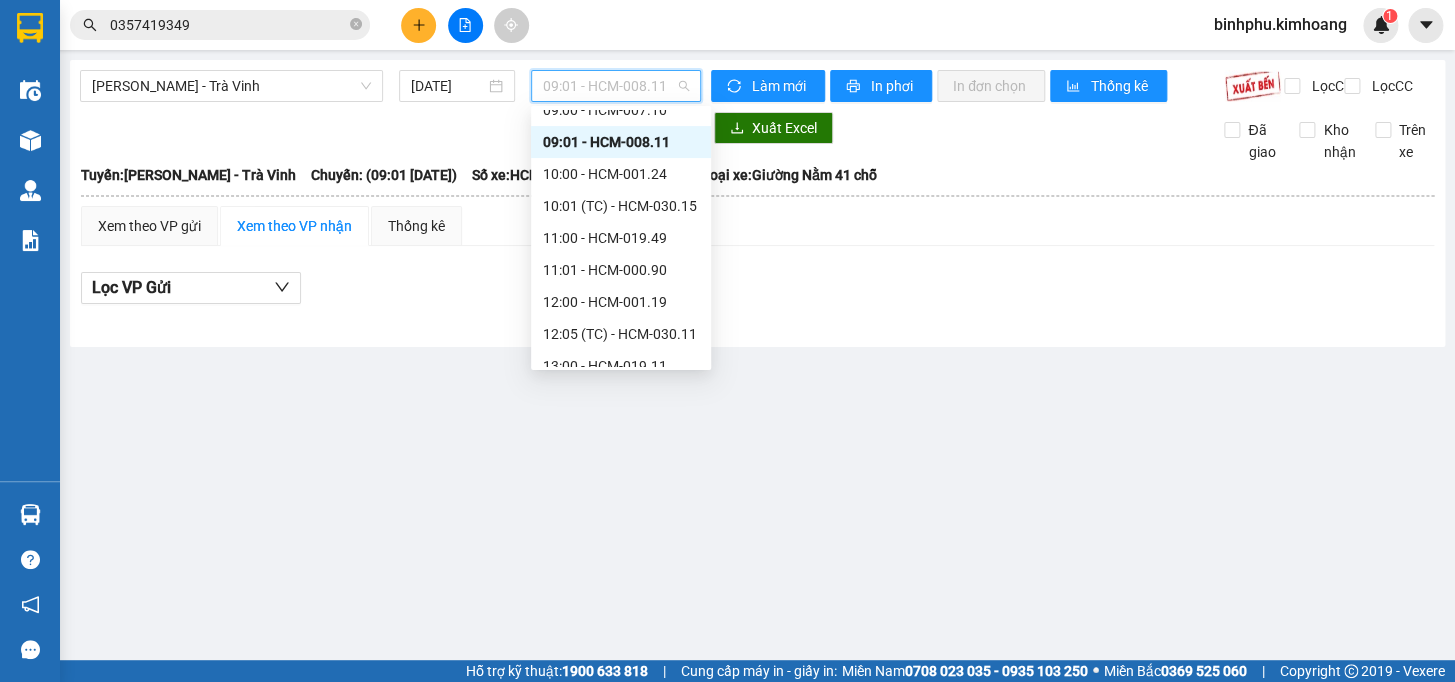 scroll, scrollTop: 181, scrollLeft: 0, axis: vertical 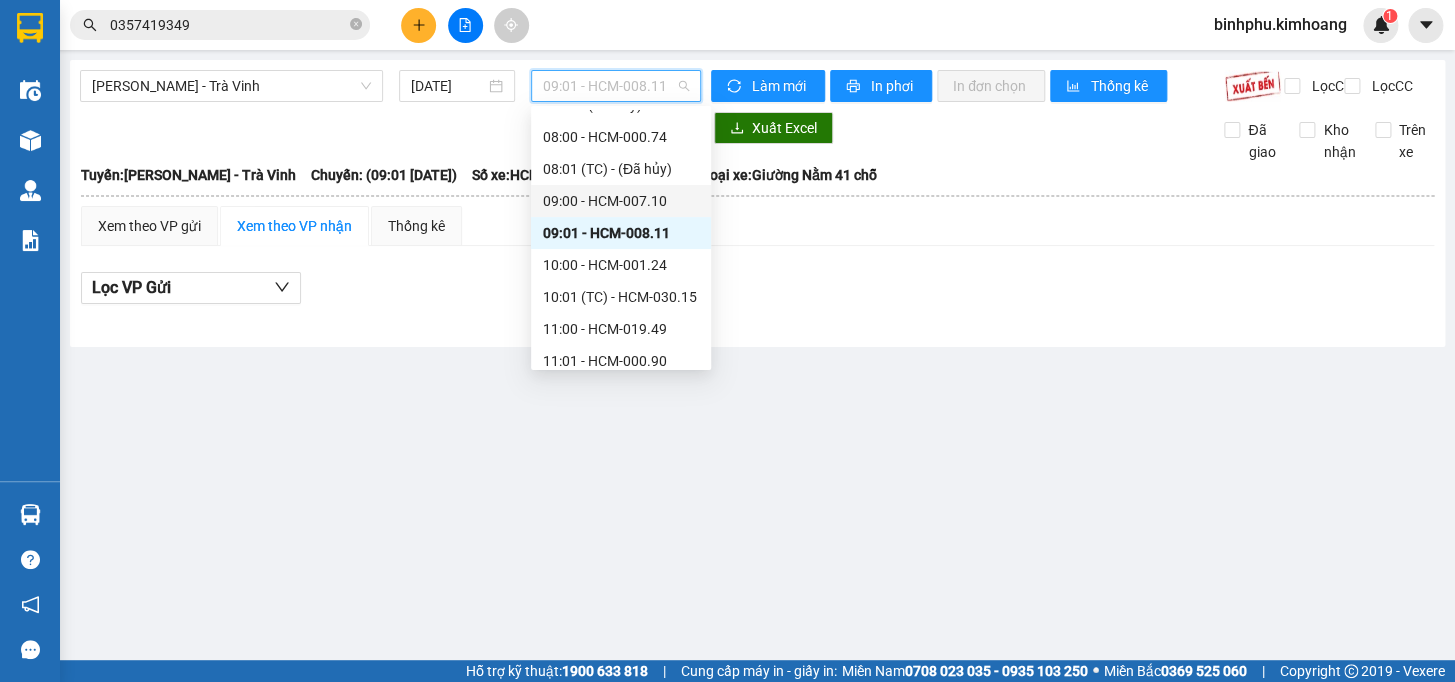 click on "09:00     - HCM-007.10" at bounding box center (621, 201) 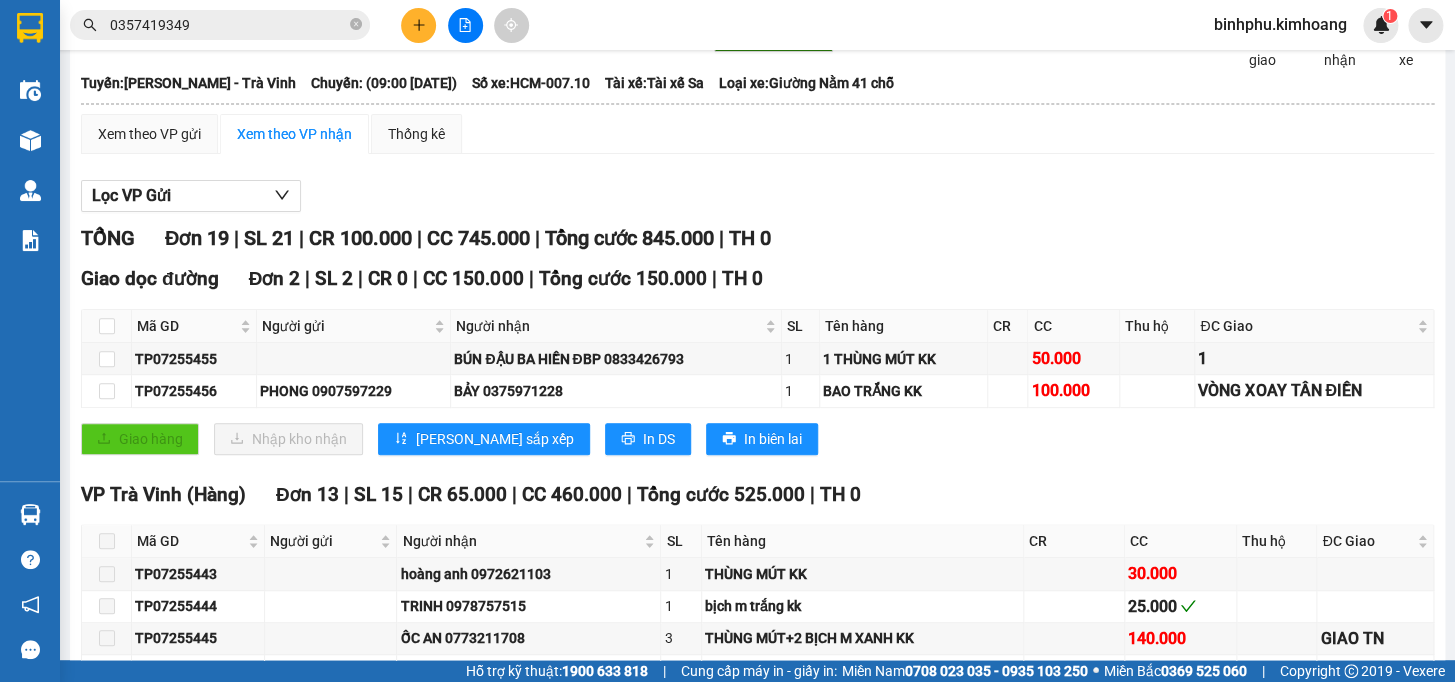 scroll, scrollTop: 0, scrollLeft: 0, axis: both 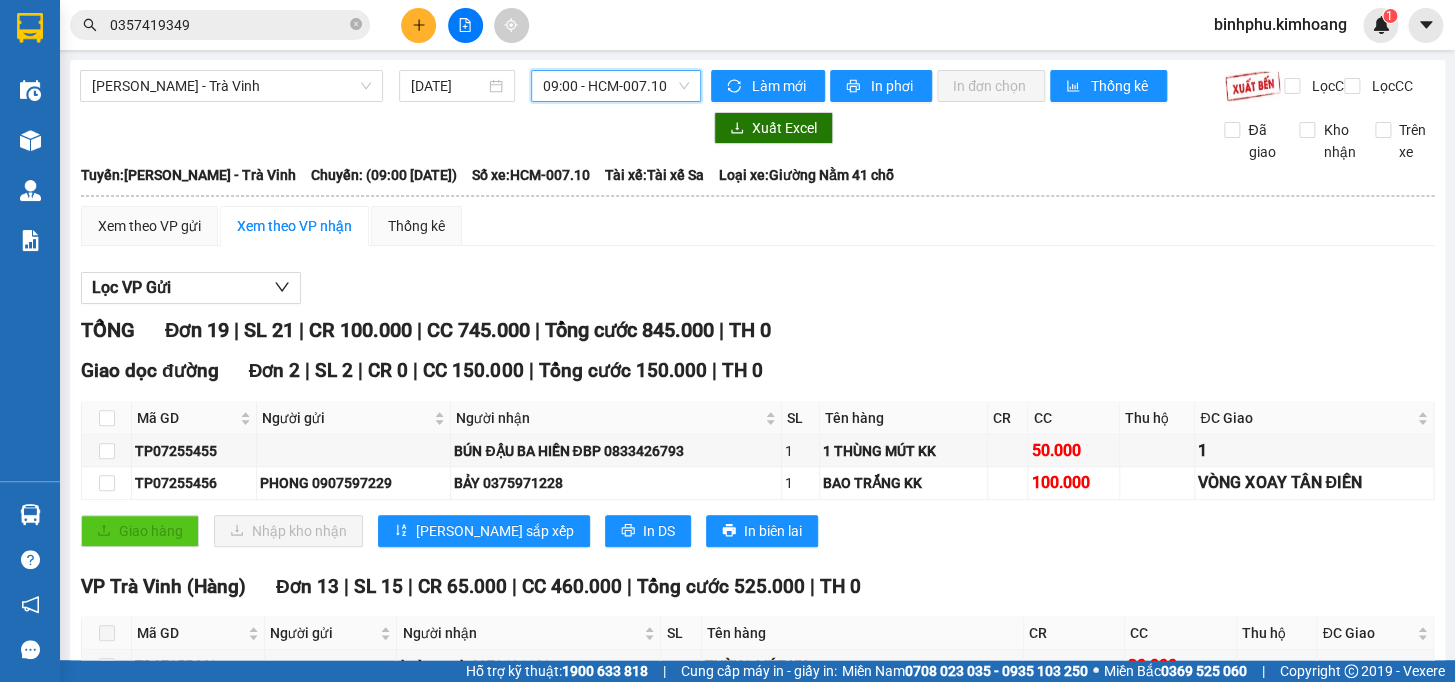 click on "09:00     - HCM-007.10" at bounding box center [616, 86] 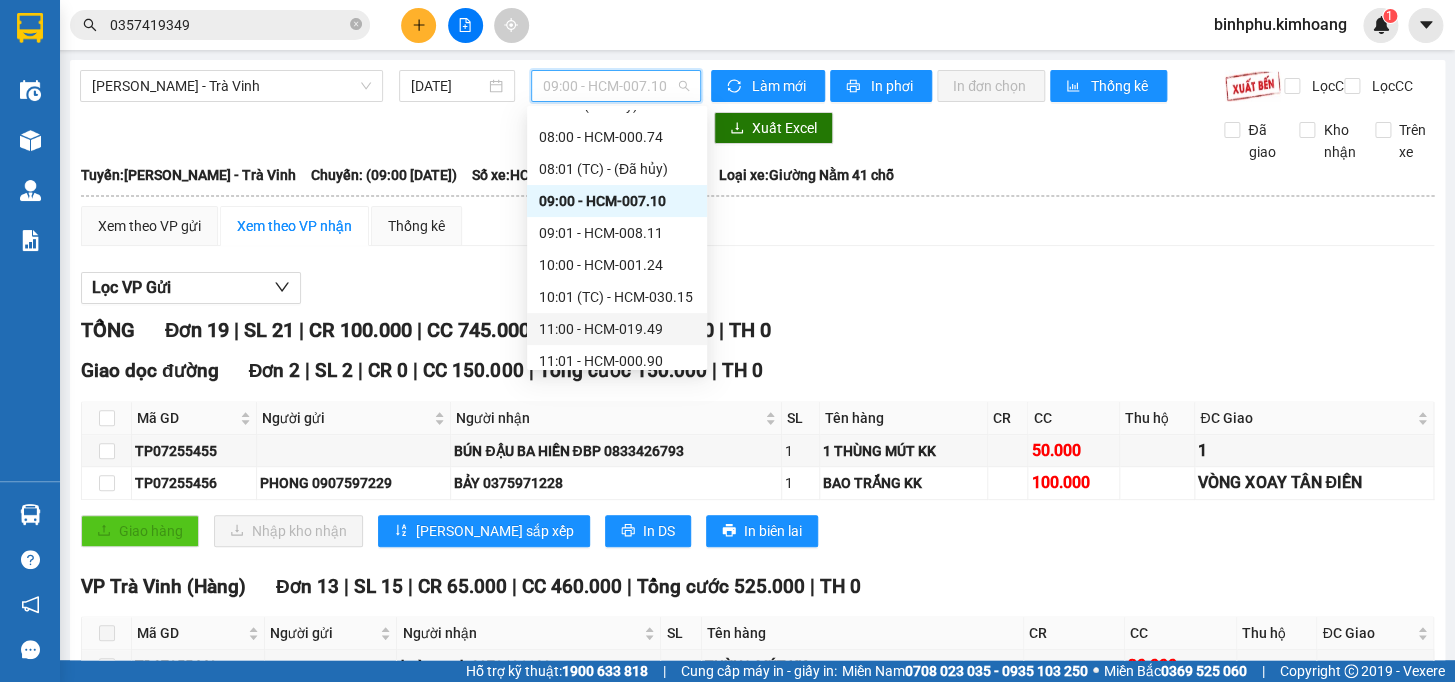 click on "11:00     - HCM-019.49" at bounding box center [617, 329] 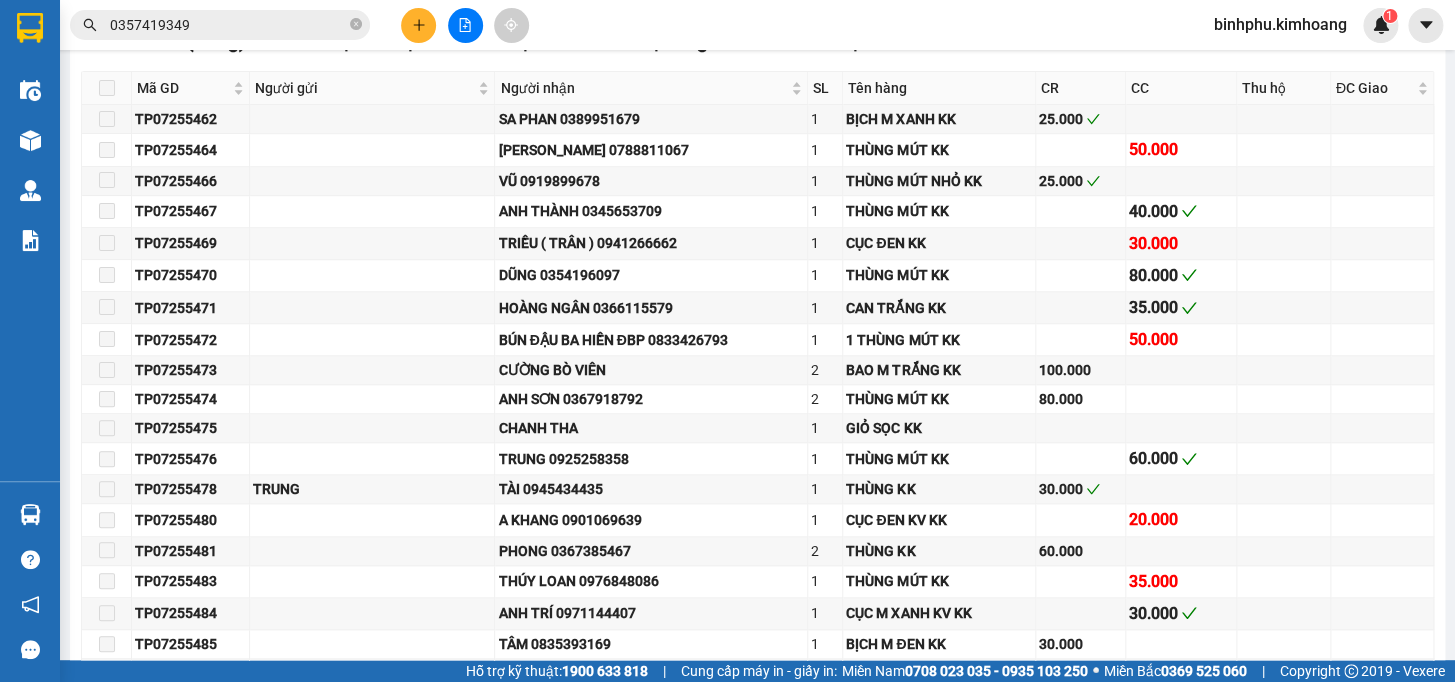scroll, scrollTop: 0, scrollLeft: 0, axis: both 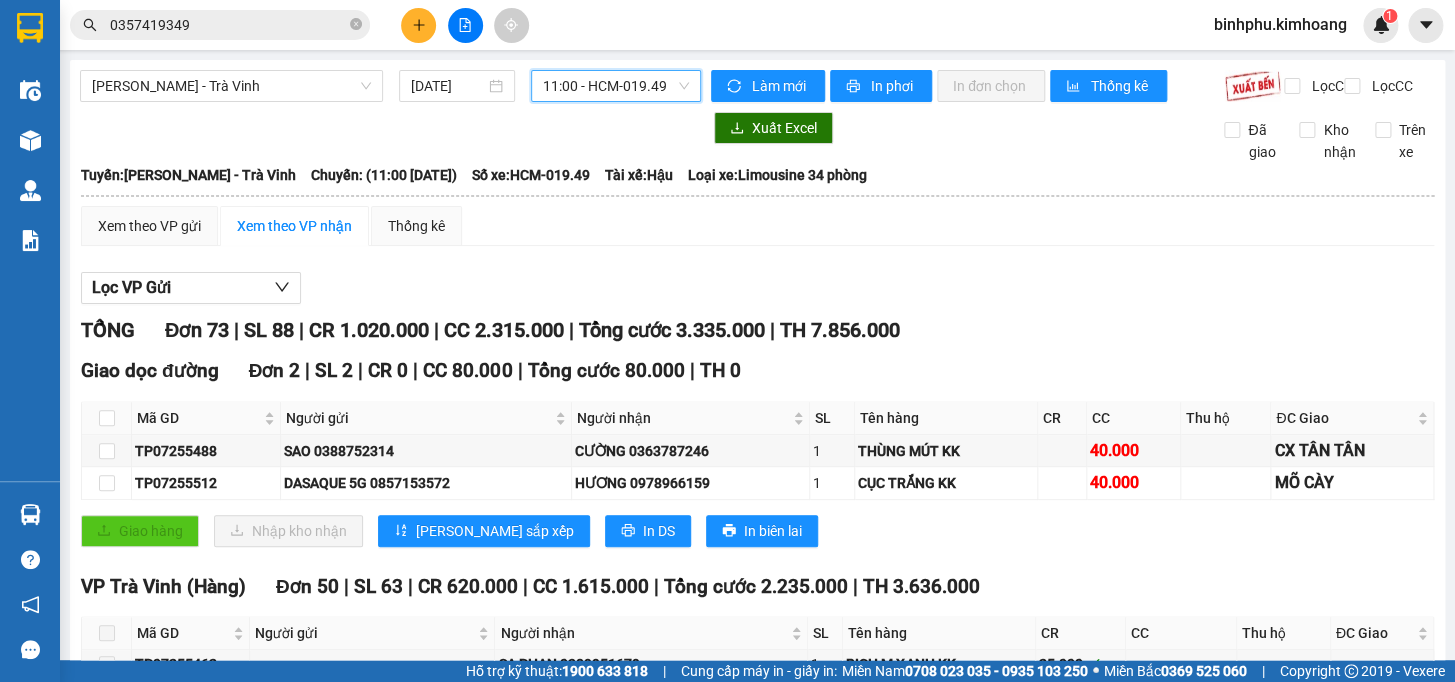 click on "11:00     - HCM-019.49" at bounding box center (616, 86) 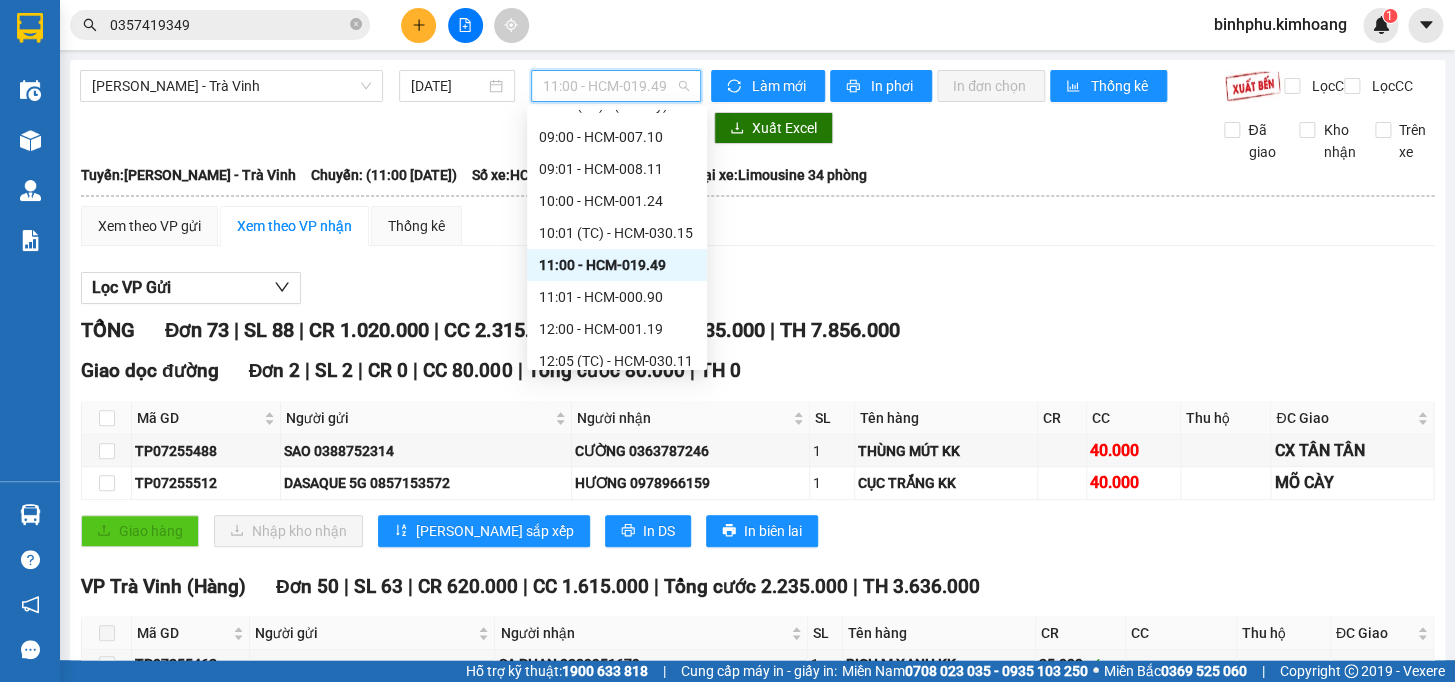 scroll, scrollTop: 272, scrollLeft: 0, axis: vertical 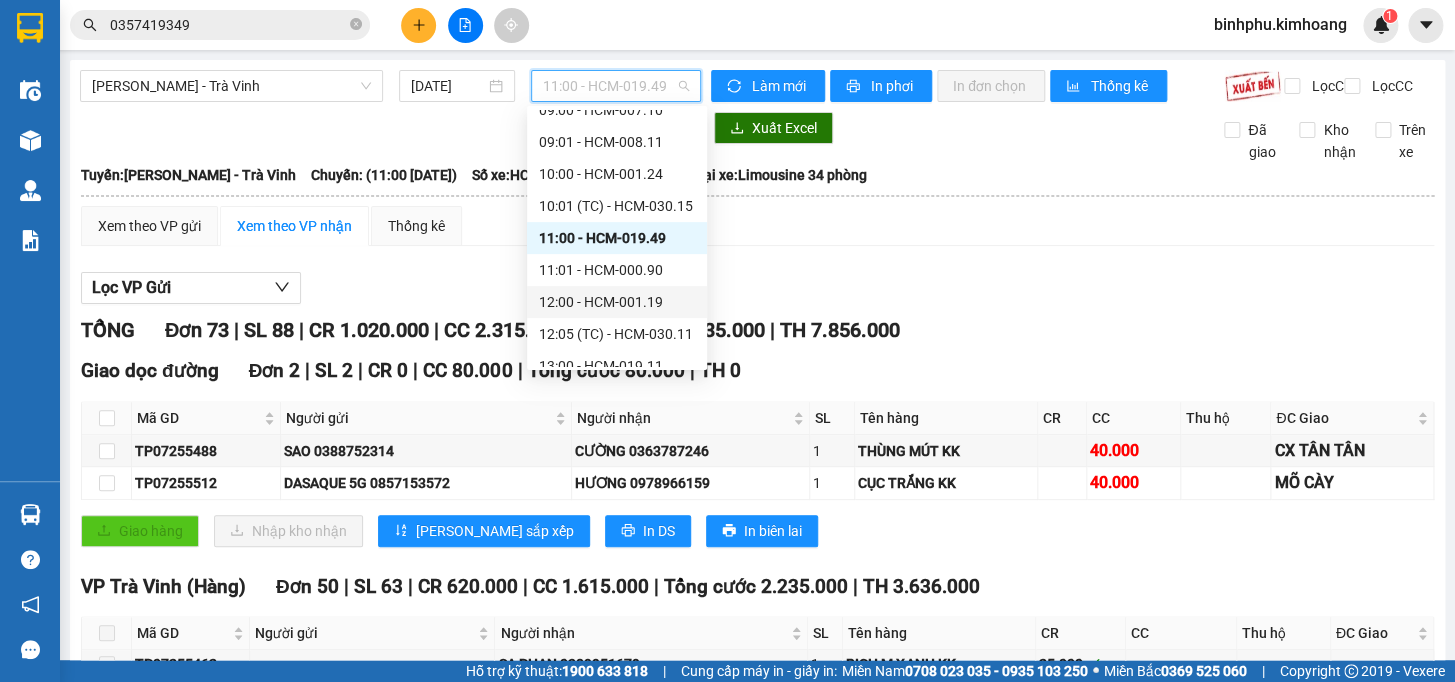 click on "12:00     - HCM-001.19" at bounding box center [617, 302] 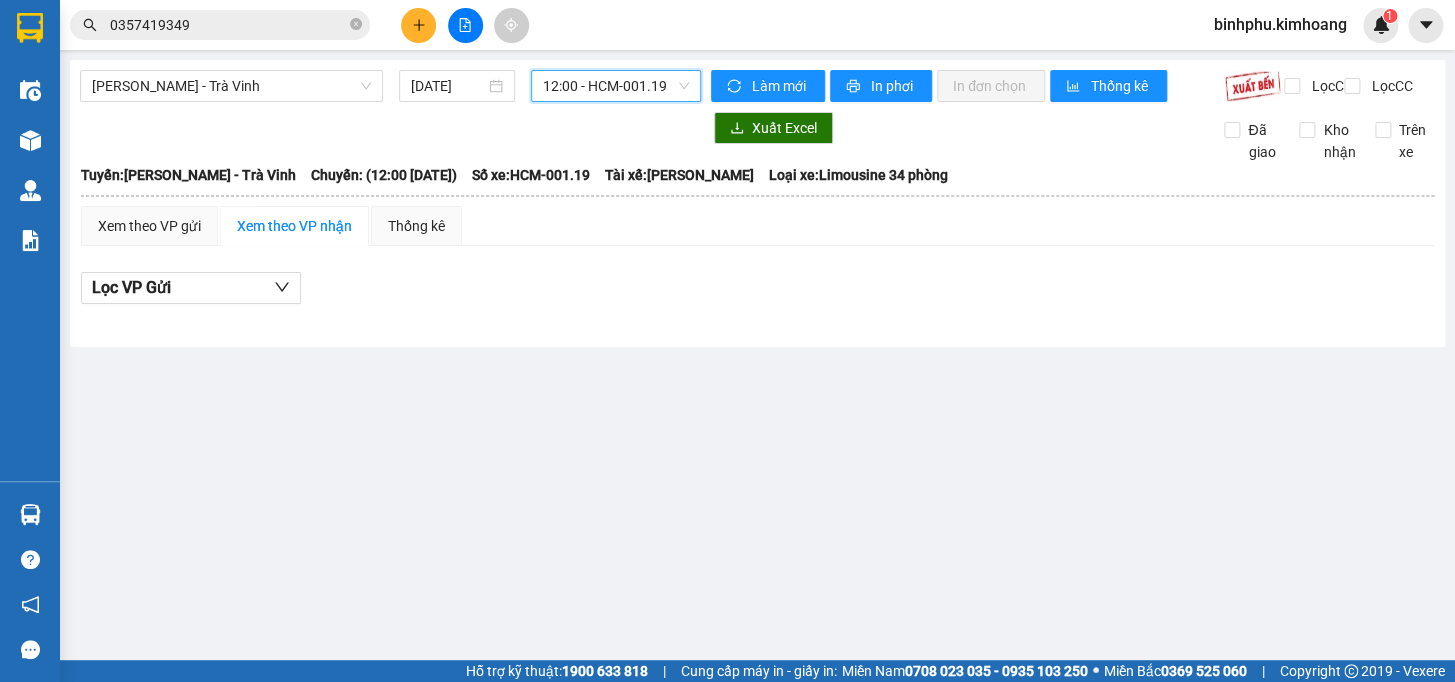 click on "12:00     - HCM-001.19" at bounding box center (616, 86) 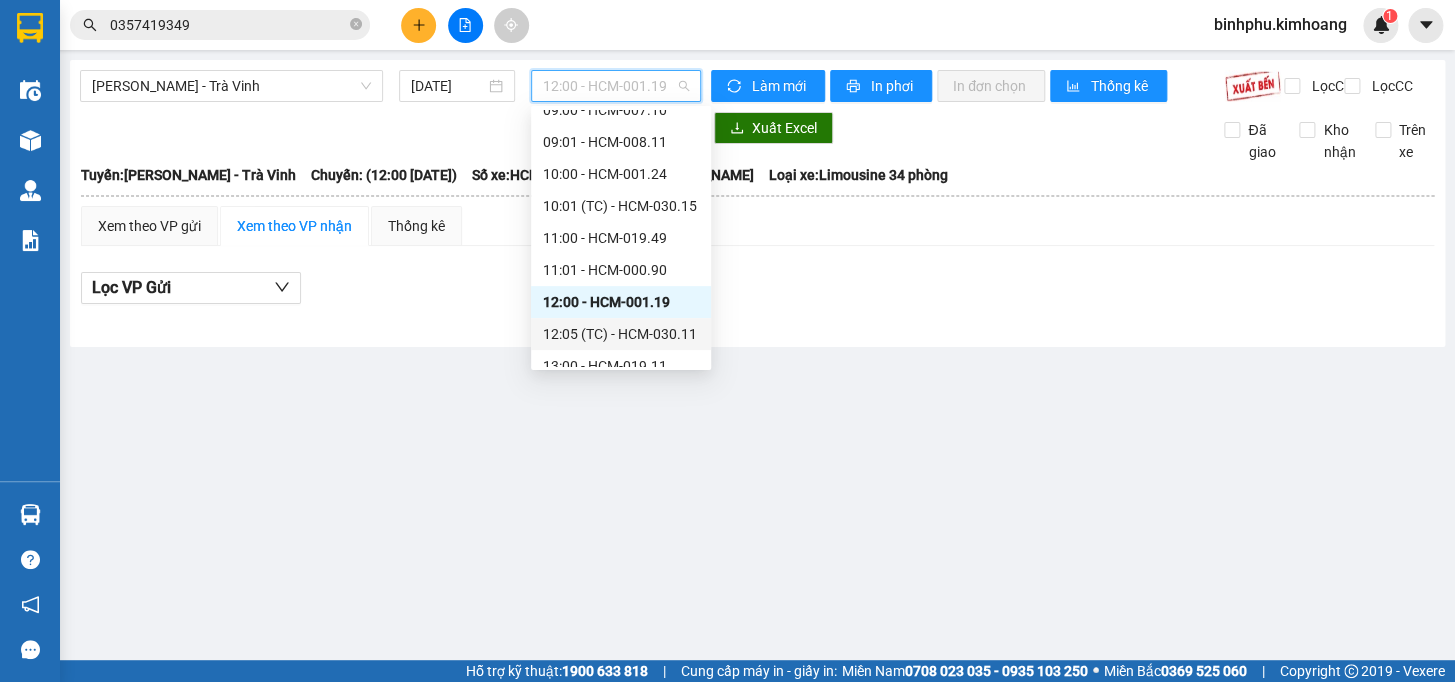 click on "12:05   (TC)   - HCM-030.11" at bounding box center [621, 334] 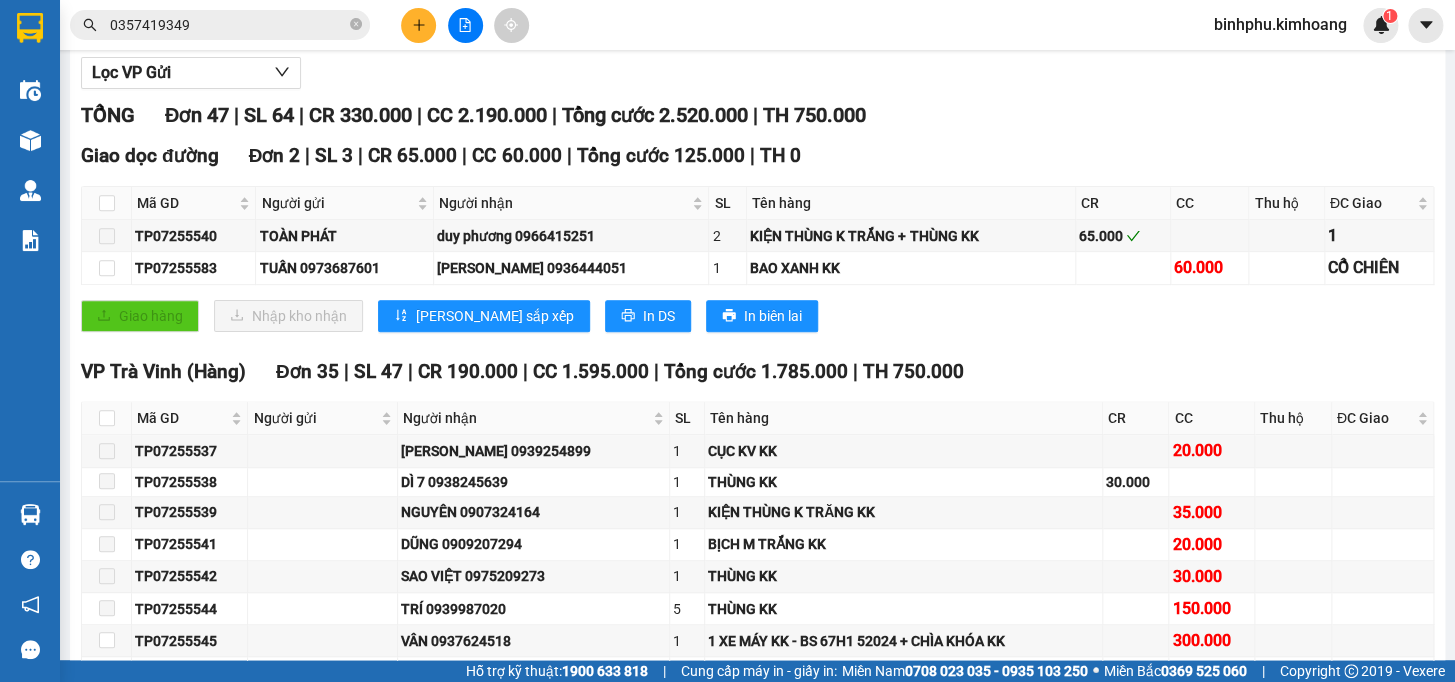 scroll, scrollTop: 0, scrollLeft: 0, axis: both 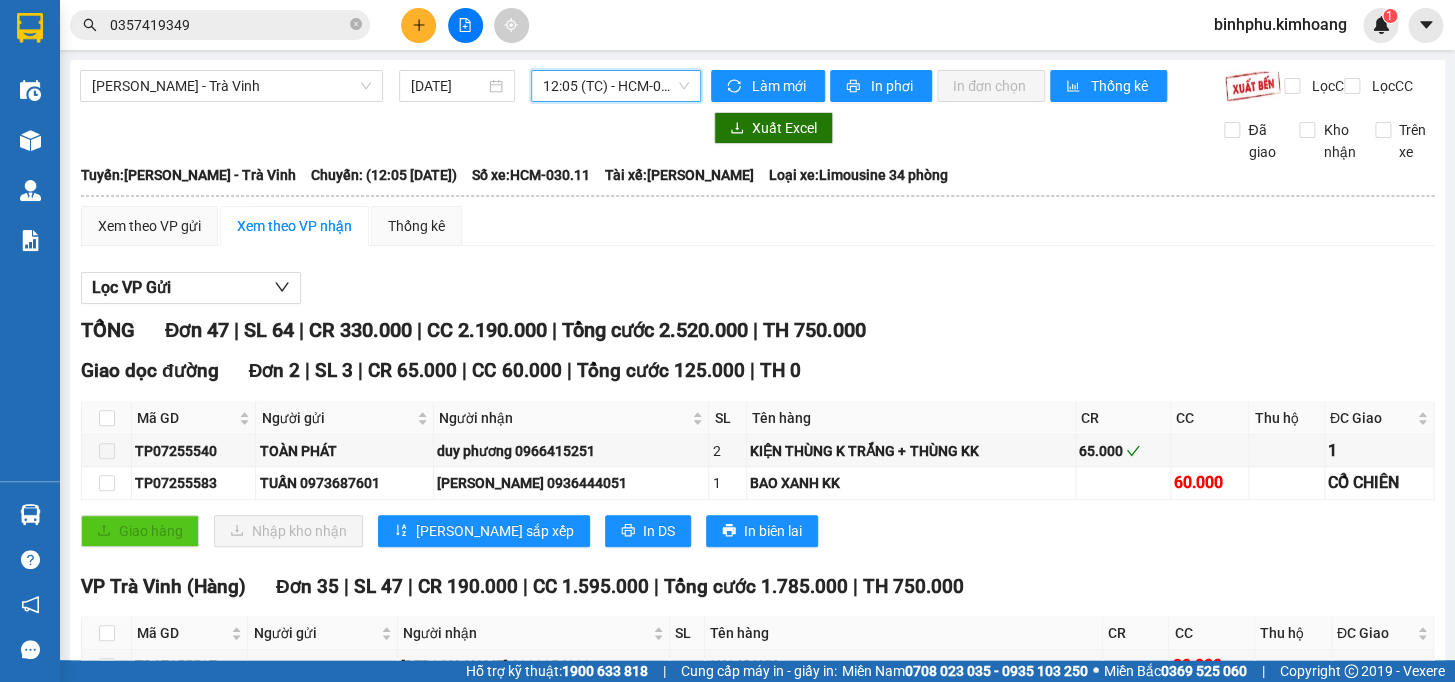 click on "12:05   (TC)   - HCM-030.11" at bounding box center (616, 86) 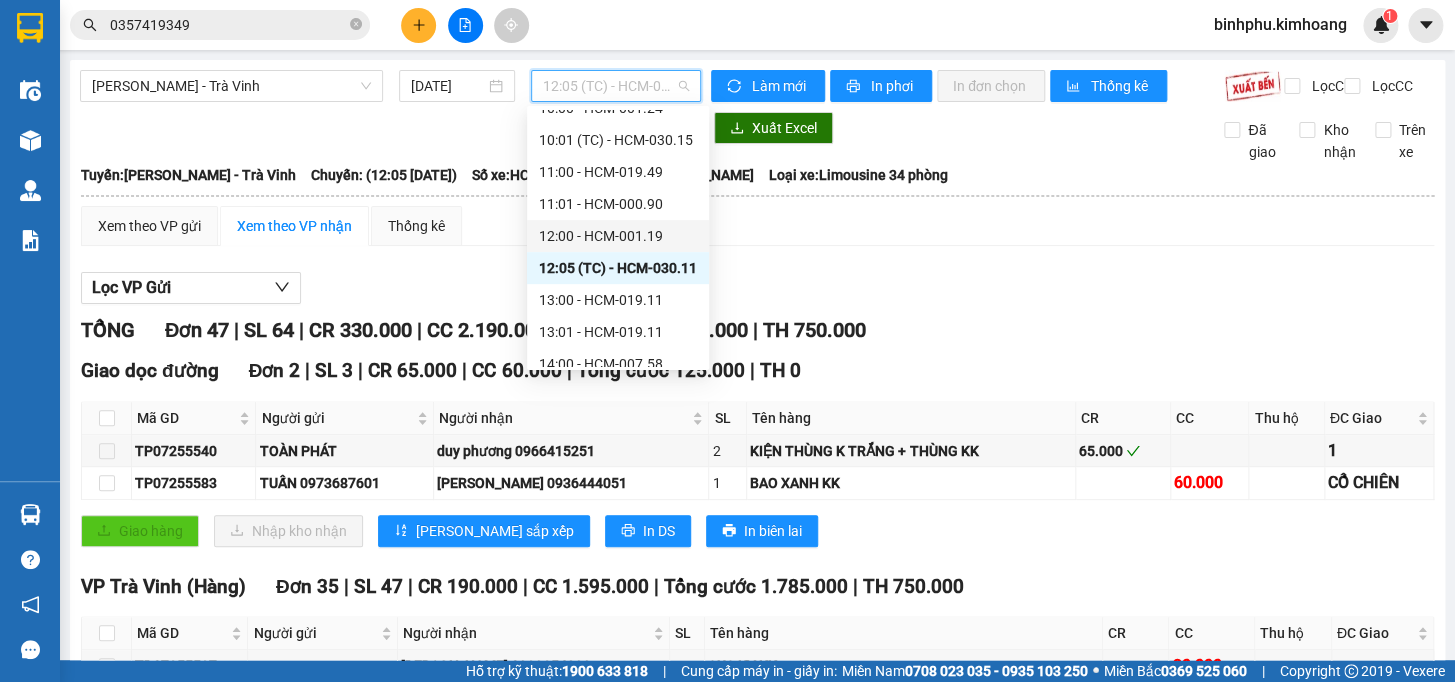 scroll, scrollTop: 363, scrollLeft: 0, axis: vertical 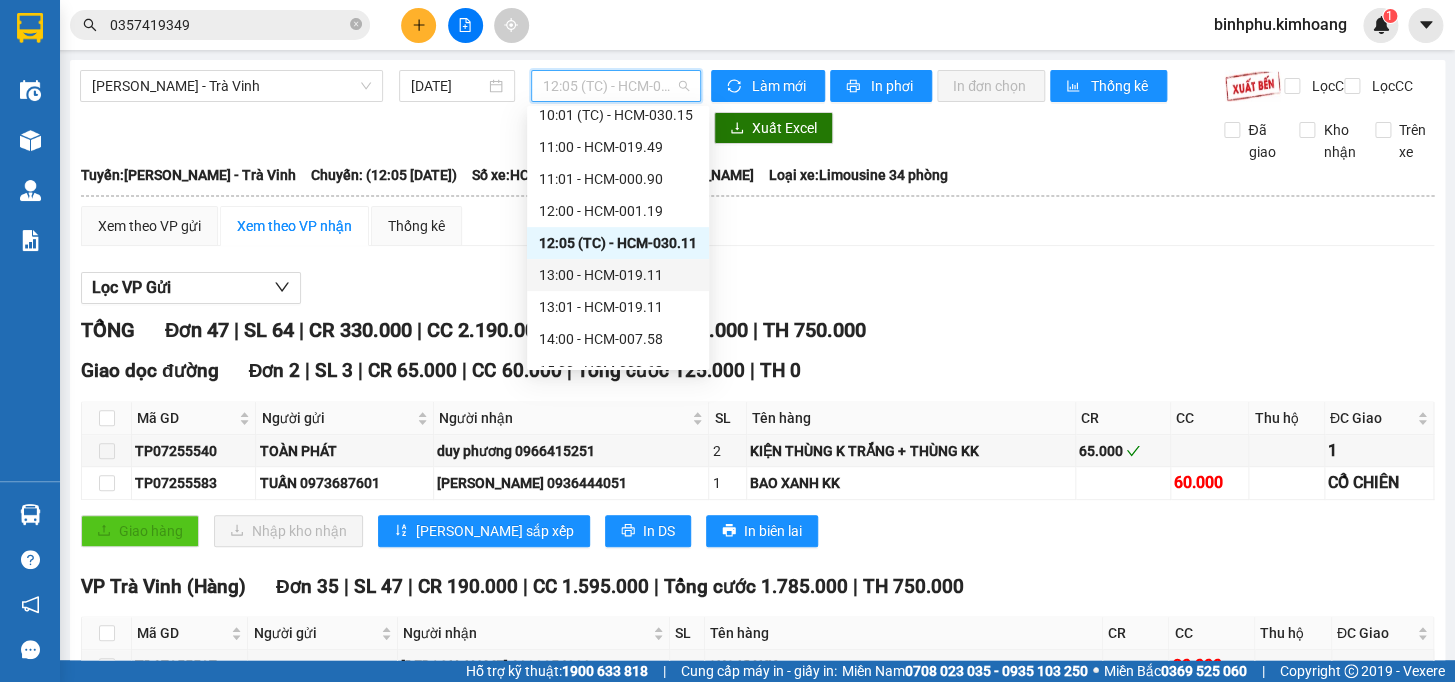 click on "13:00     - HCM-019.11" at bounding box center [618, 275] 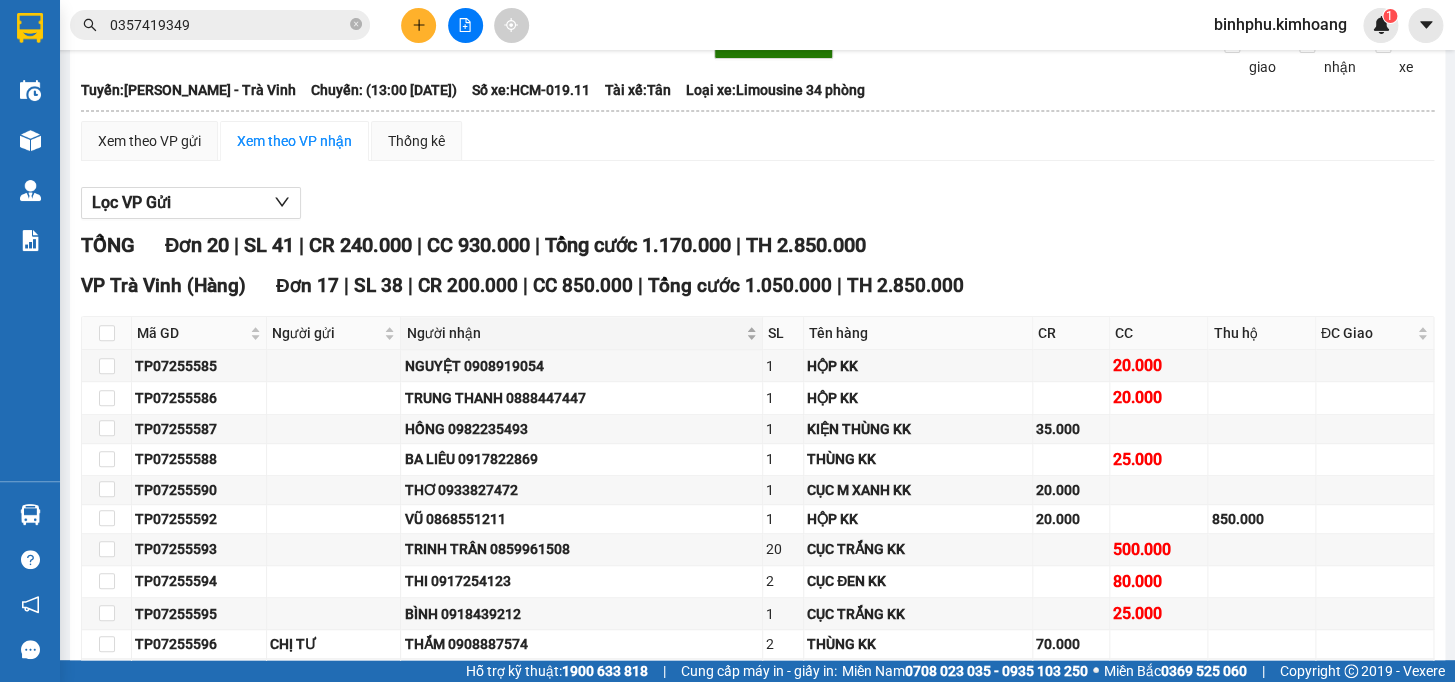 scroll, scrollTop: 0, scrollLeft: 0, axis: both 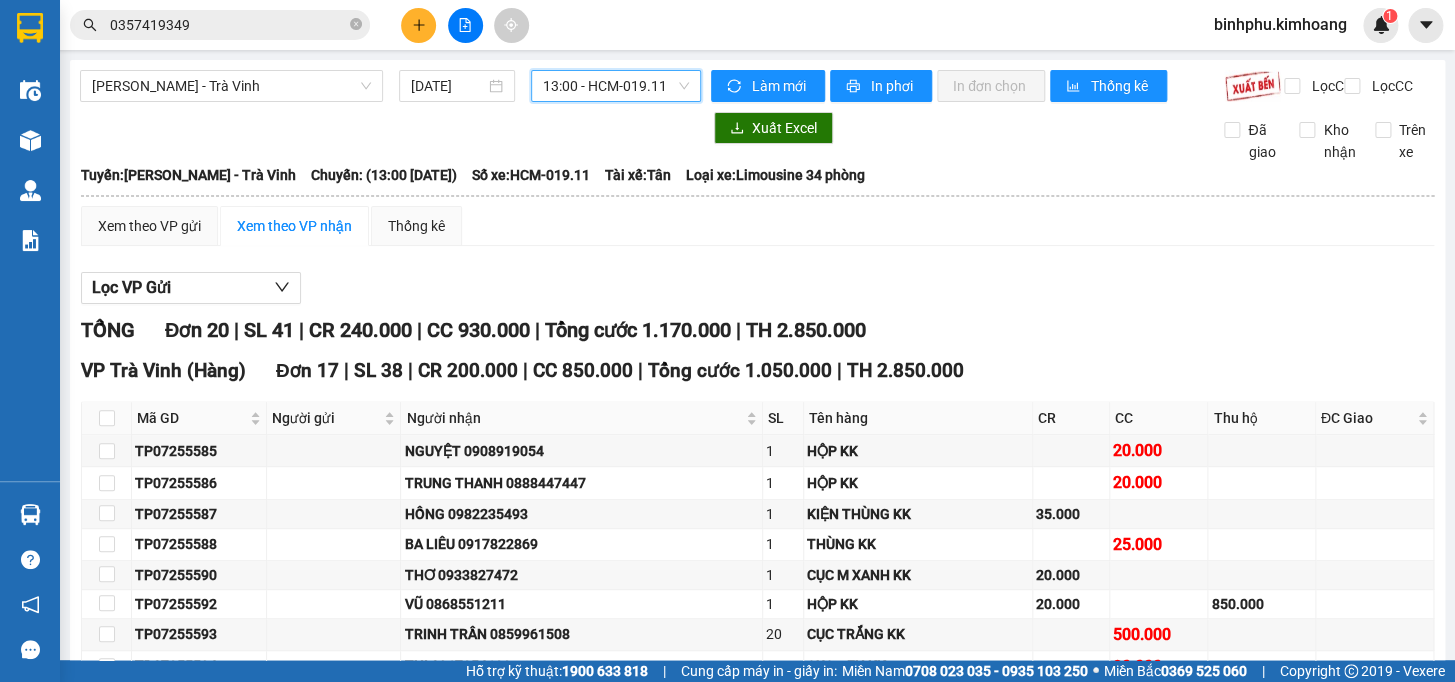 click on "13:00     - HCM-019.11" at bounding box center (616, 86) 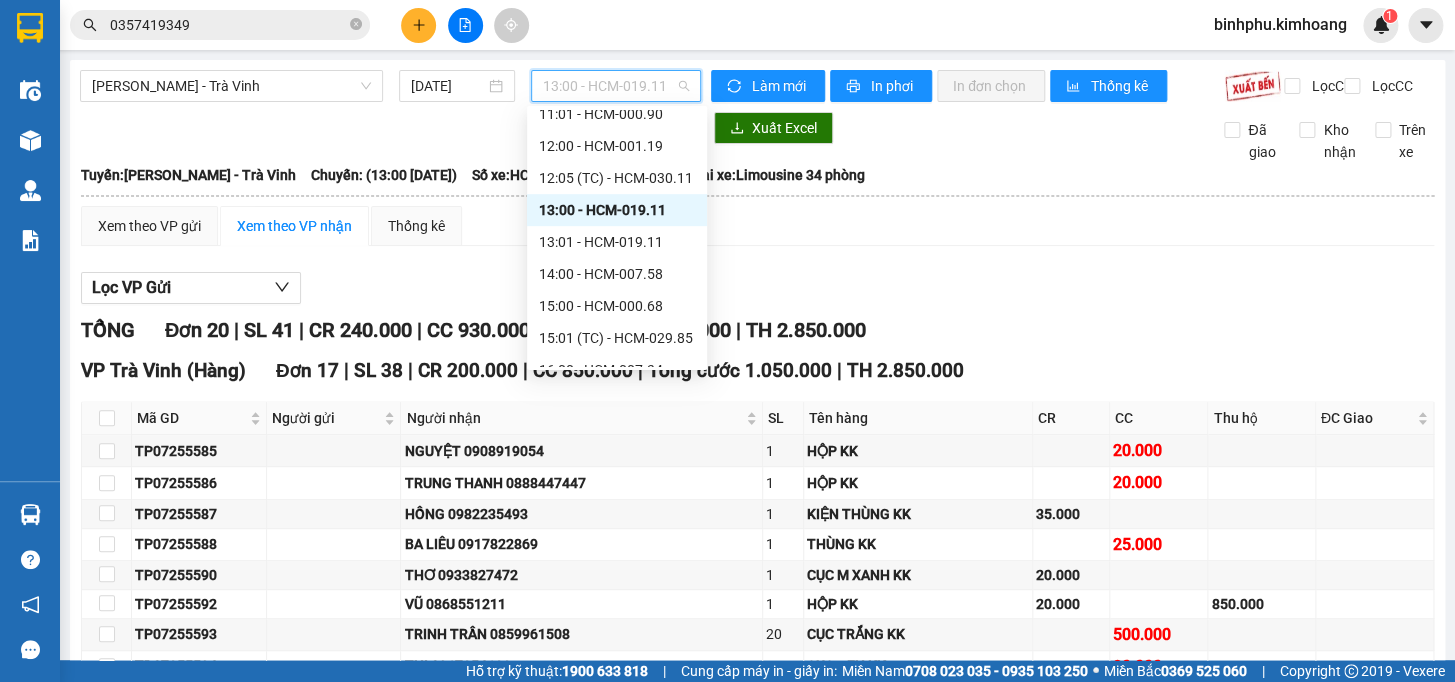 scroll, scrollTop: 454, scrollLeft: 0, axis: vertical 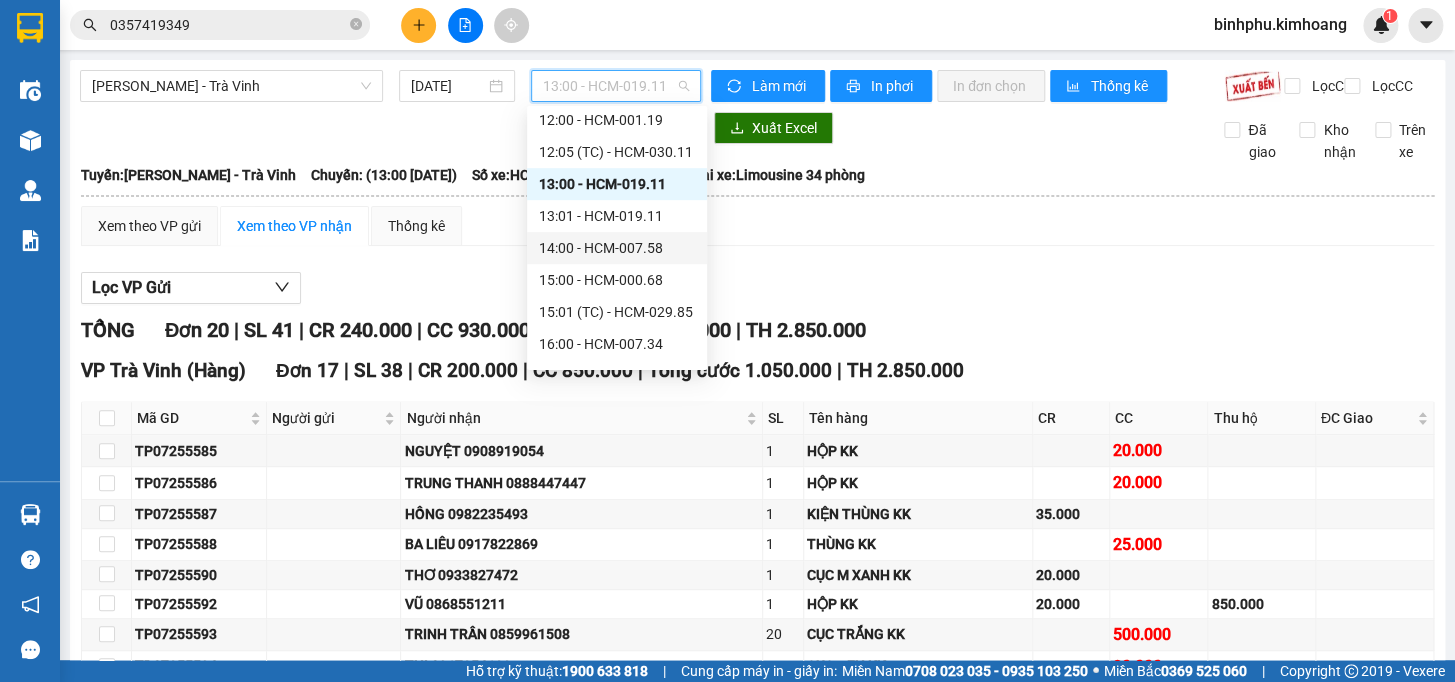click on "14:00     - HCM-007.58" at bounding box center (617, 248) 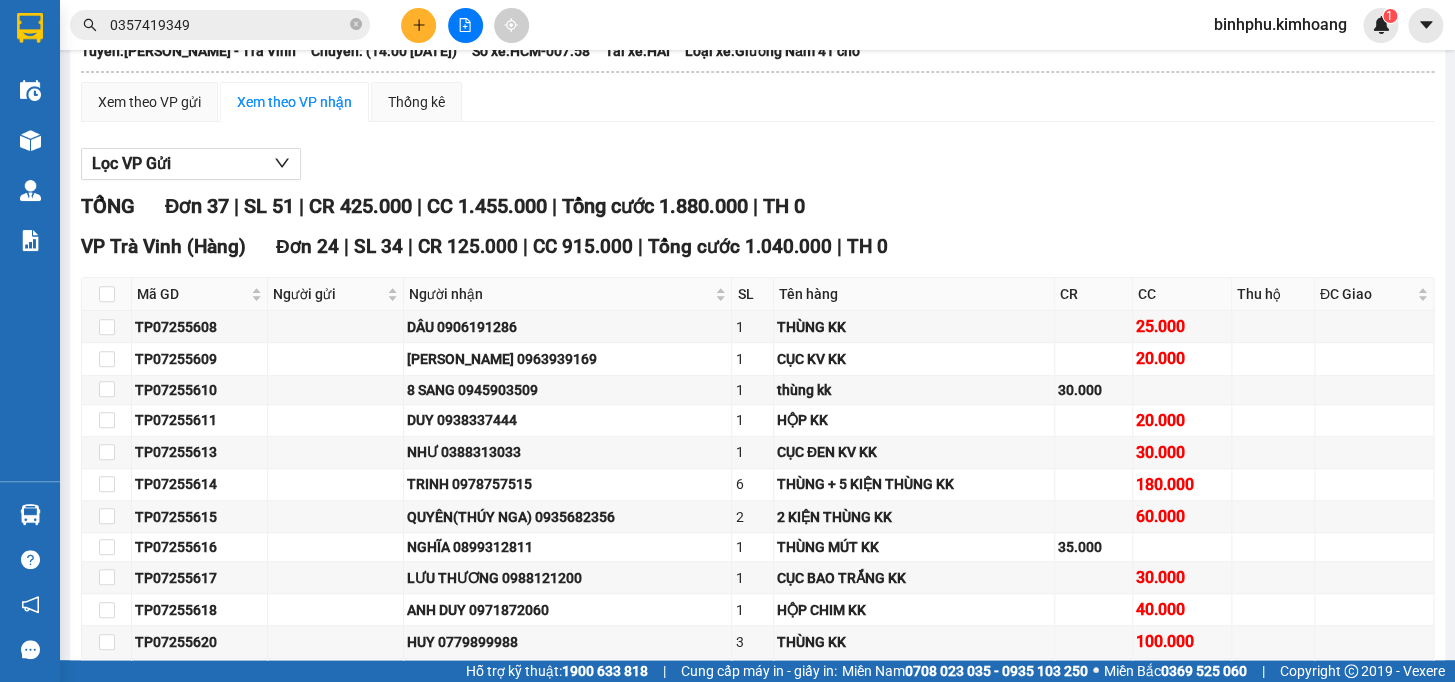 scroll, scrollTop: 0, scrollLeft: 0, axis: both 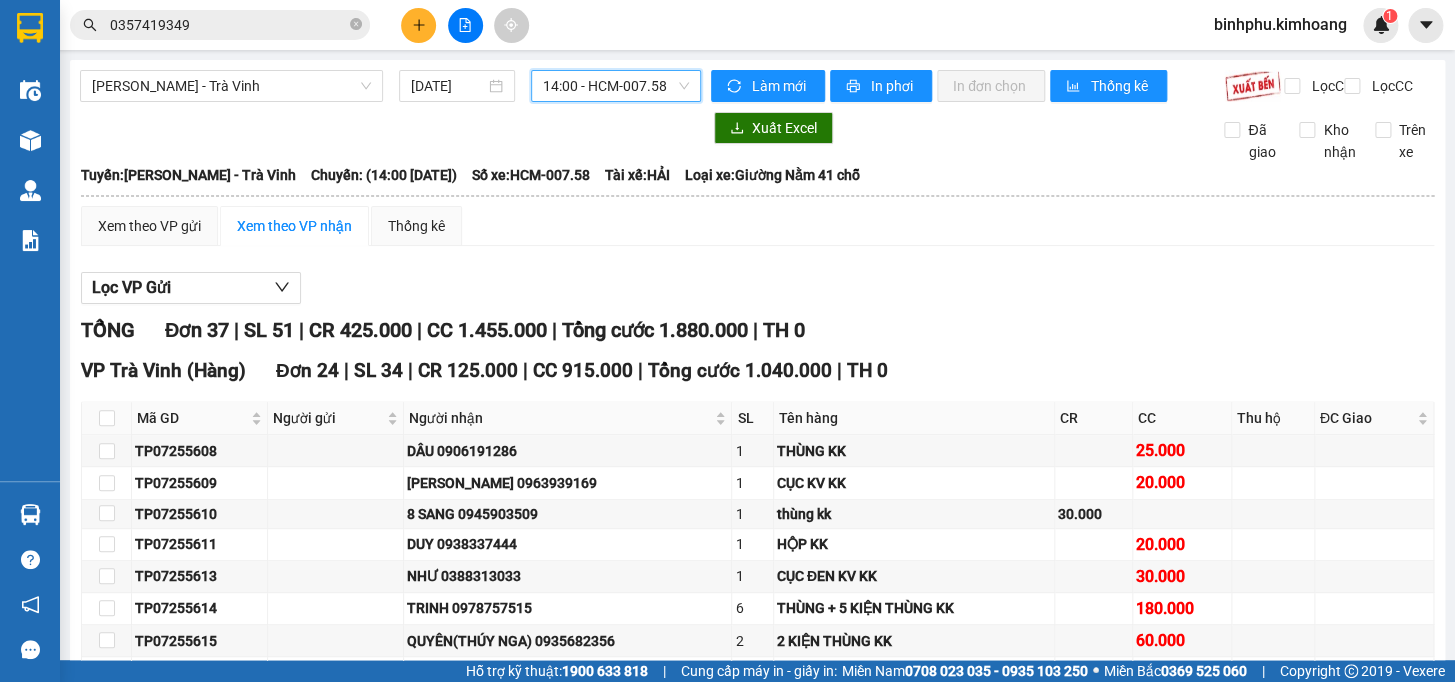 click on "14:00     - HCM-007.58" at bounding box center (616, 86) 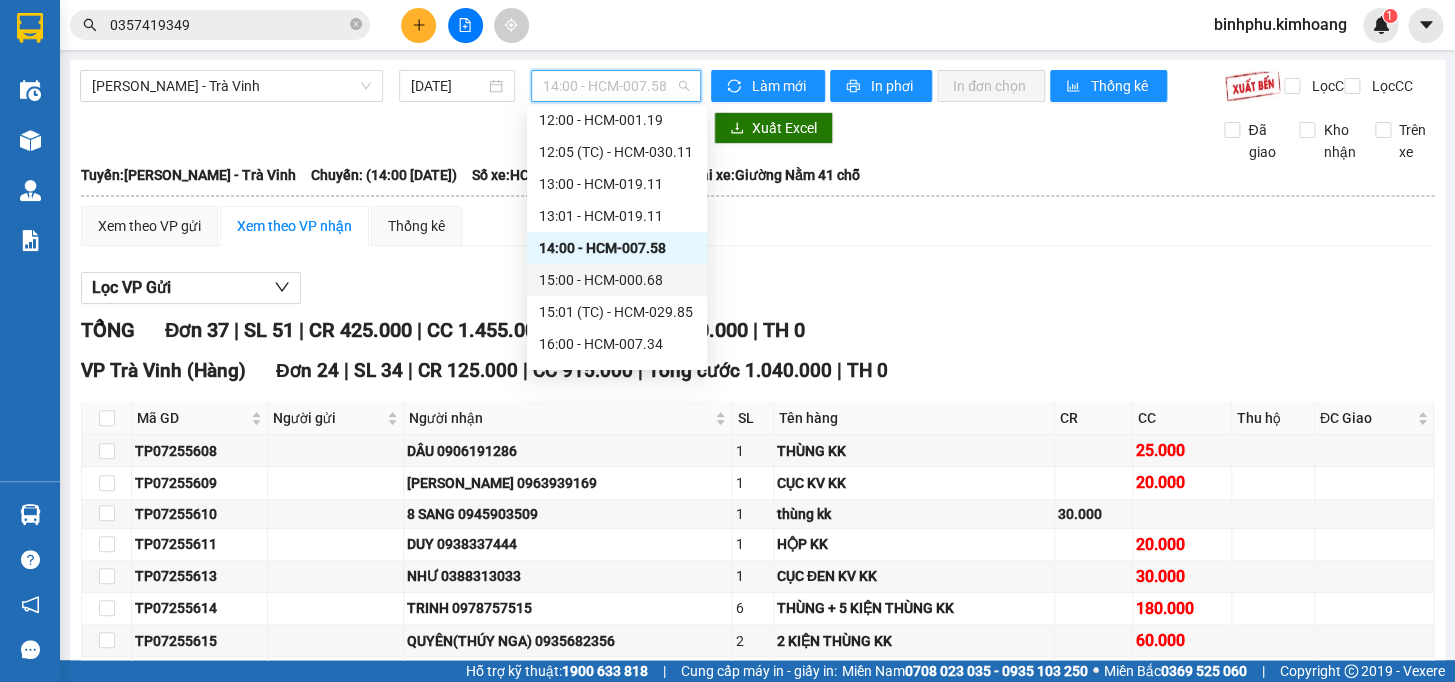 click on "15:00     - HCM-000.68" at bounding box center (617, 280) 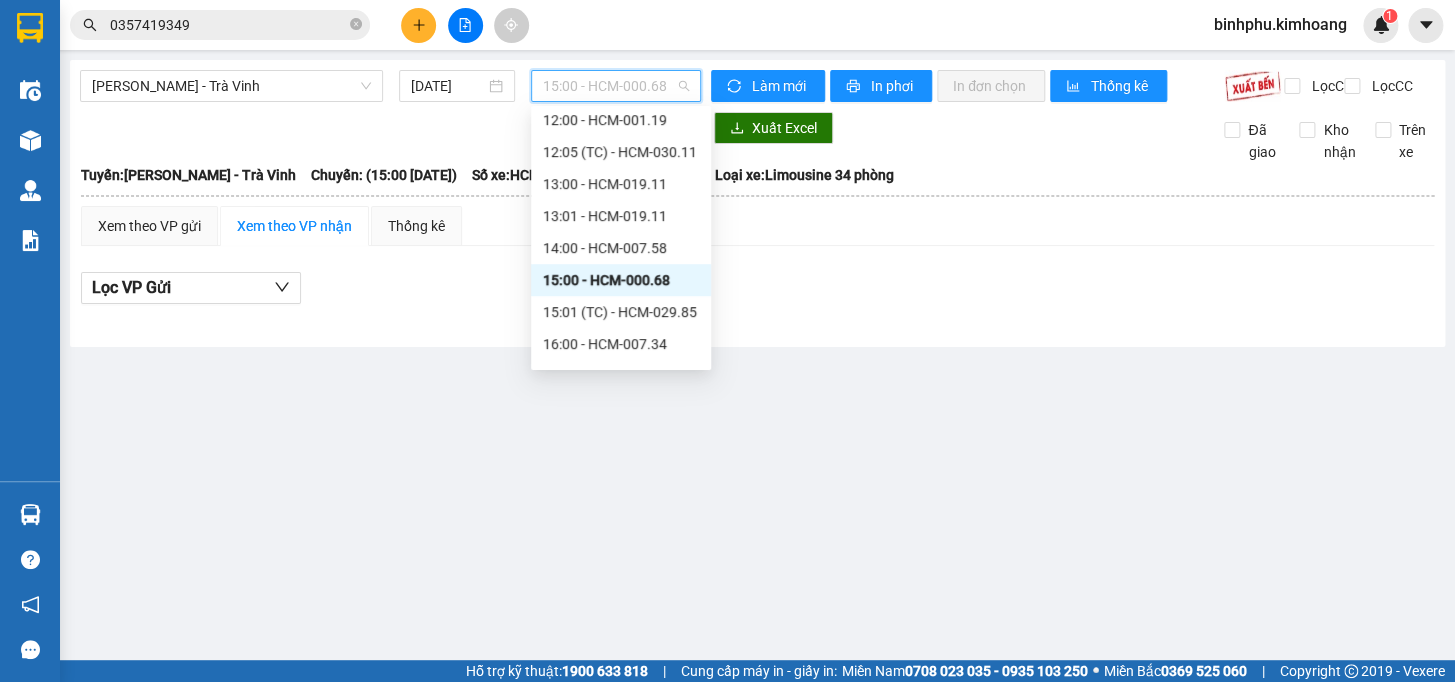 click on "15:00     - HCM-000.68" at bounding box center [616, 86] 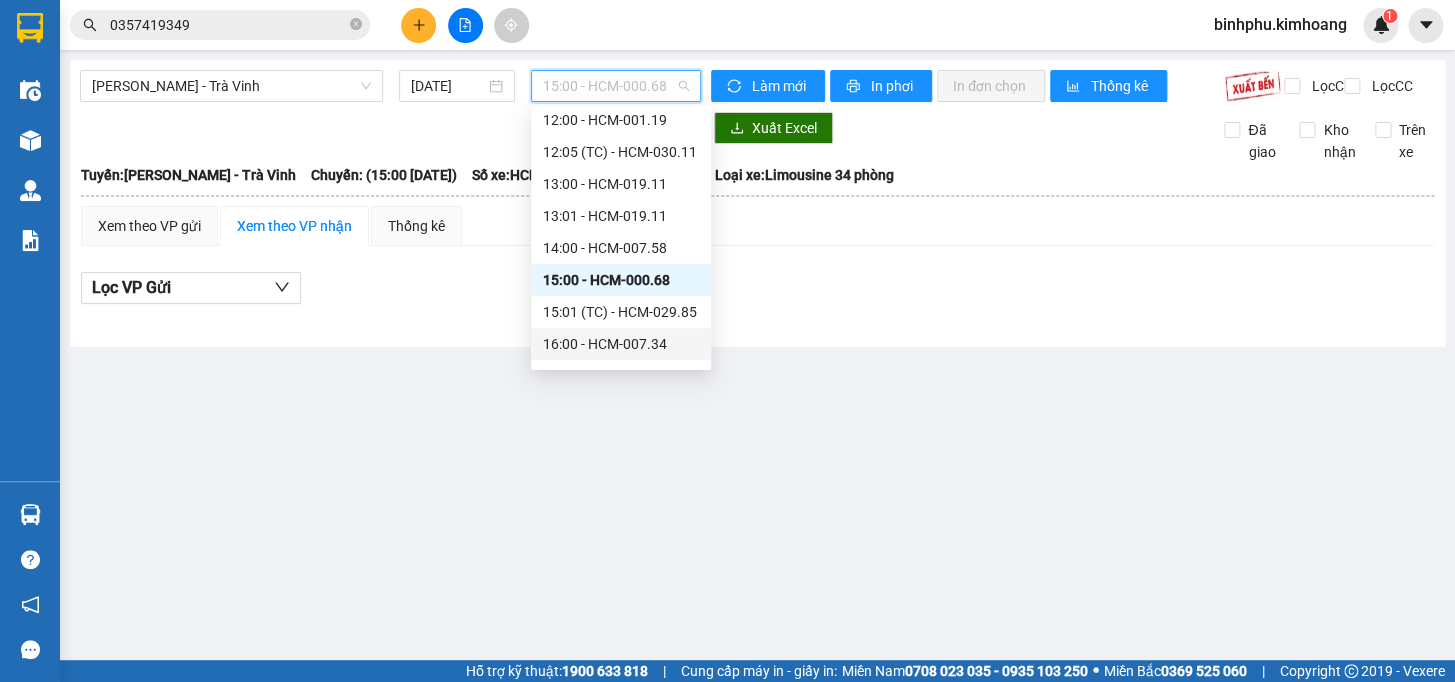 click on "16:00     - HCM-007.34" at bounding box center (621, 344) 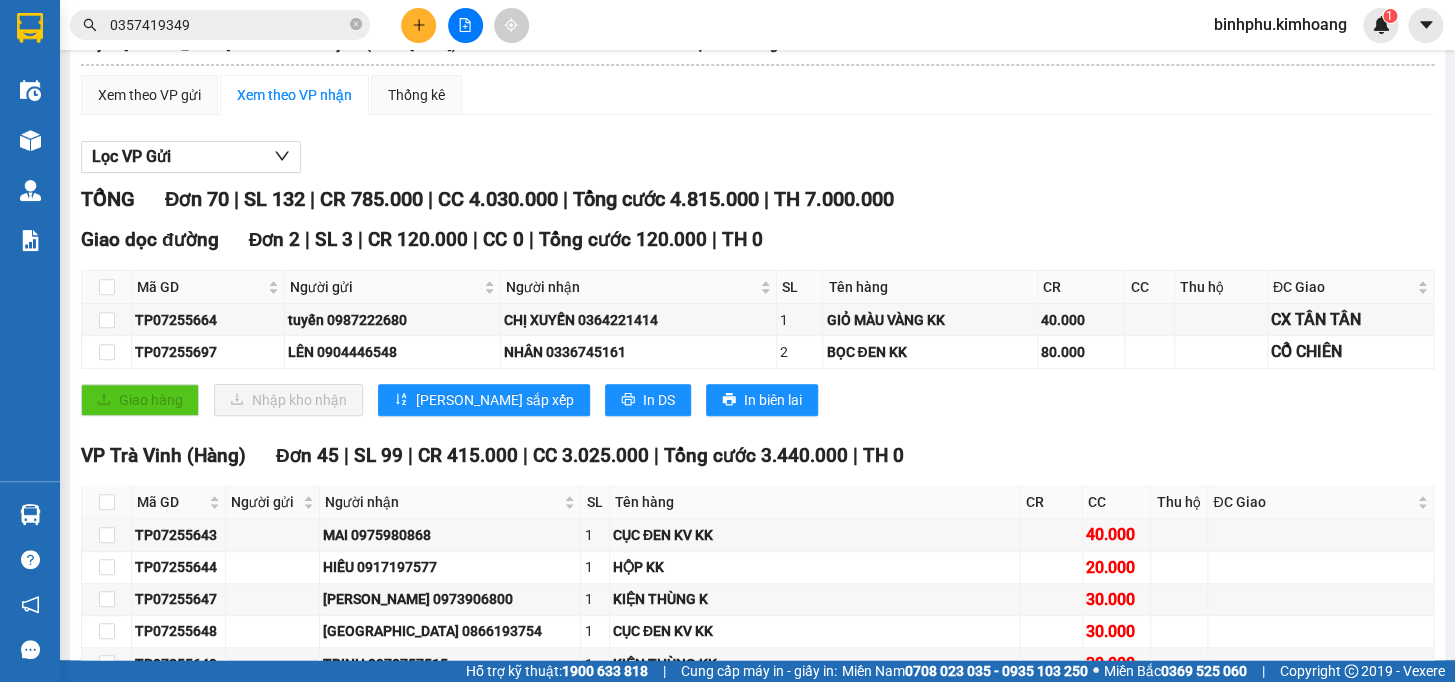 scroll, scrollTop: 0, scrollLeft: 0, axis: both 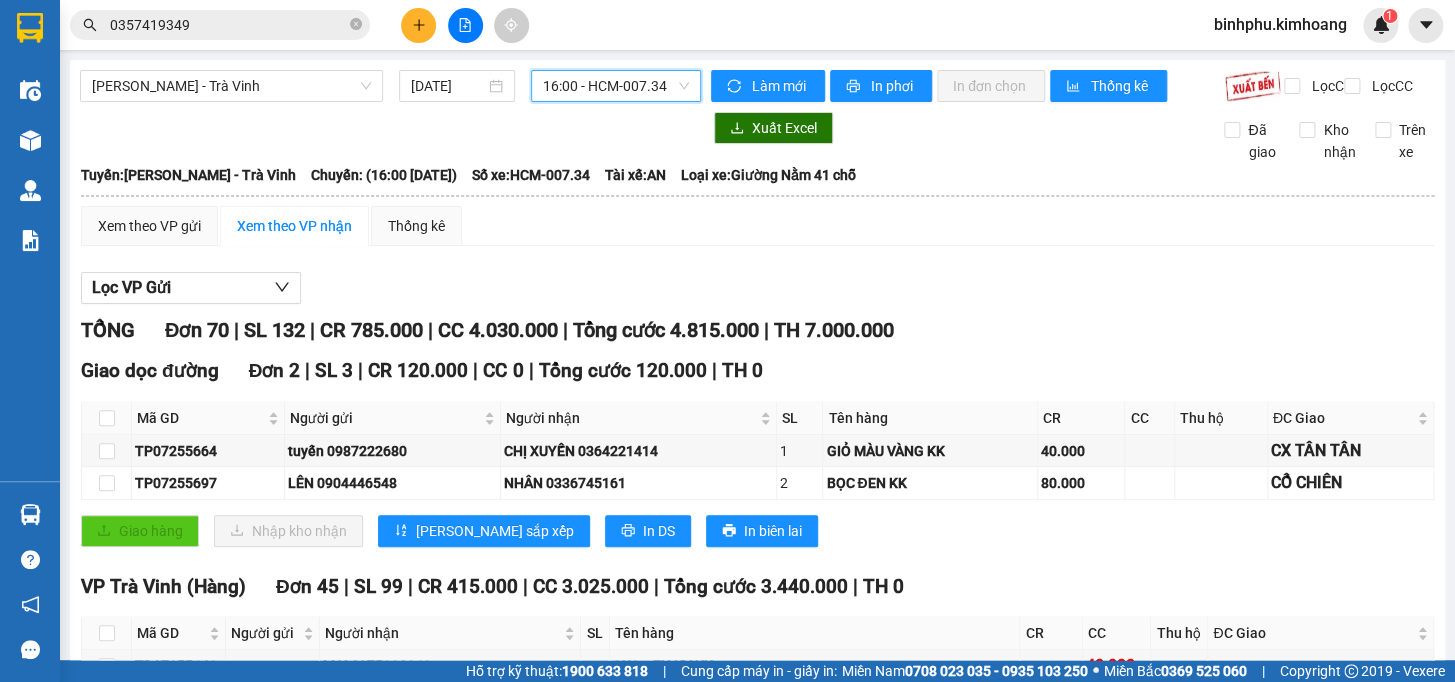 click on "16:00     - HCM-007.34" at bounding box center (616, 86) 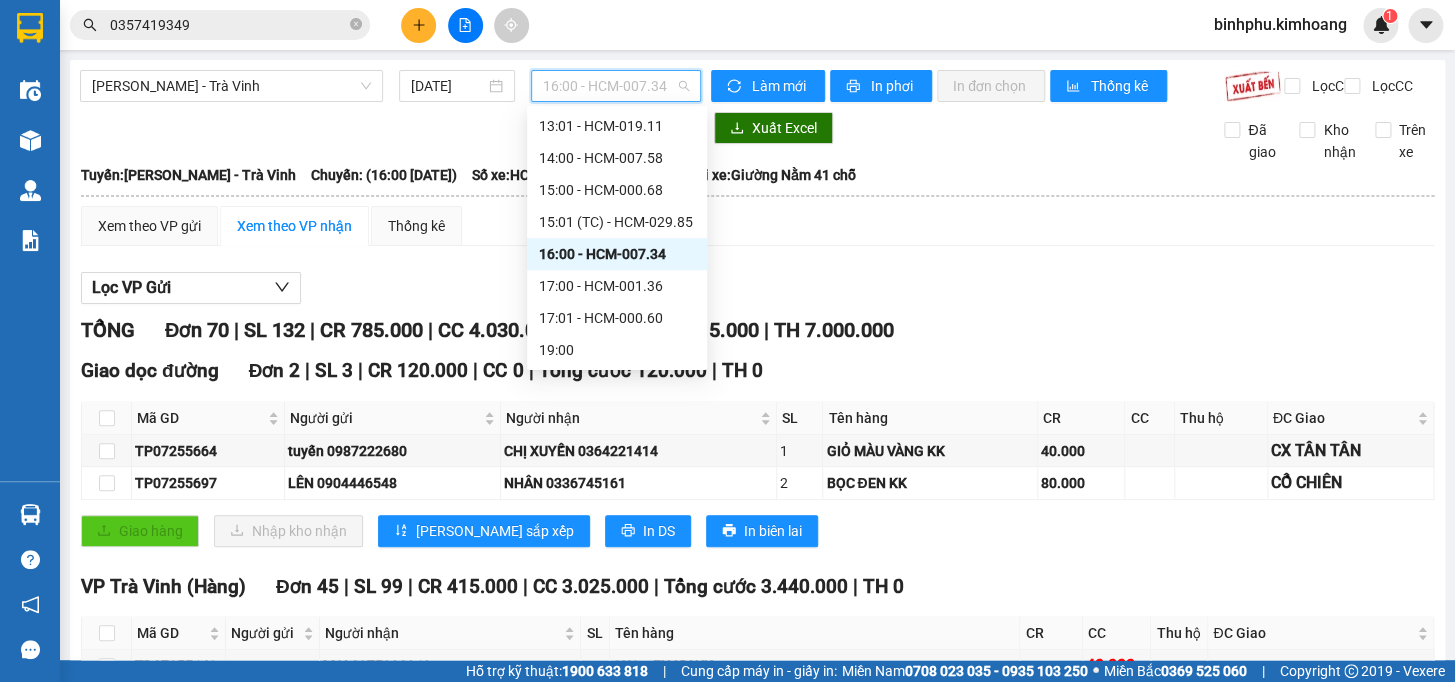 scroll, scrollTop: 545, scrollLeft: 0, axis: vertical 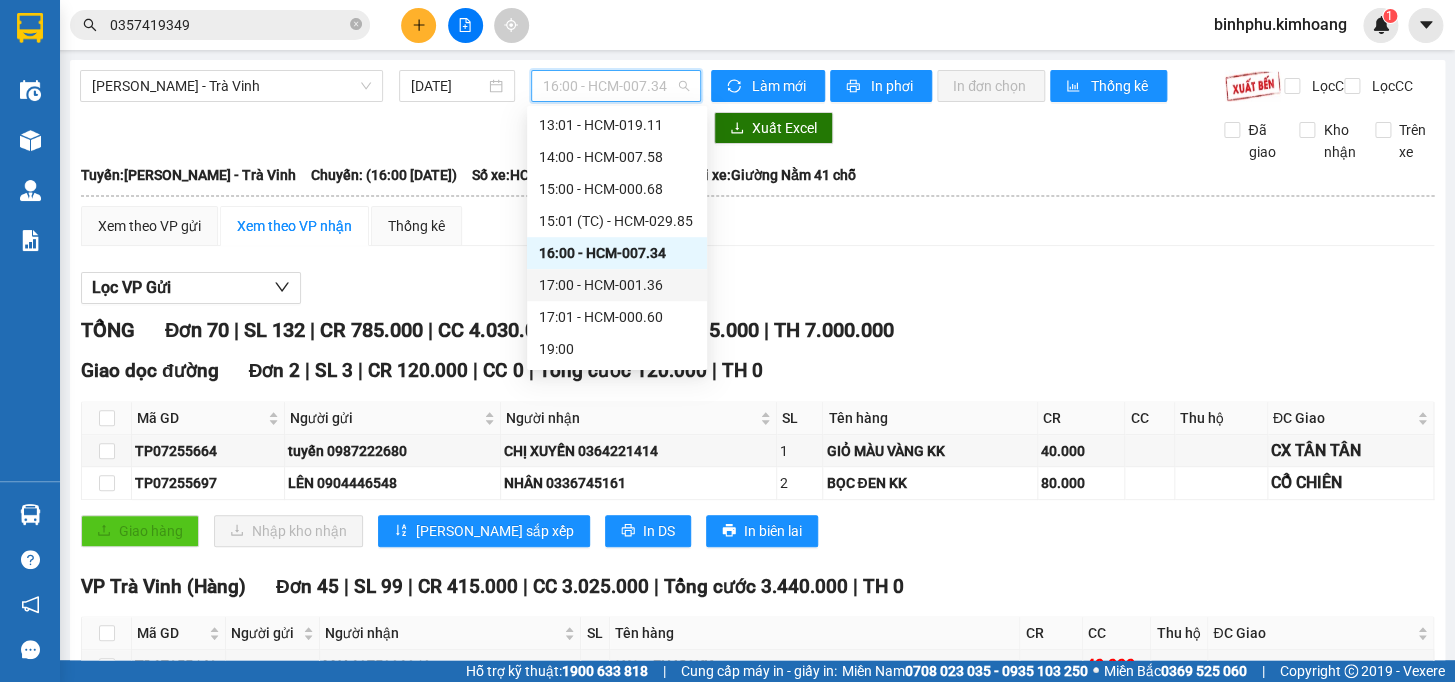 click on "17:00     - HCM-001.36" at bounding box center (617, 285) 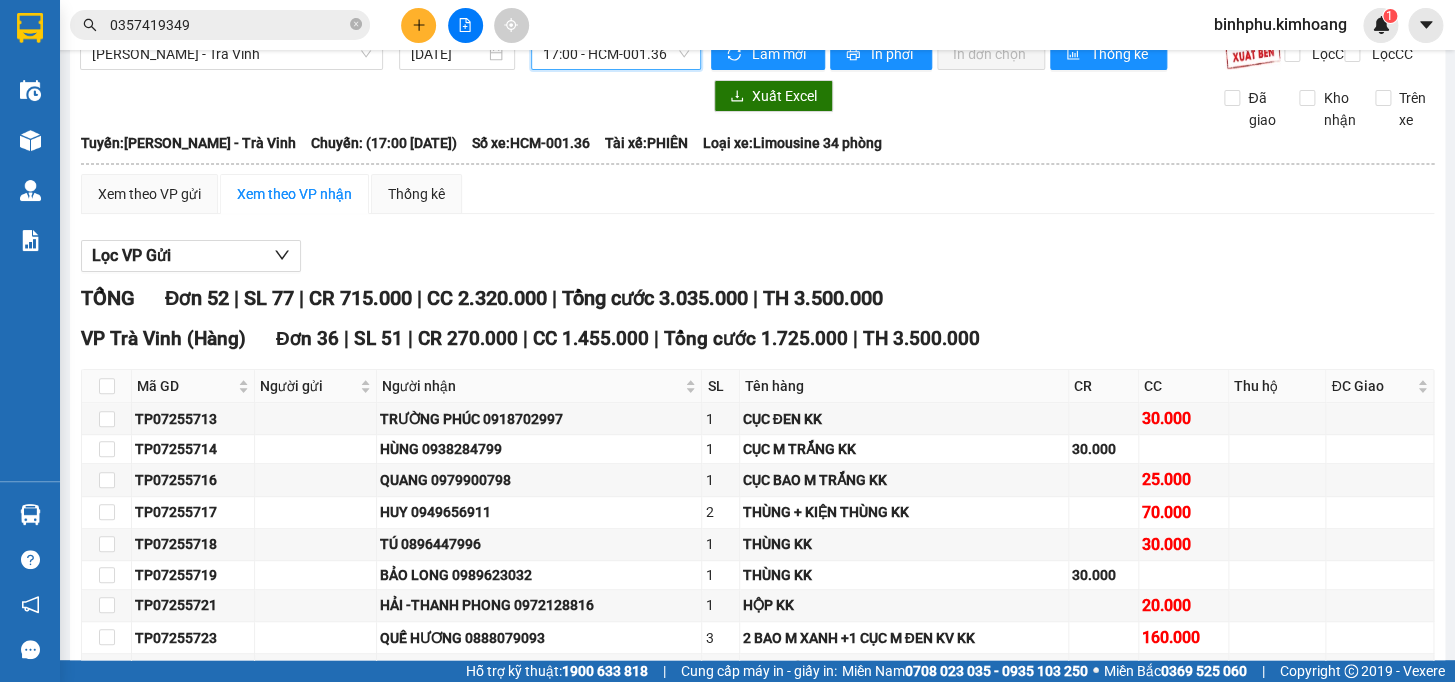 scroll, scrollTop: 0, scrollLeft: 0, axis: both 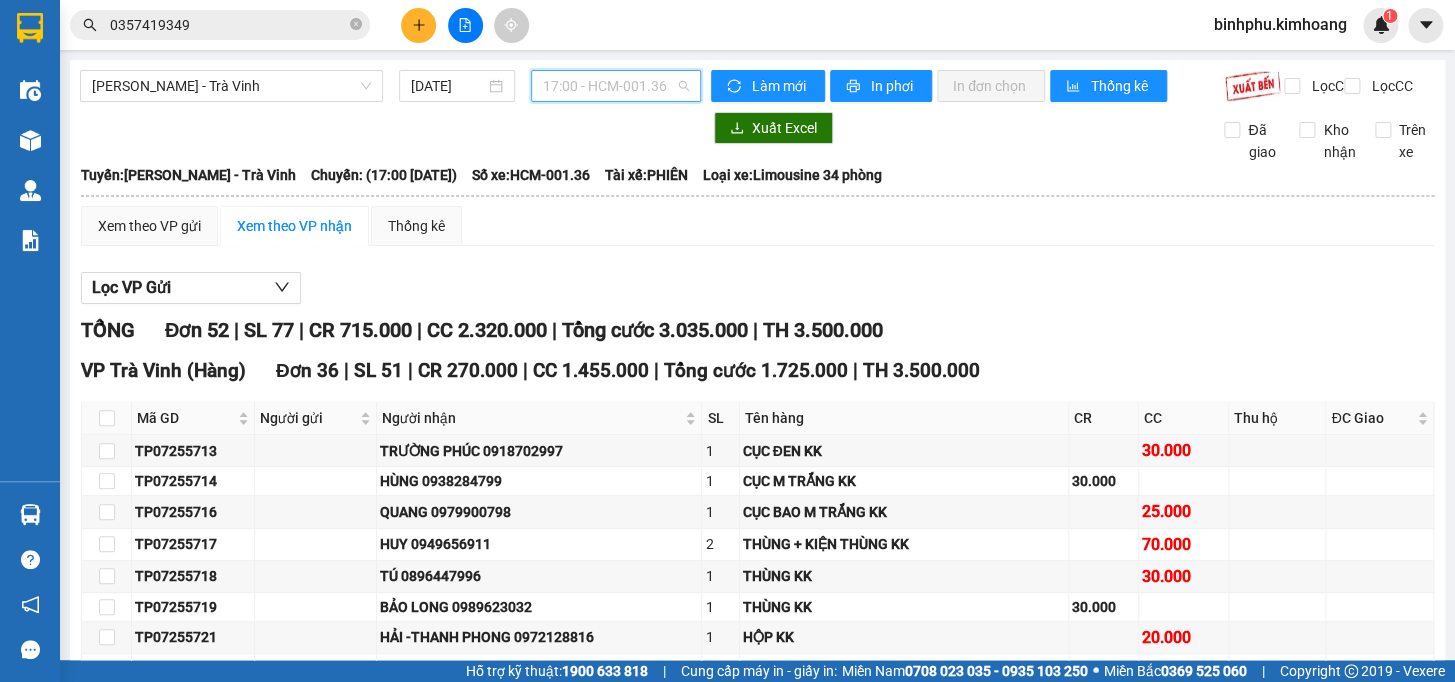 click on "17:00     - HCM-001.36" at bounding box center [616, 86] 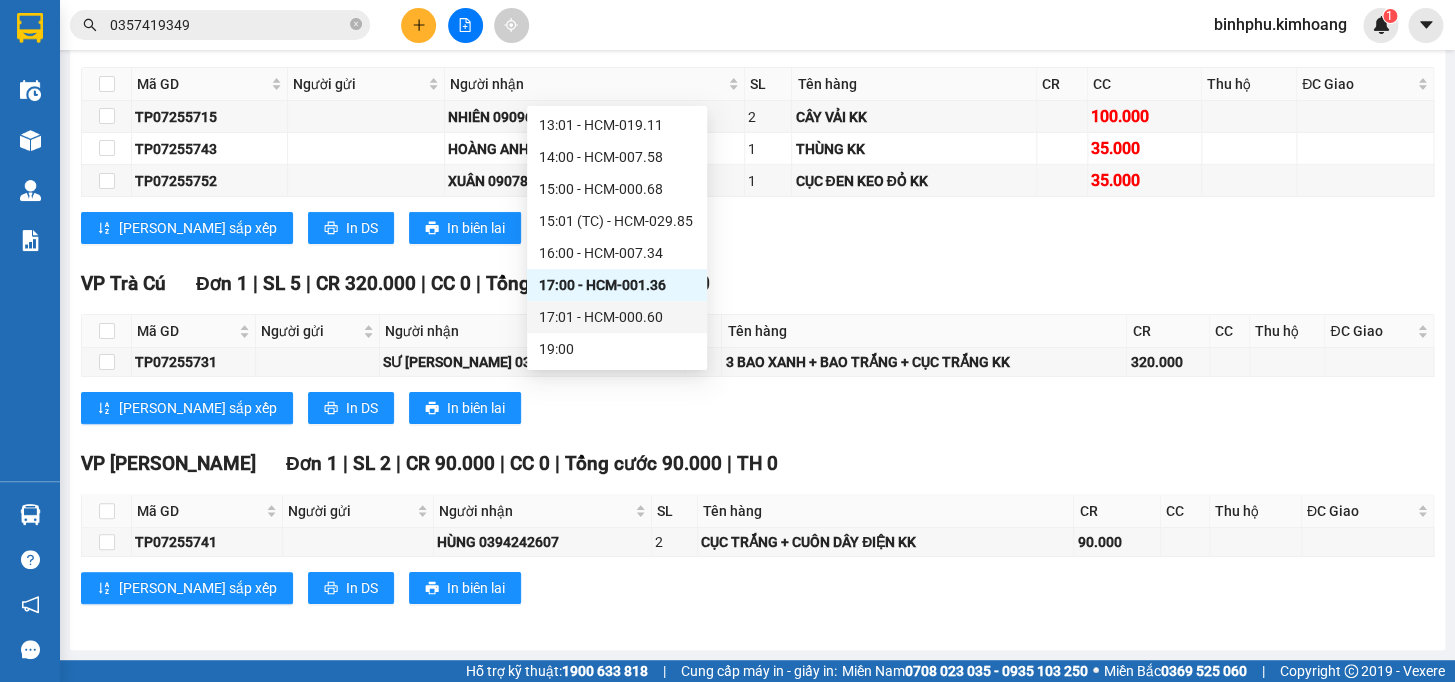 scroll, scrollTop: 2583, scrollLeft: 0, axis: vertical 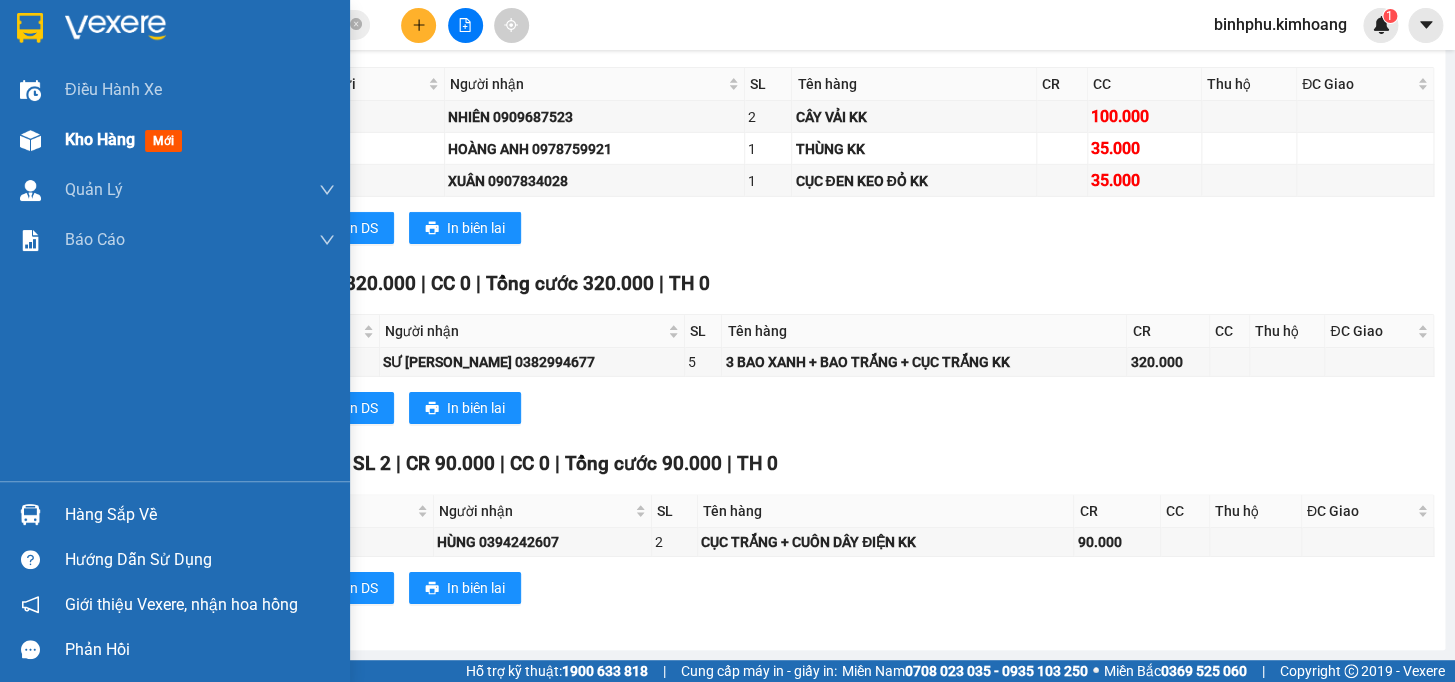click on "Kho hàng mới" at bounding box center (127, 139) 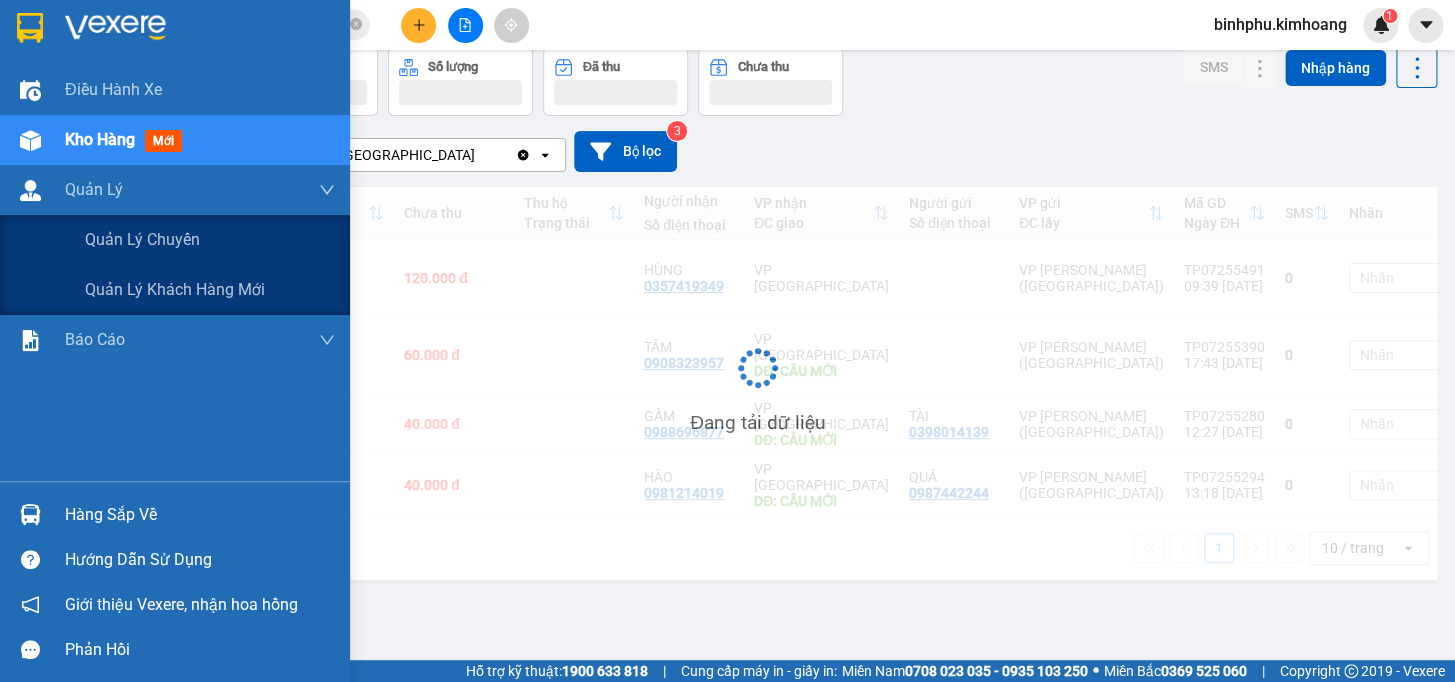 scroll, scrollTop: 91, scrollLeft: 0, axis: vertical 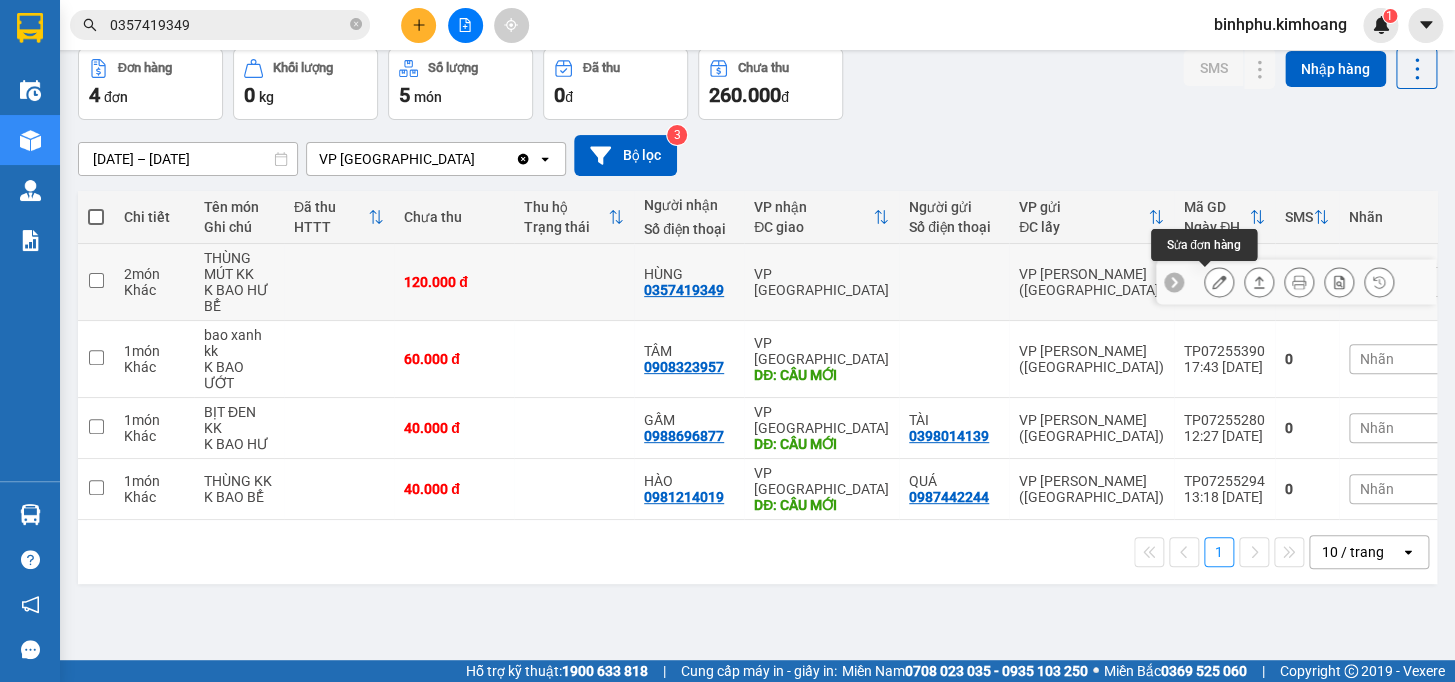 click at bounding box center [1219, 282] 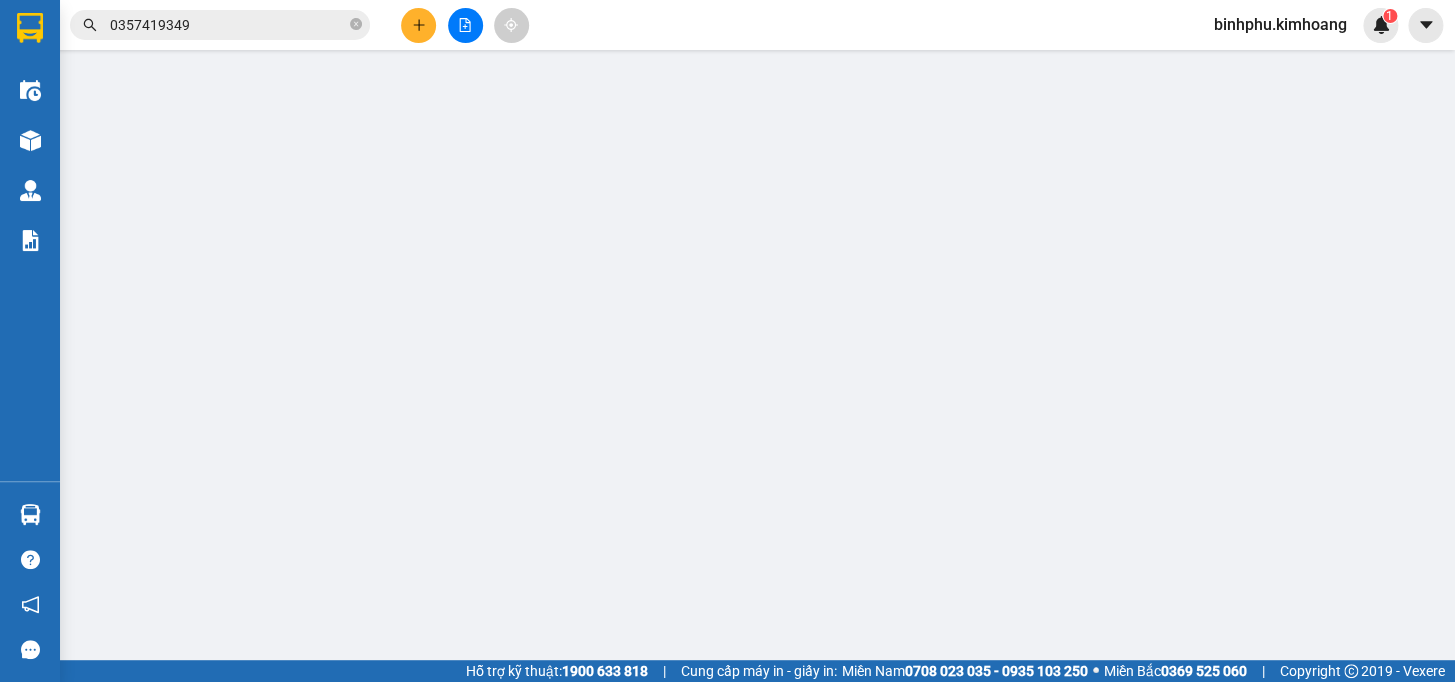 type on "0357419349" 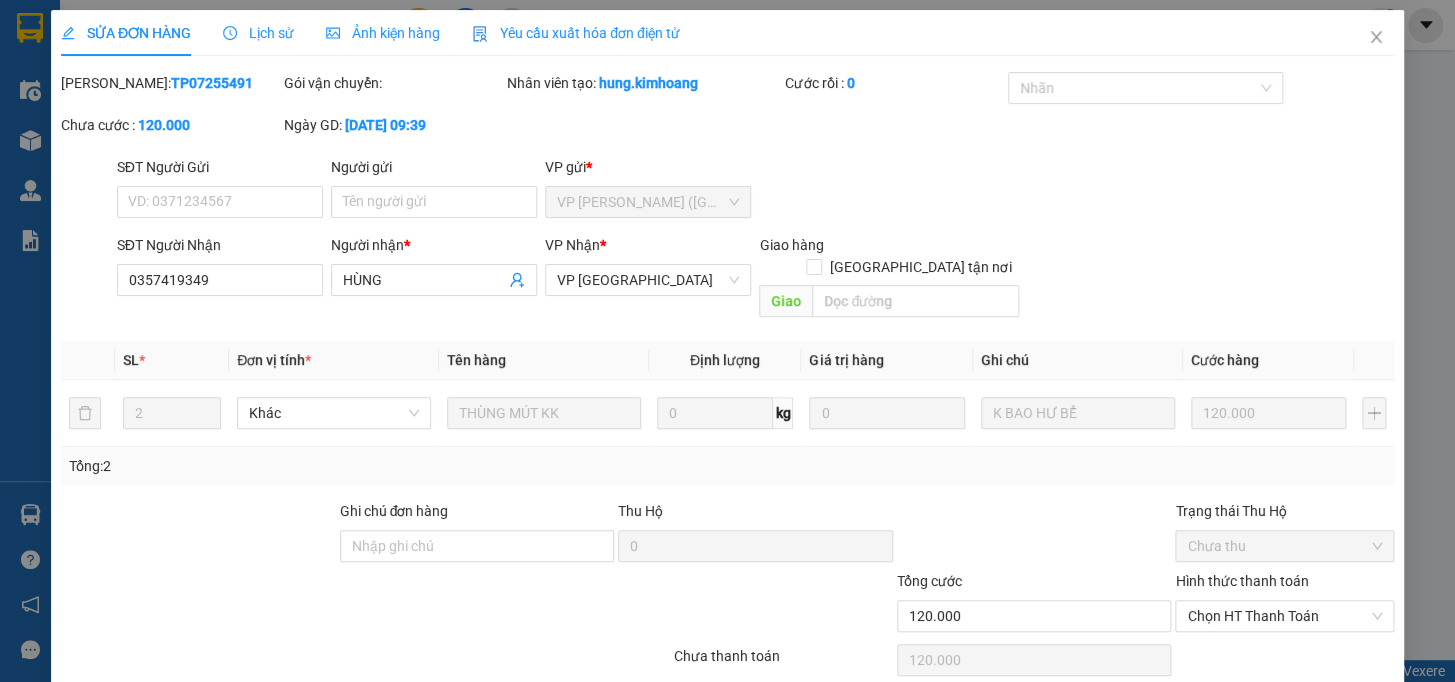 scroll, scrollTop: 0, scrollLeft: 0, axis: both 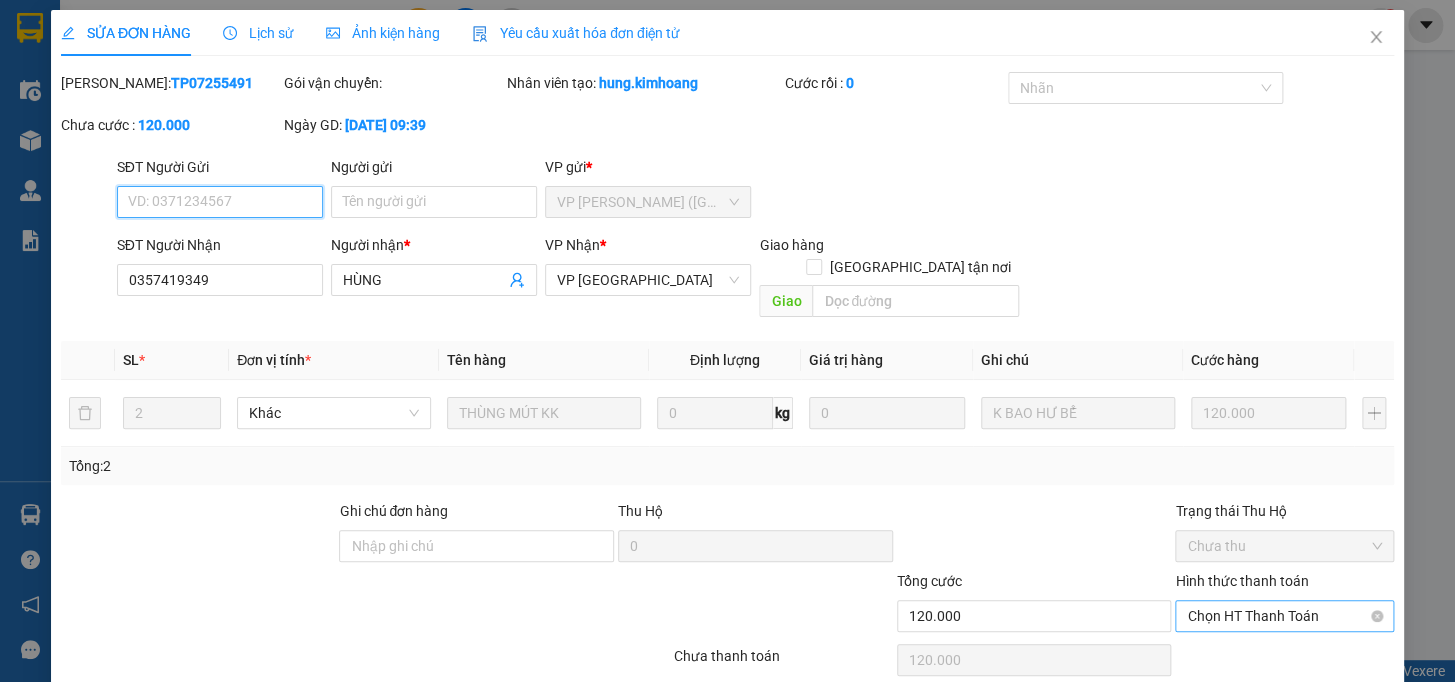 click on "Chọn HT Thanh Toán" at bounding box center (1284, 616) 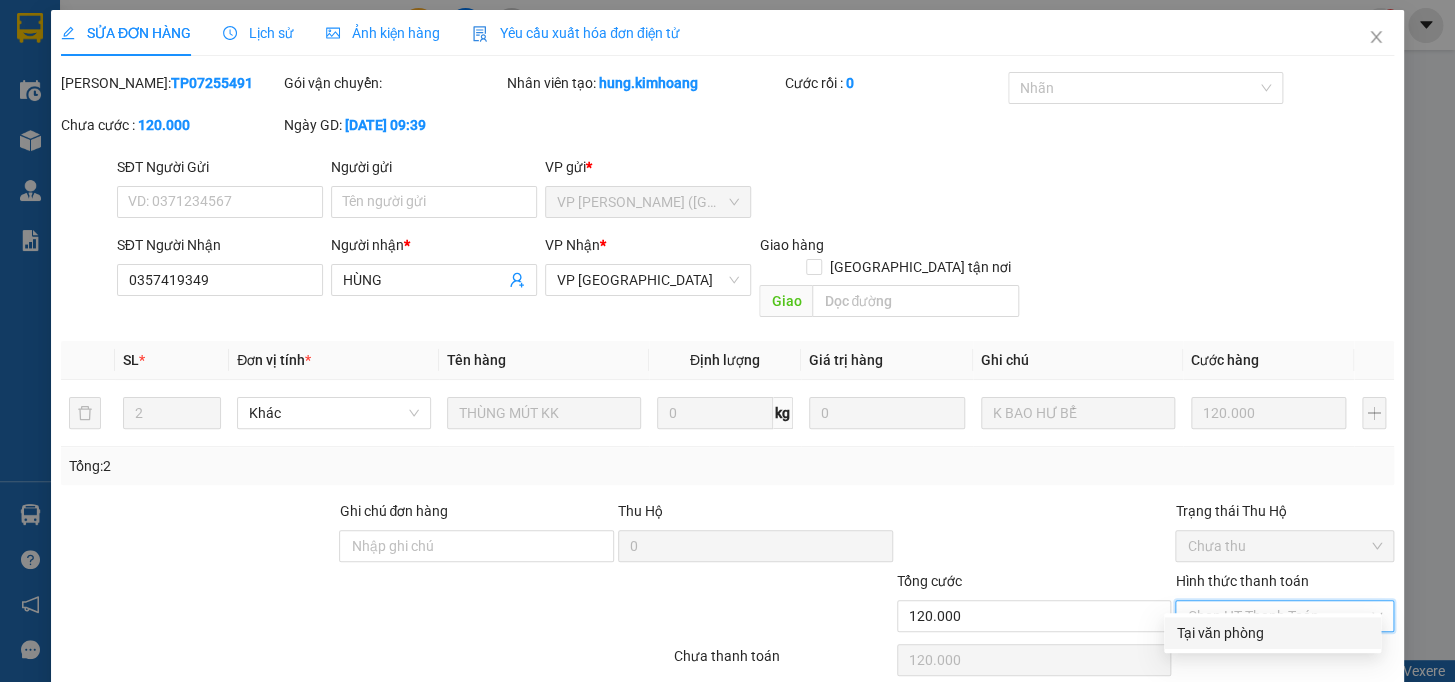click on "Tại văn phòng" at bounding box center [1272, 633] 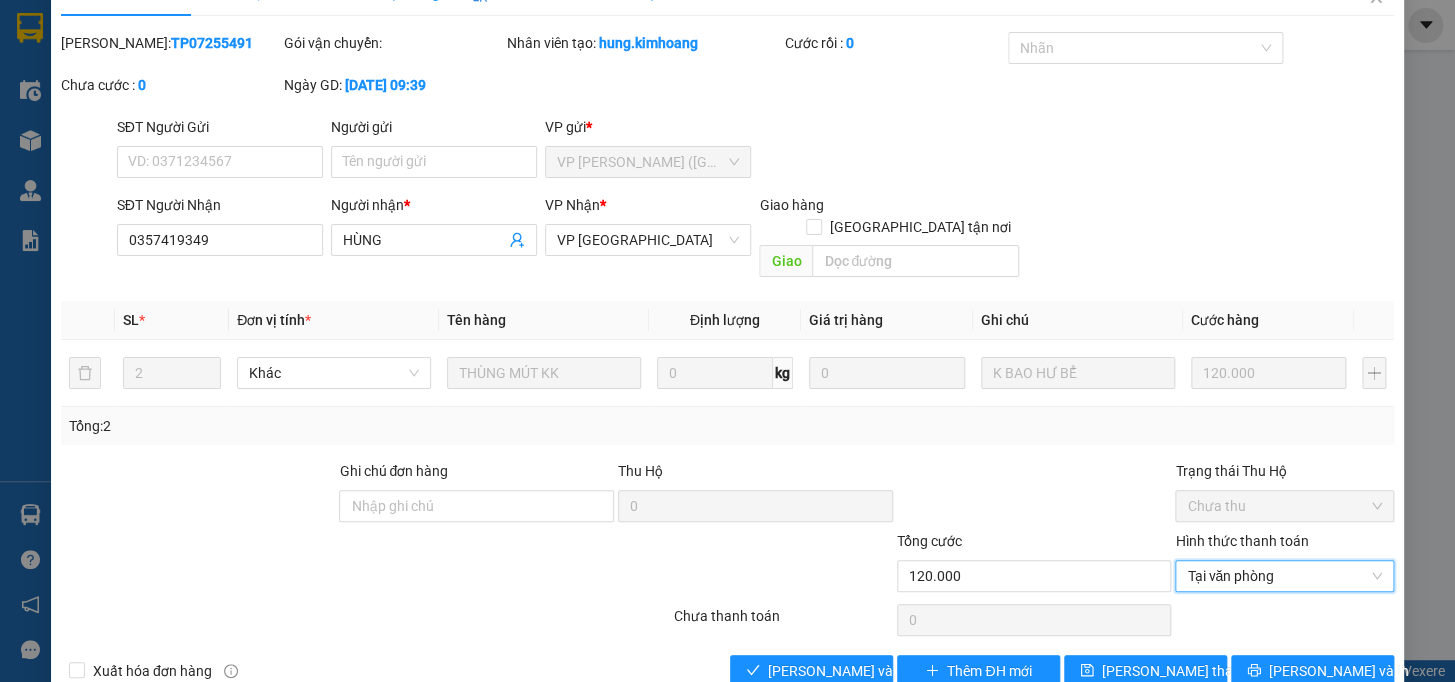 scroll, scrollTop: 61, scrollLeft: 0, axis: vertical 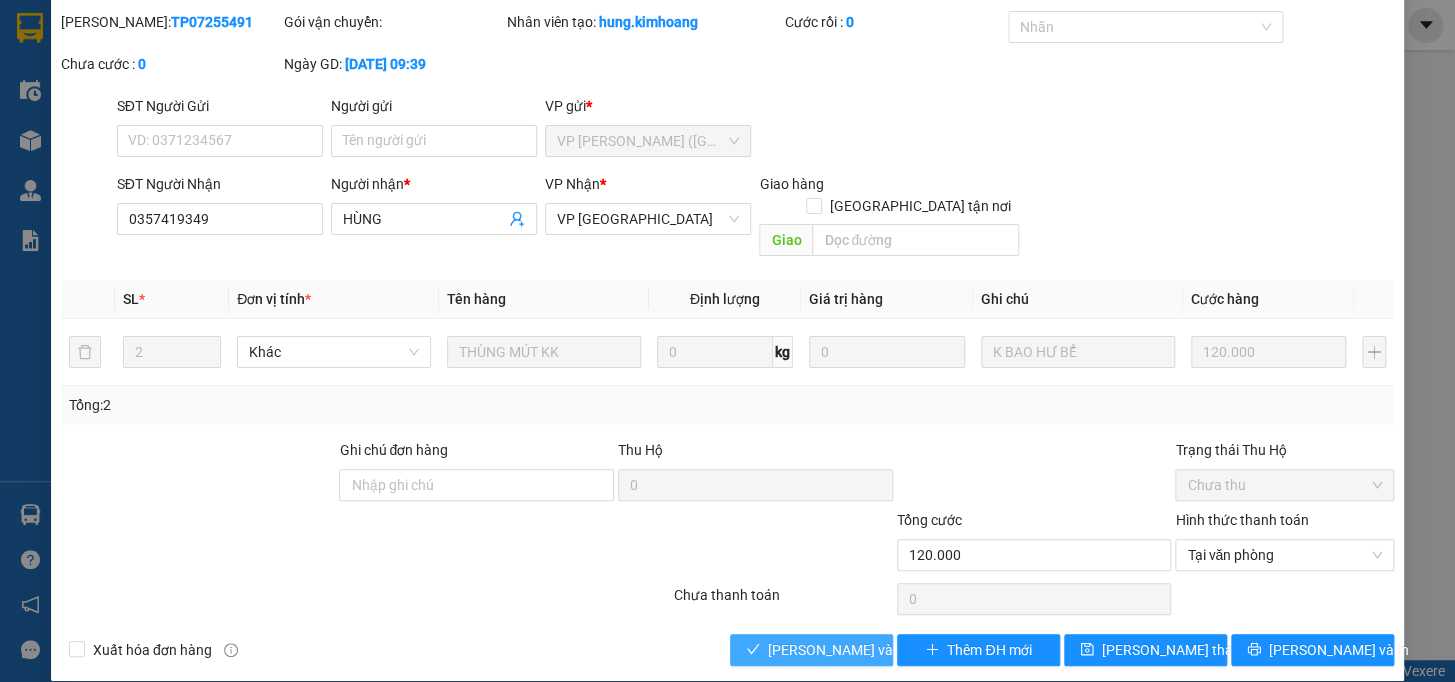 click on "[PERSON_NAME] và Giao hàng" at bounding box center (864, 650) 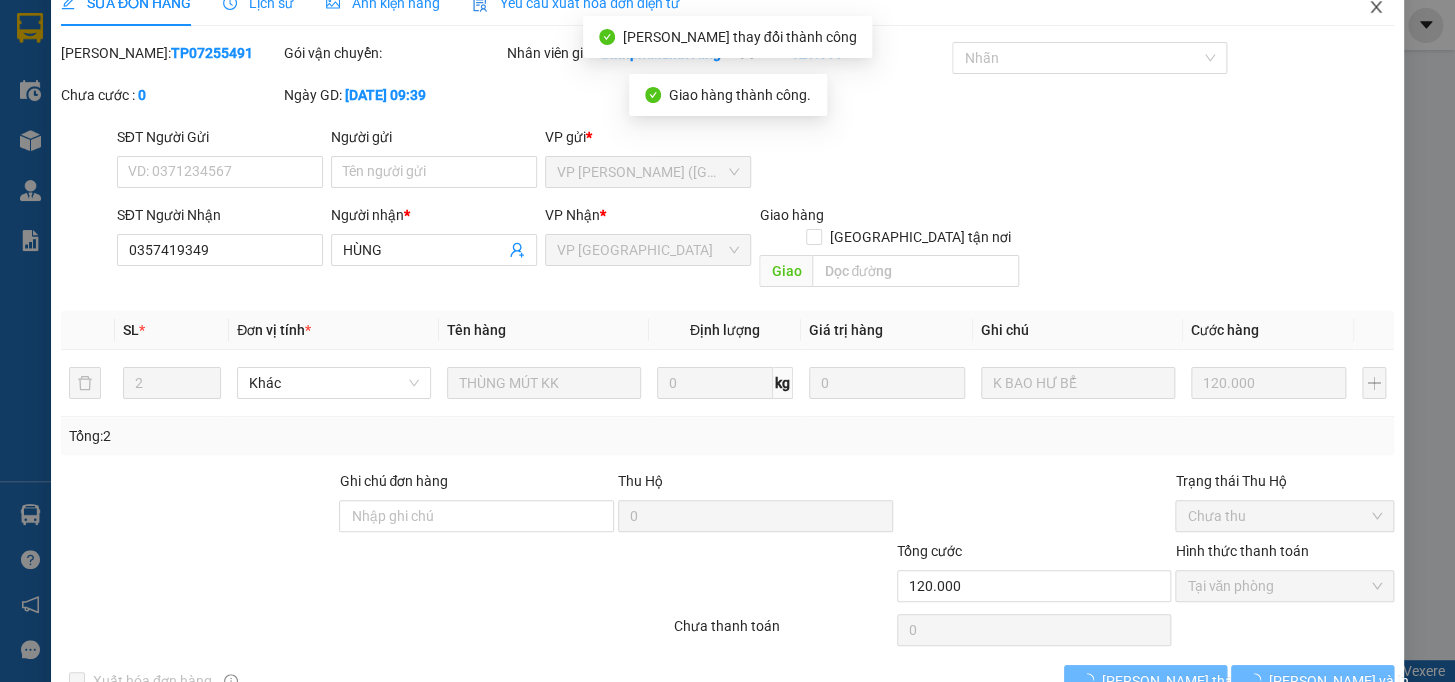 scroll, scrollTop: 0, scrollLeft: 0, axis: both 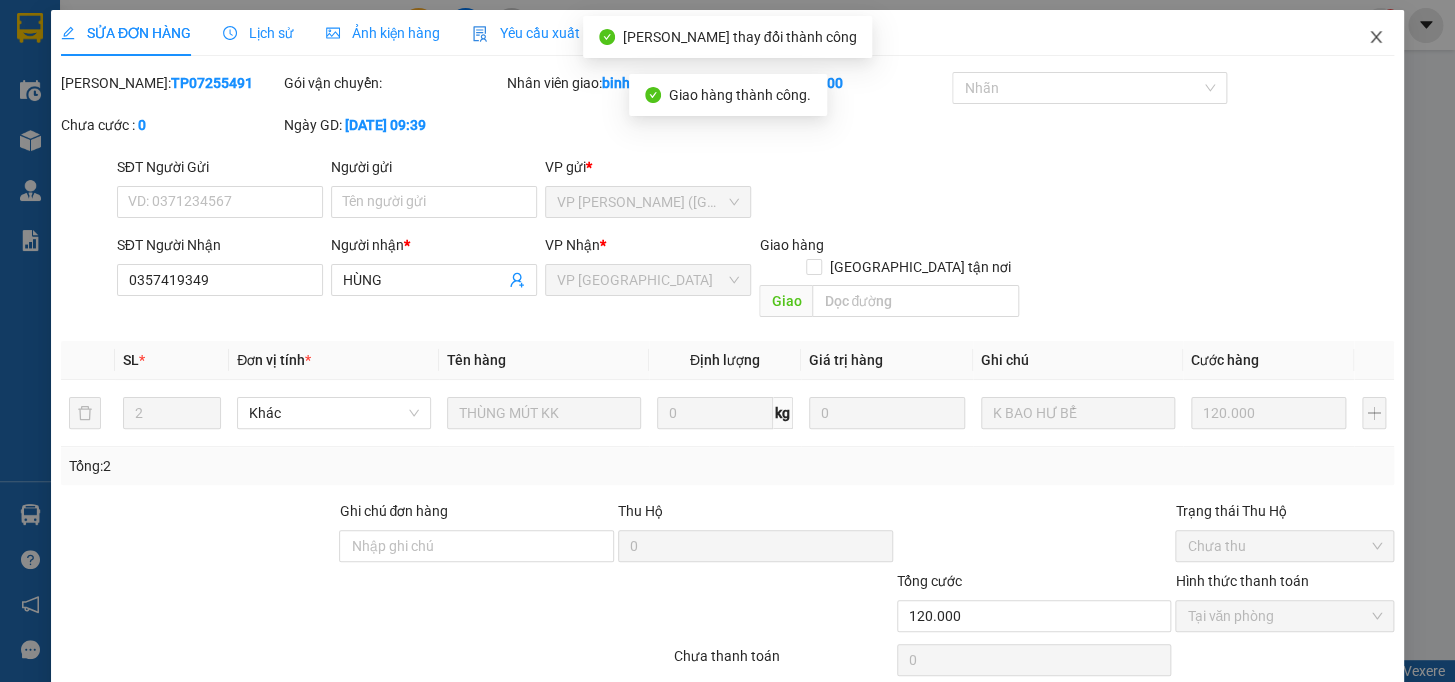 click at bounding box center [1376, 38] 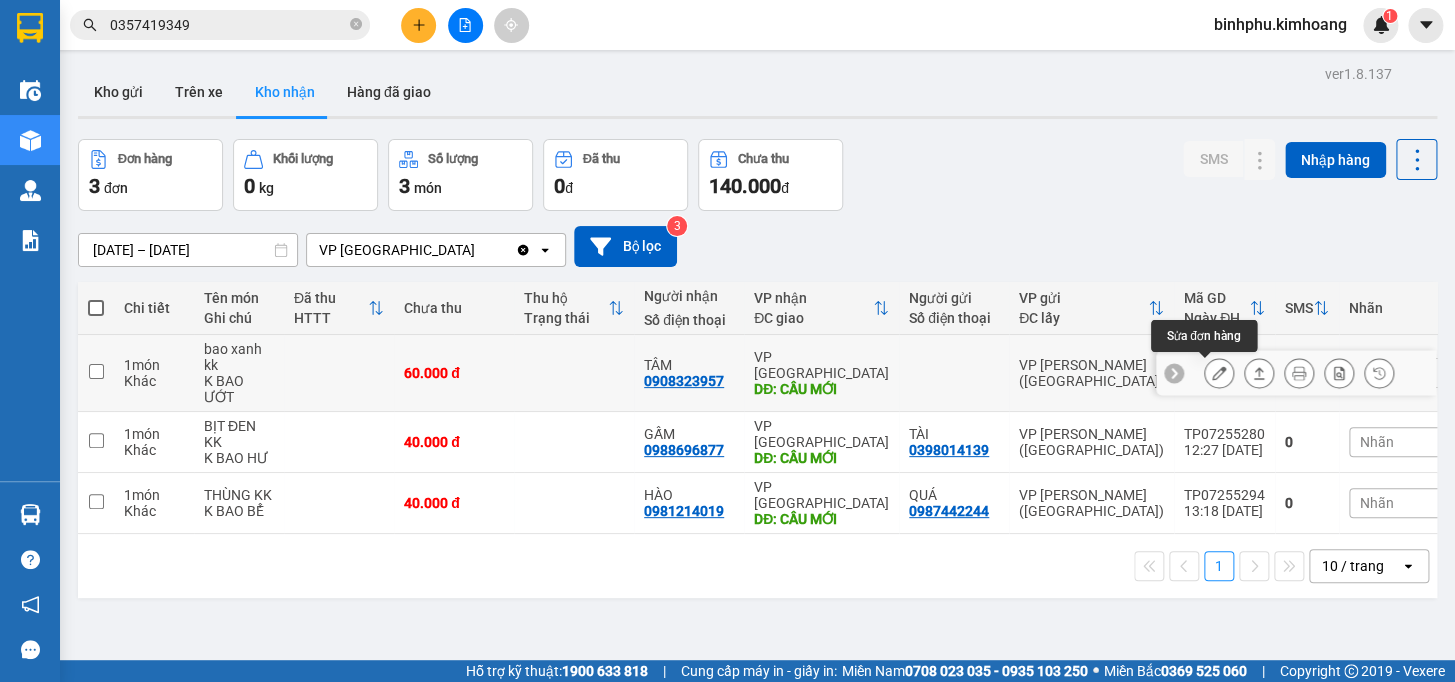 click 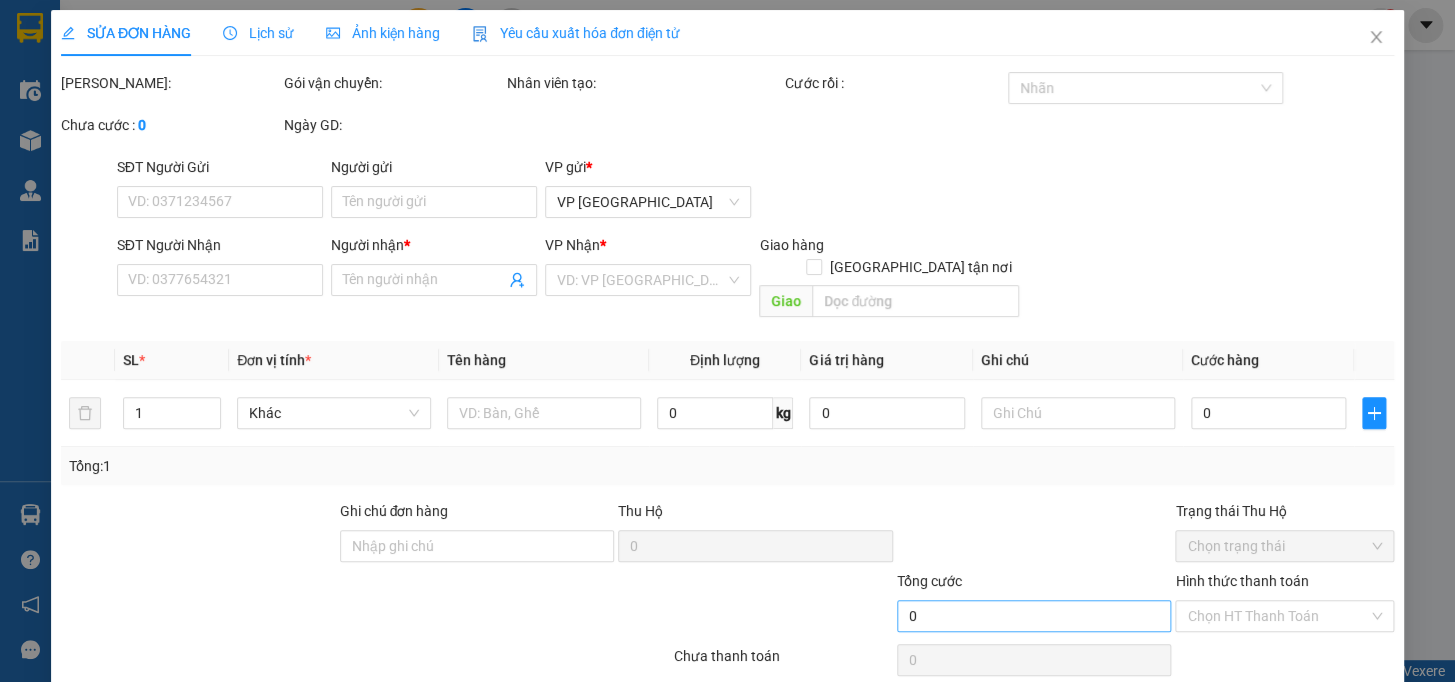 type on "0908323957" 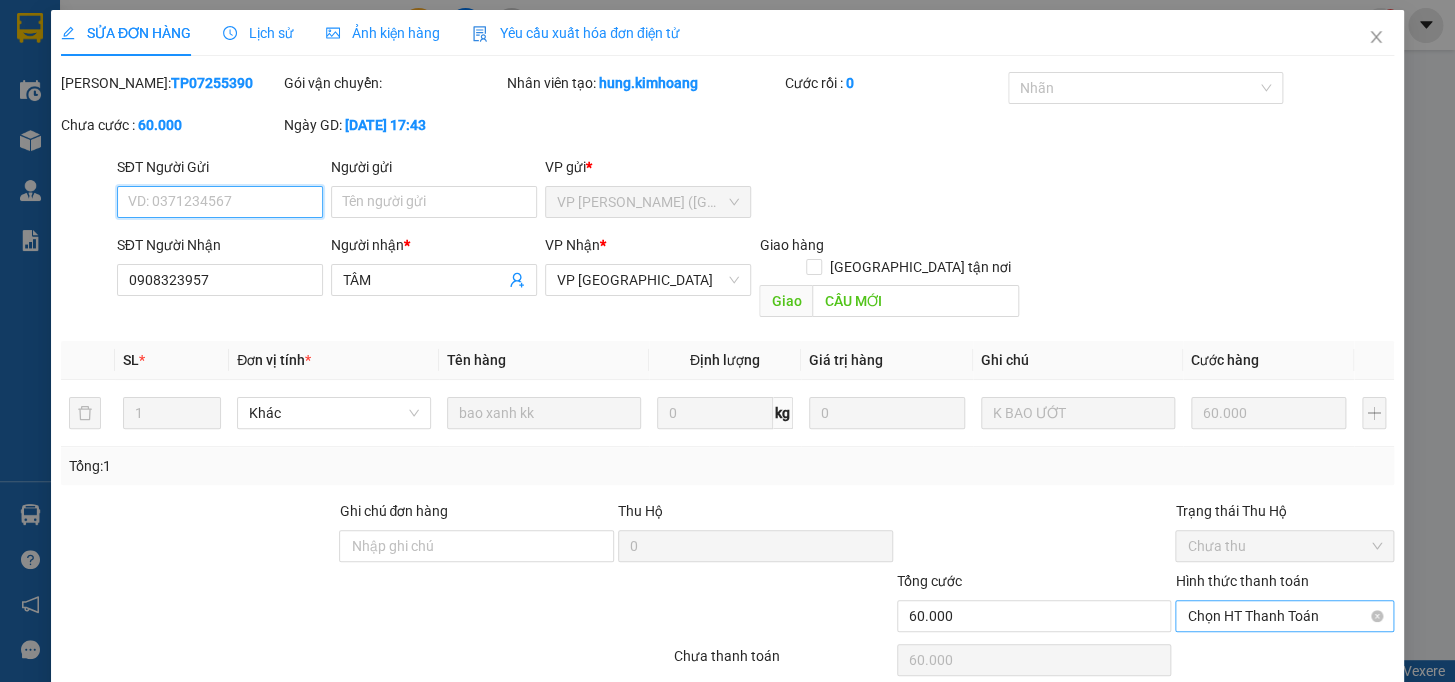 click on "Chọn HT Thanh Toán" at bounding box center [1284, 616] 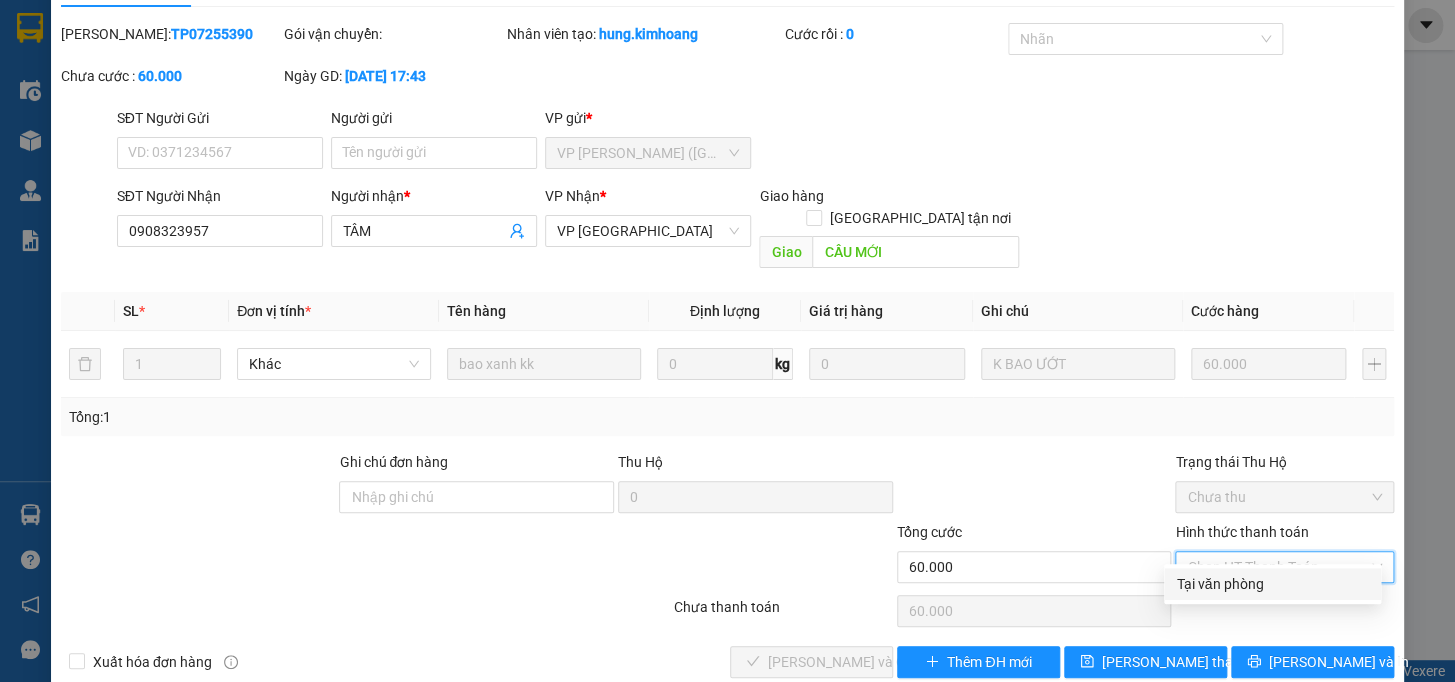 scroll, scrollTop: 61, scrollLeft: 0, axis: vertical 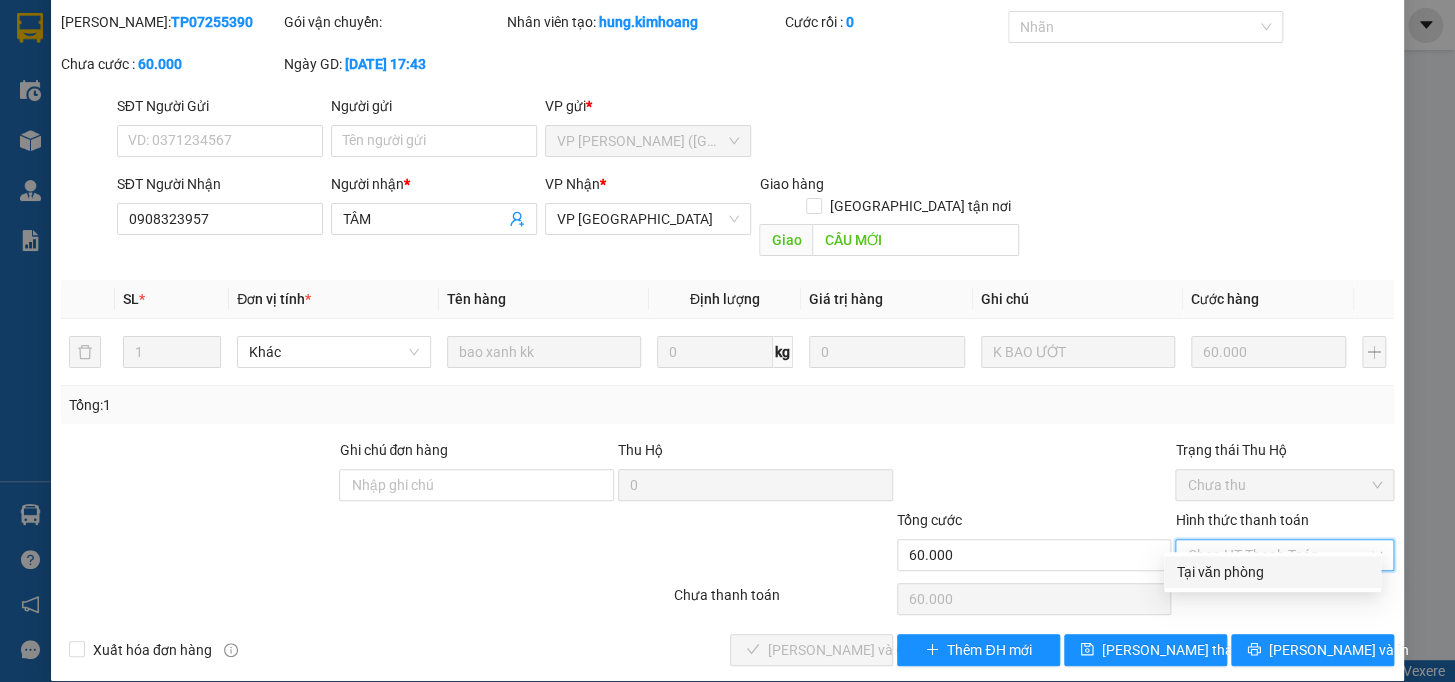 click on "Tại văn phòng" at bounding box center (1272, 572) 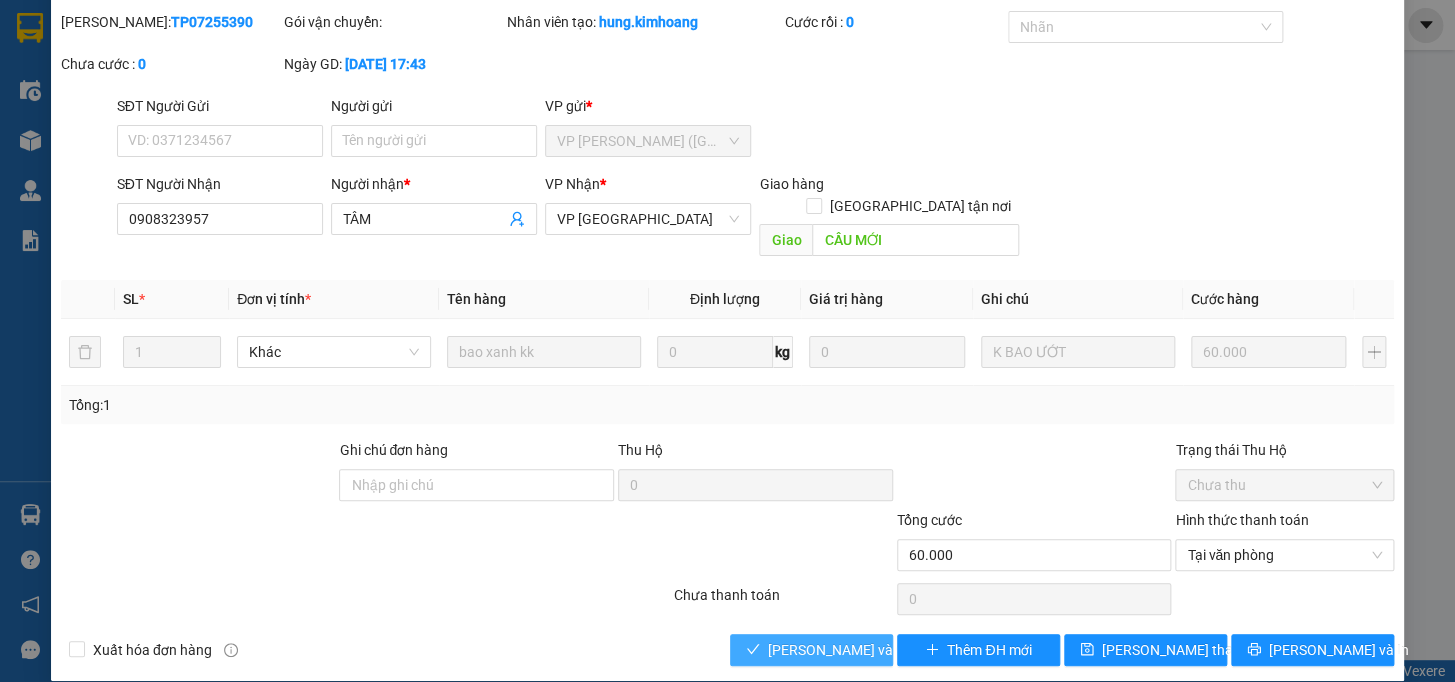 click on "[PERSON_NAME] và Giao hàng" at bounding box center [864, 650] 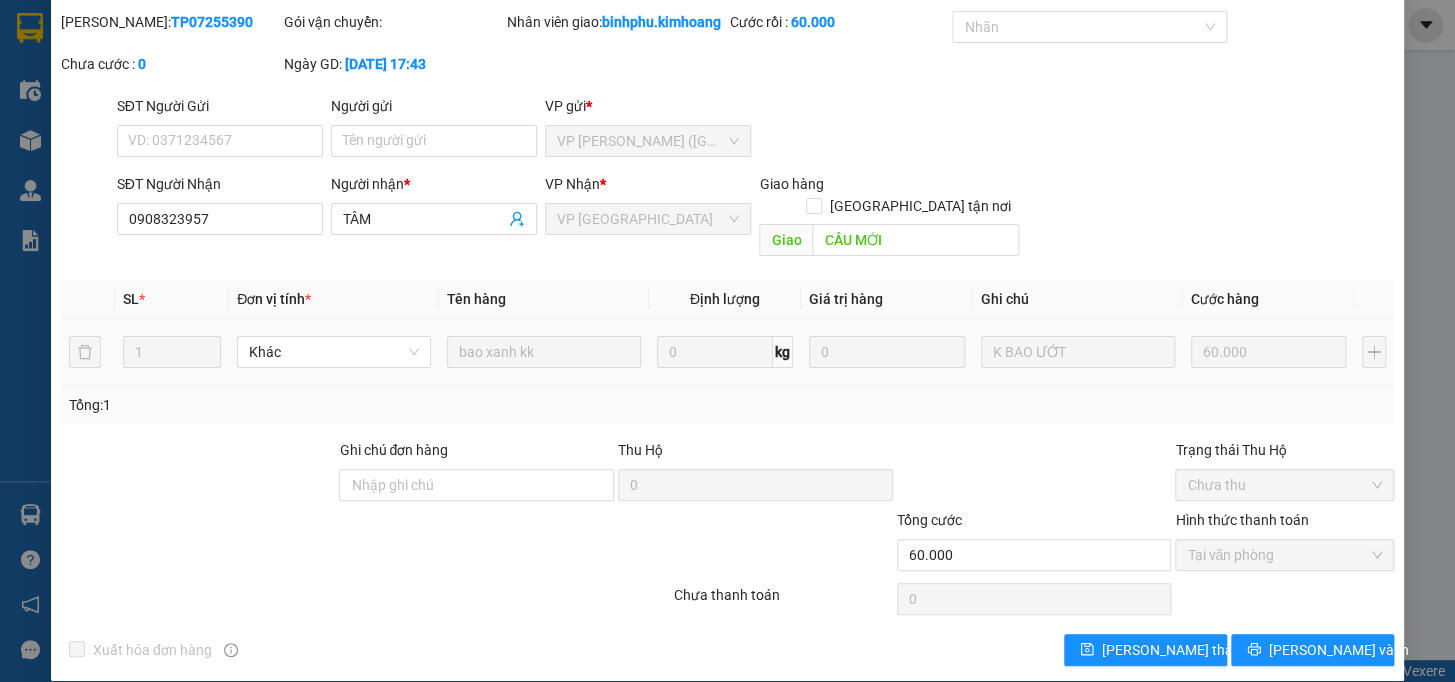 scroll, scrollTop: 0, scrollLeft: 0, axis: both 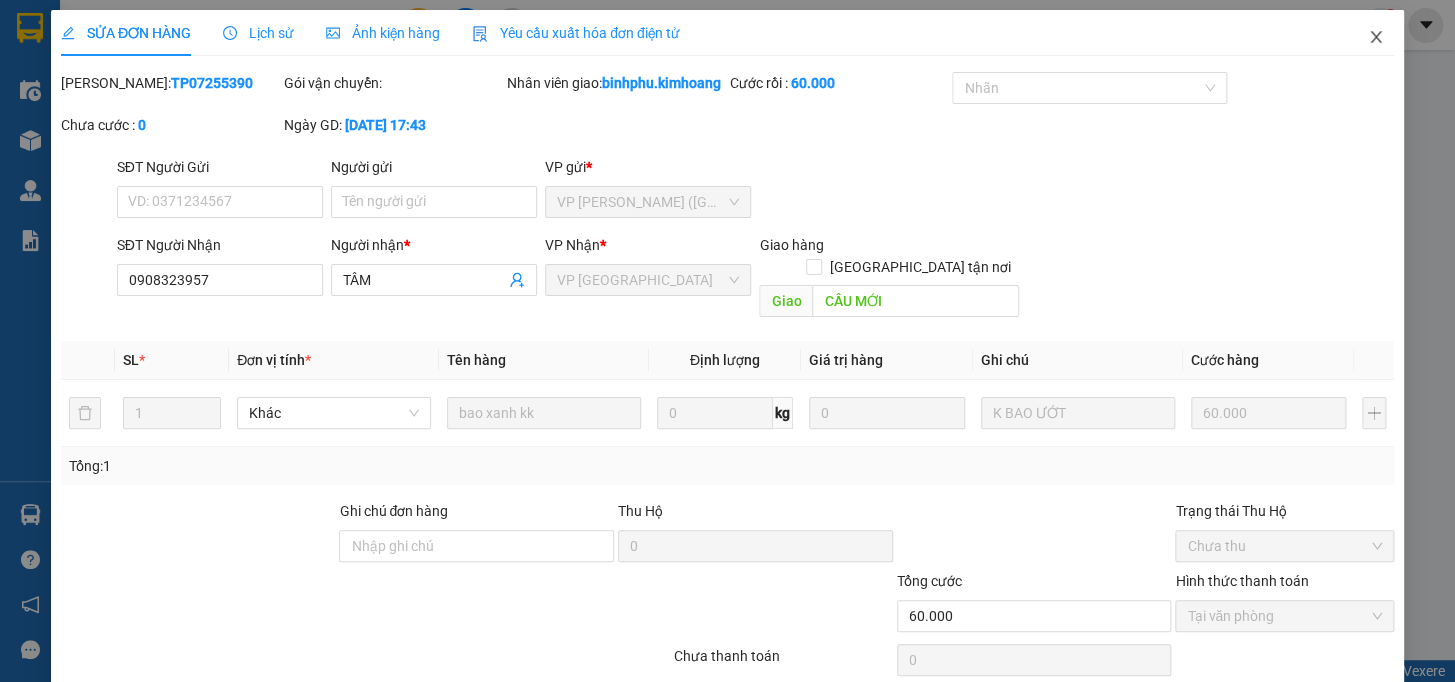 click 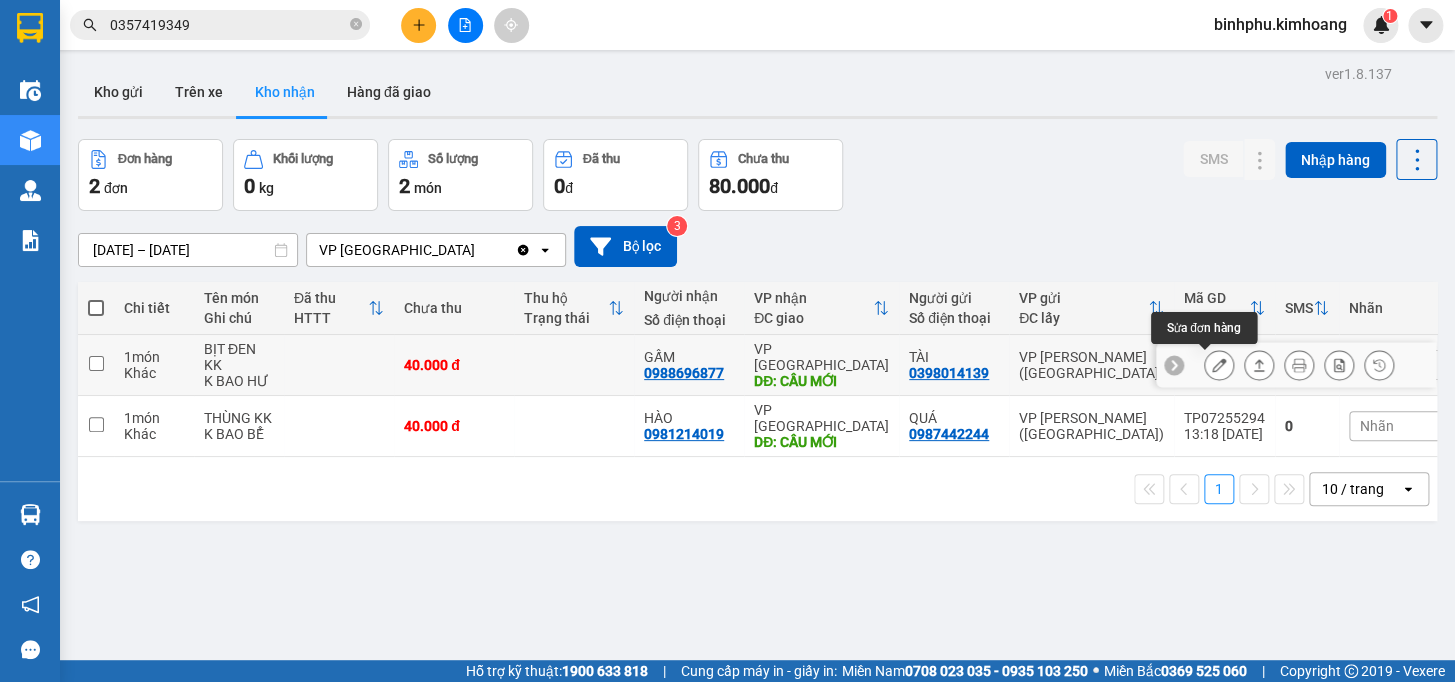 click at bounding box center [1219, 365] 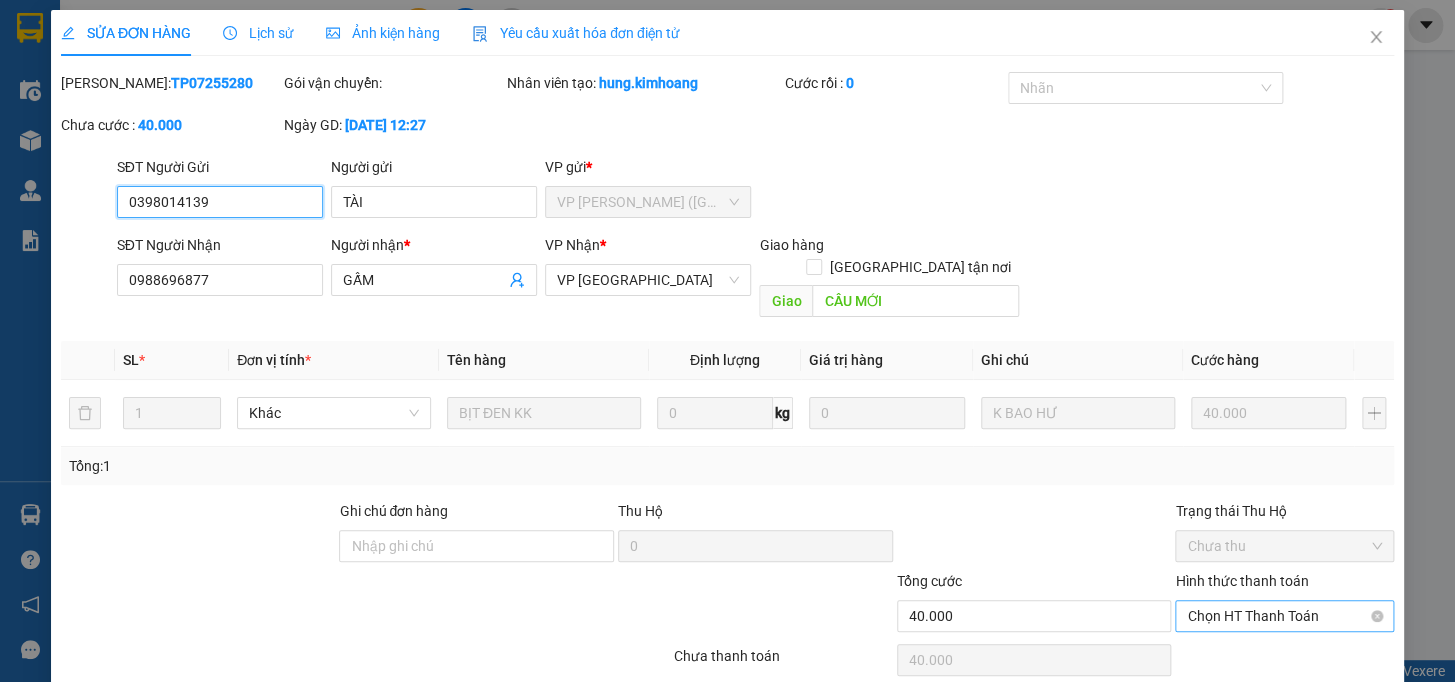 click on "Chọn HT Thanh Toán" at bounding box center (1284, 616) 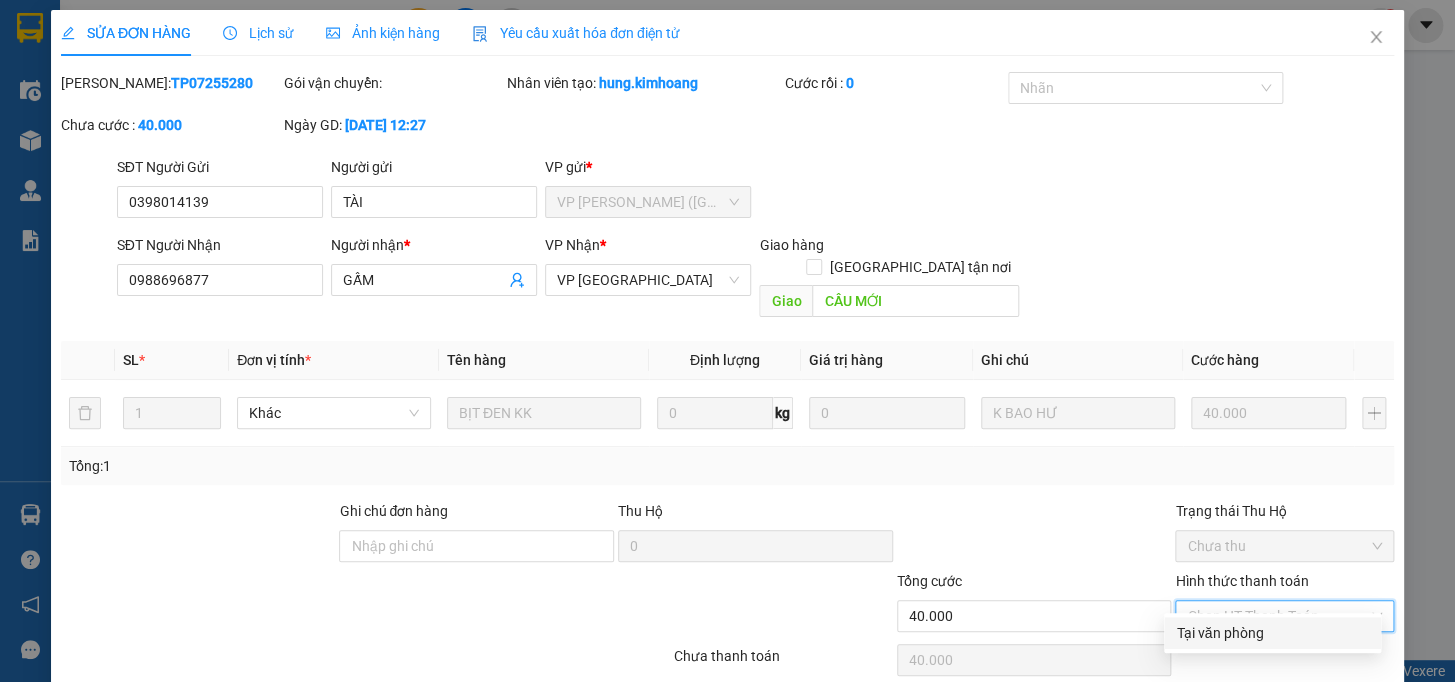 click on "Tại văn phòng" at bounding box center [1272, 633] 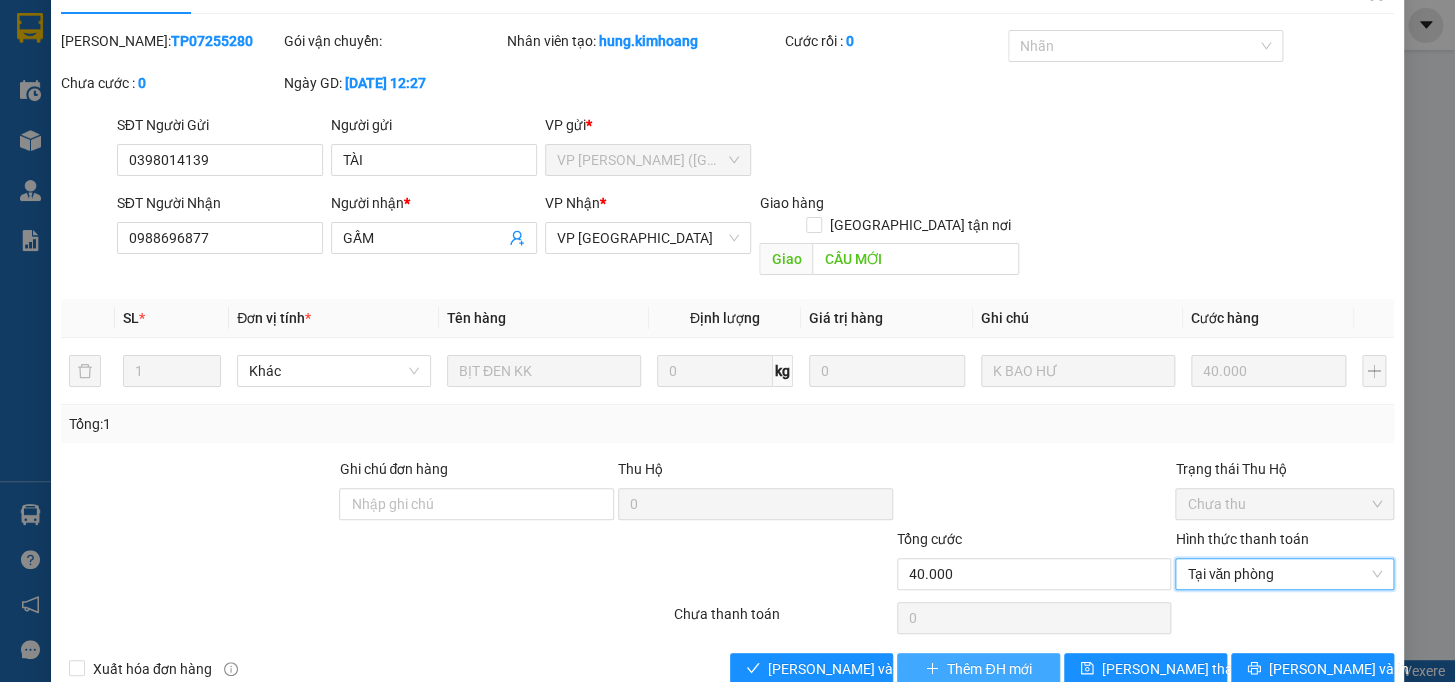 scroll, scrollTop: 61, scrollLeft: 0, axis: vertical 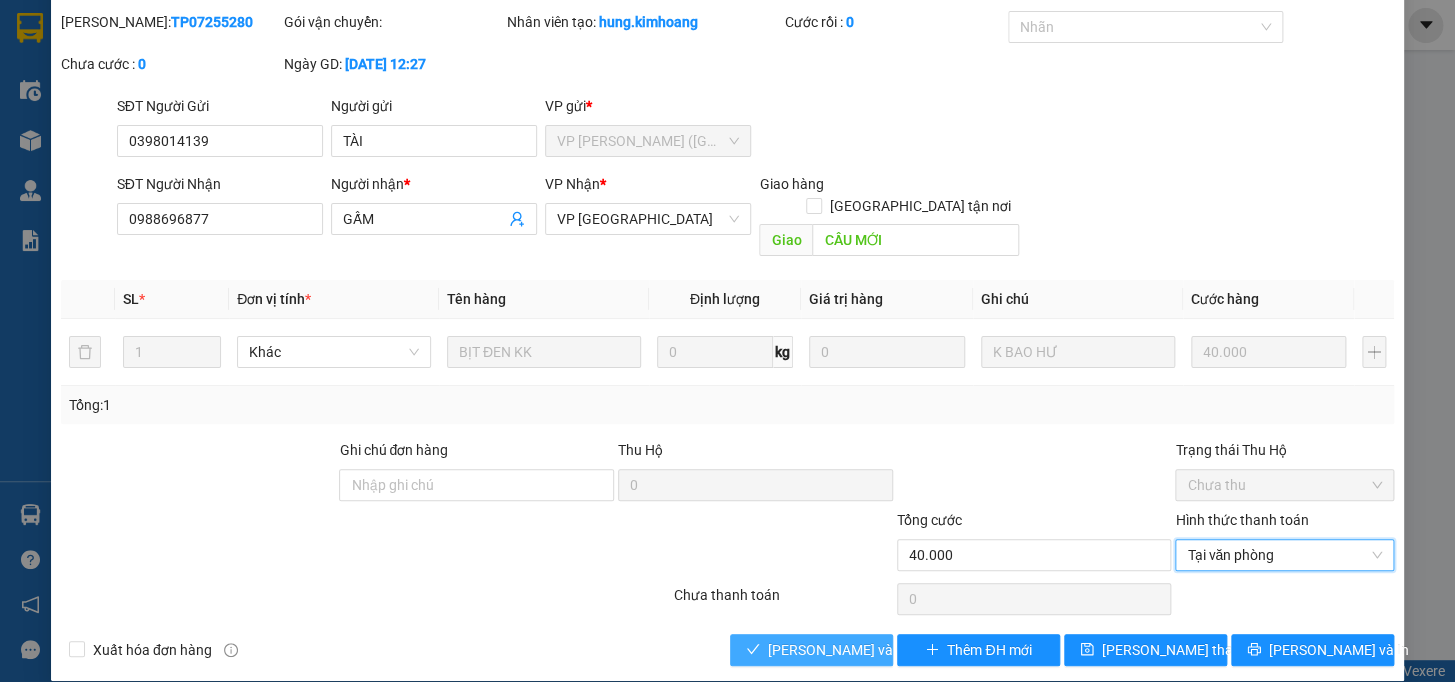 click on "[PERSON_NAME] và Giao hàng" at bounding box center (811, 650) 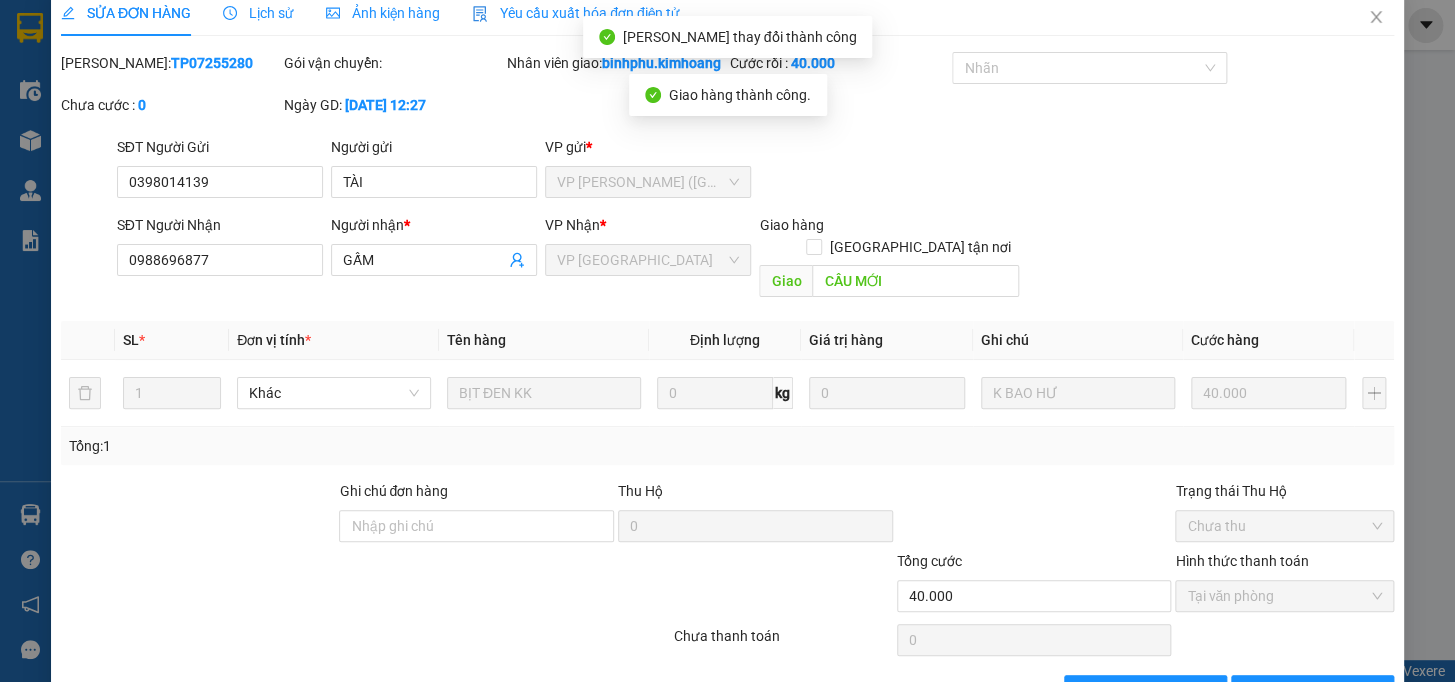 scroll, scrollTop: 0, scrollLeft: 0, axis: both 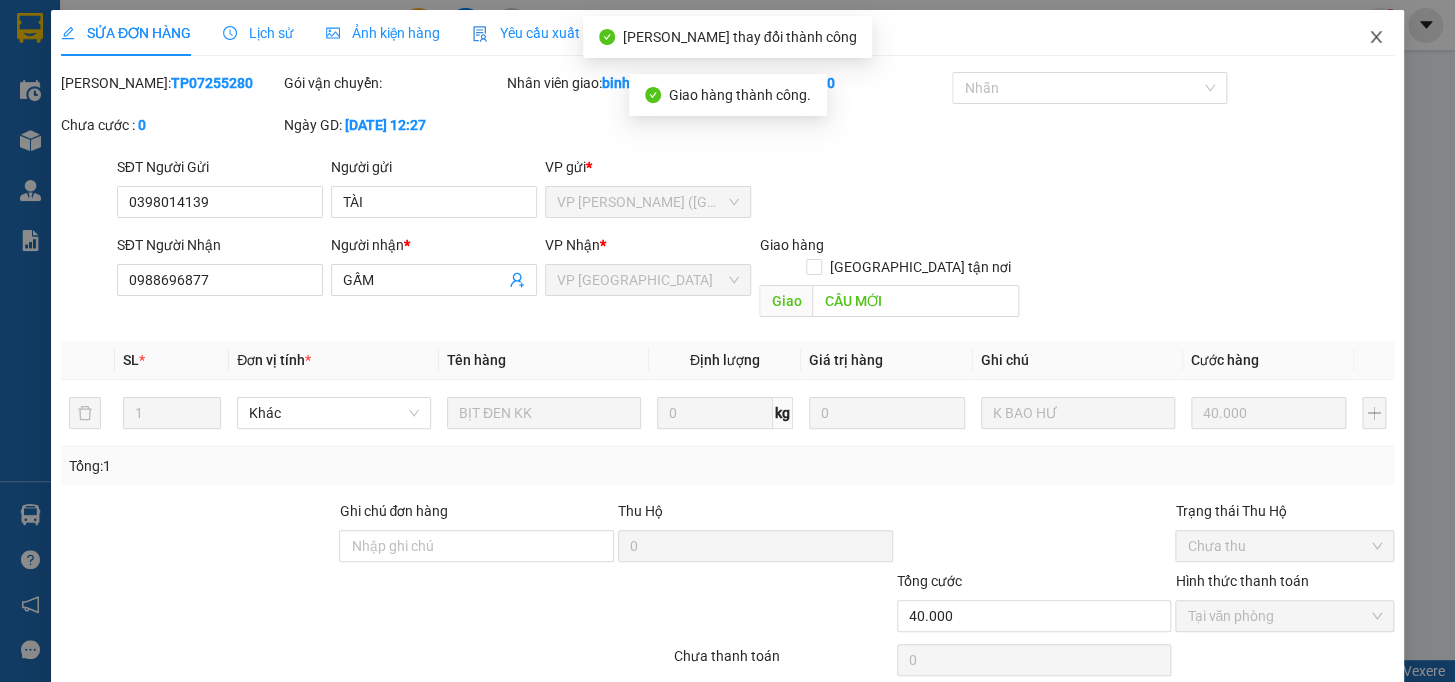 click 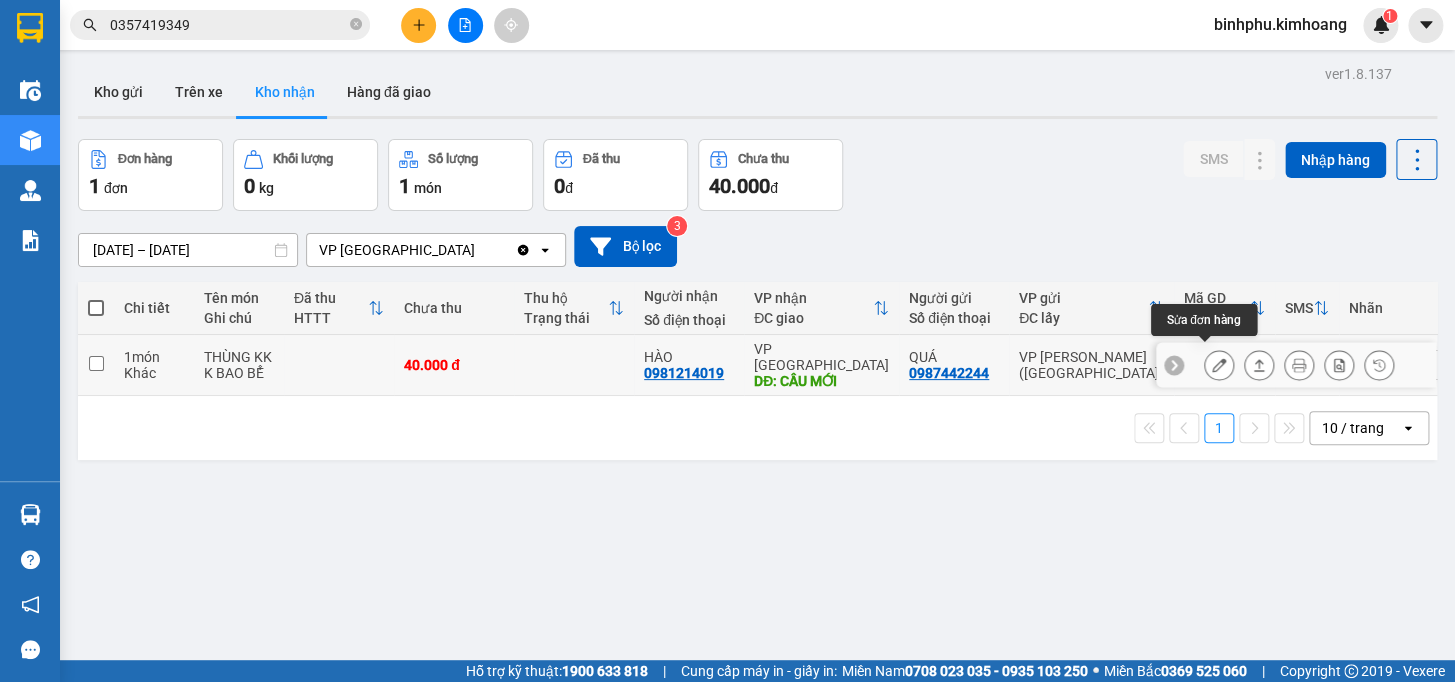 click 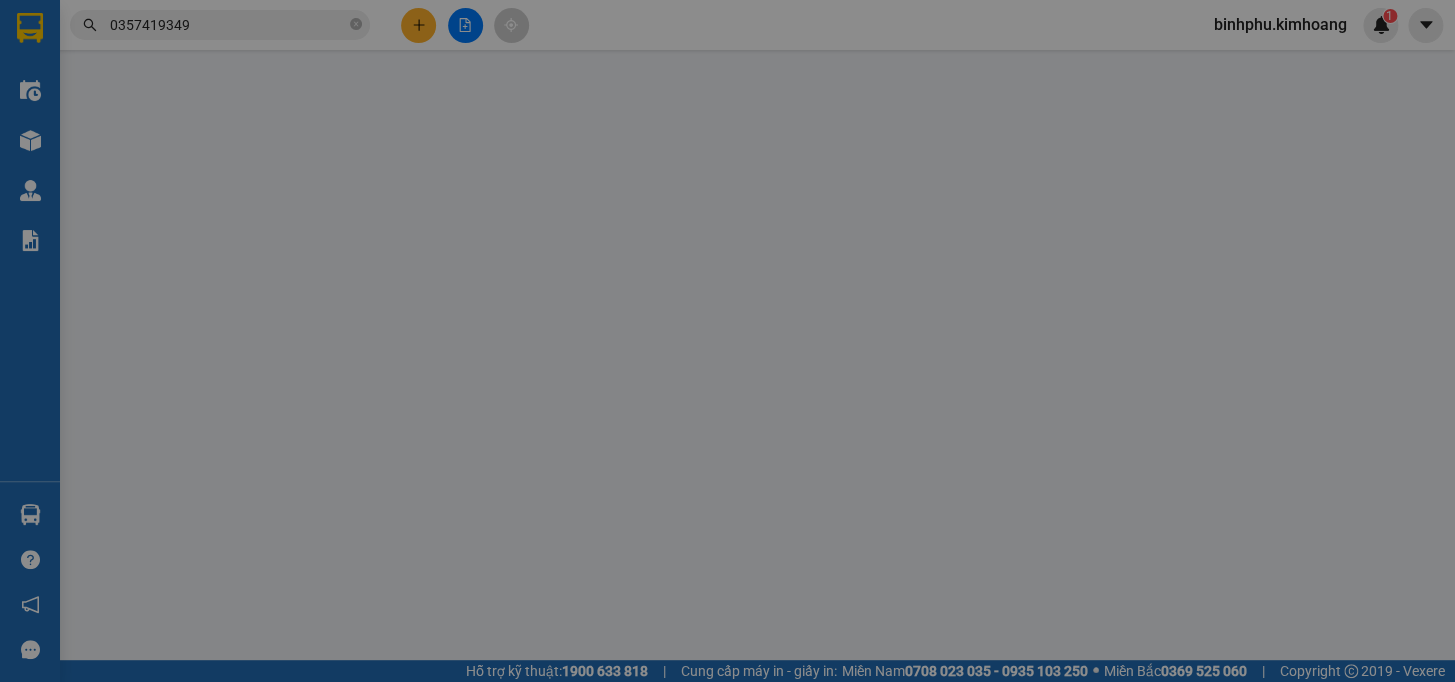 type on "0987442244" 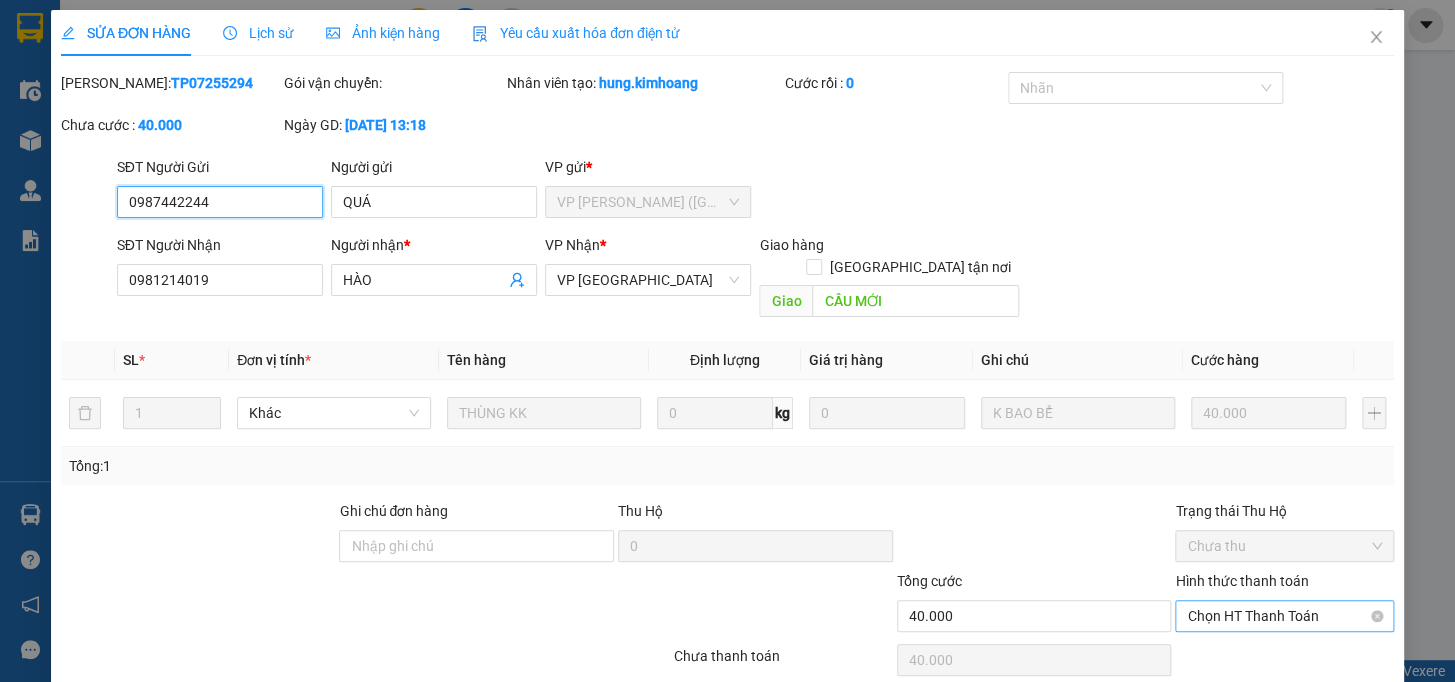 click on "Chọn HT Thanh Toán" at bounding box center (1284, 616) 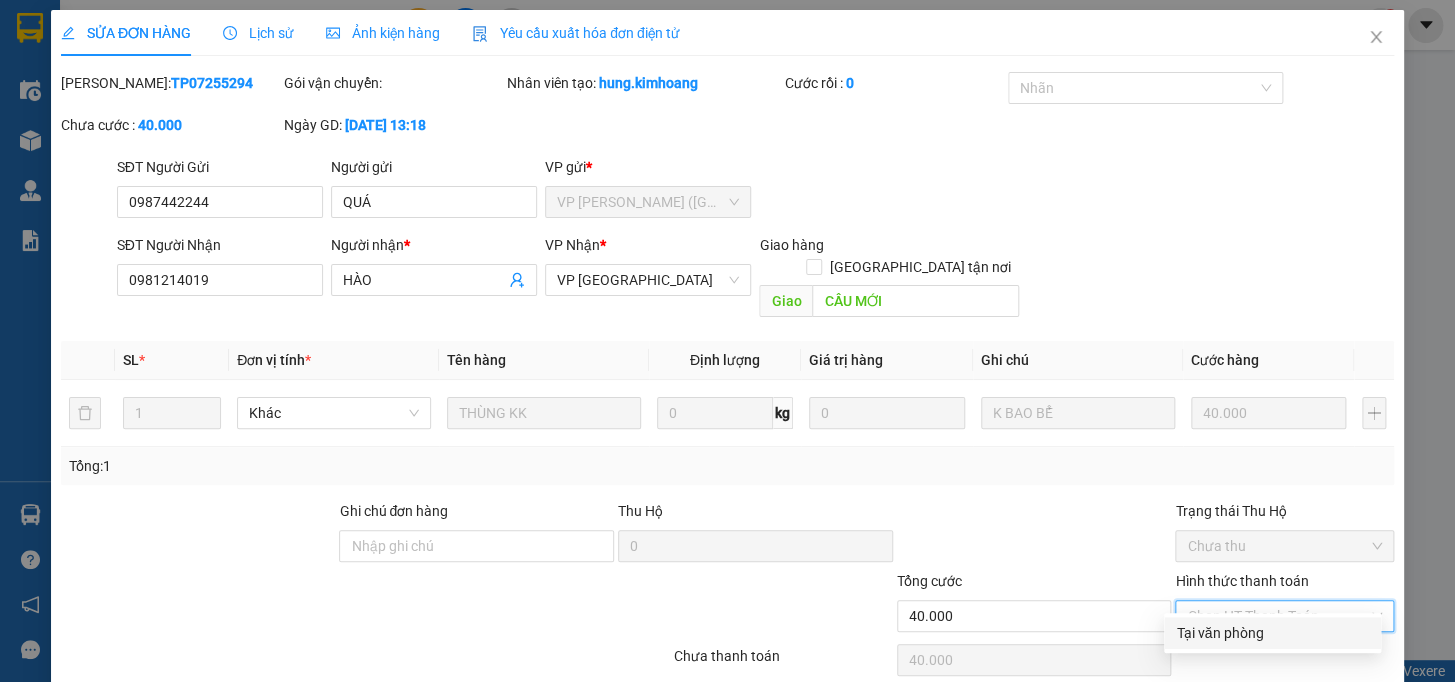 click on "Tại văn phòng" at bounding box center [1272, 633] 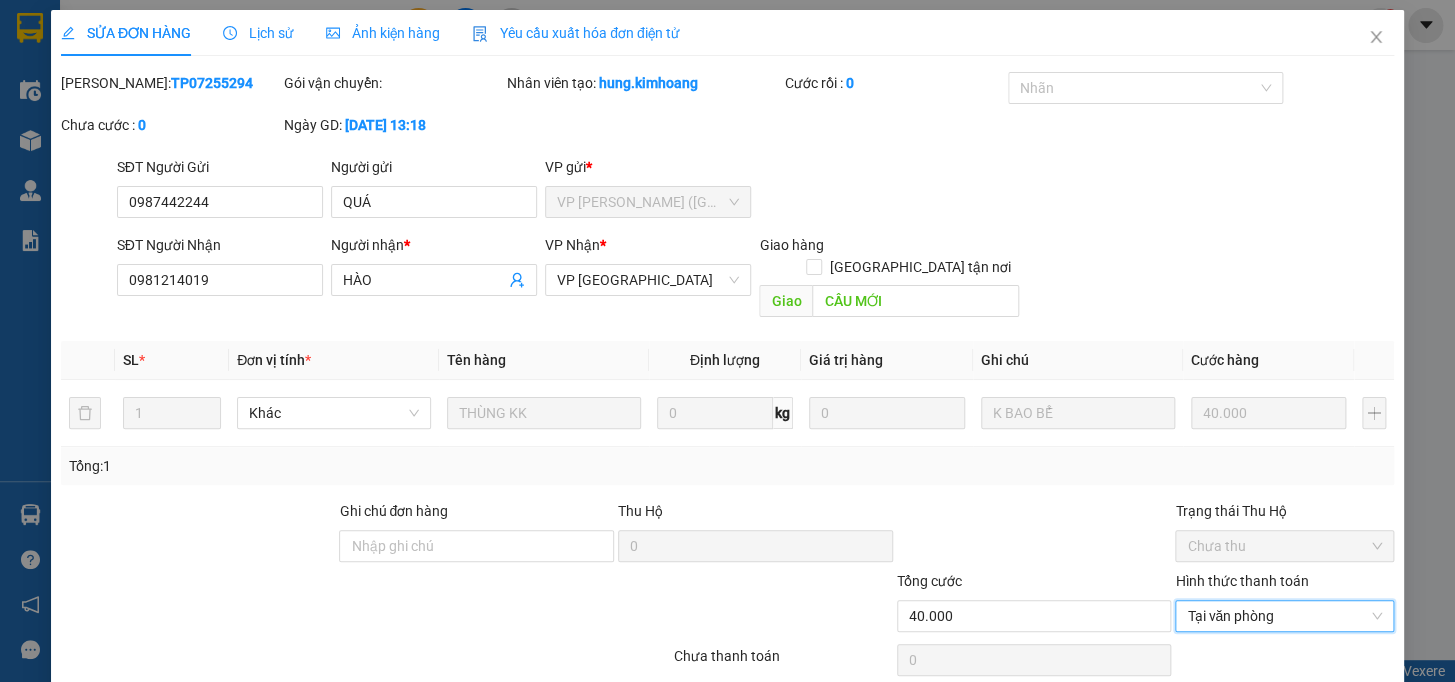 scroll, scrollTop: 61, scrollLeft: 0, axis: vertical 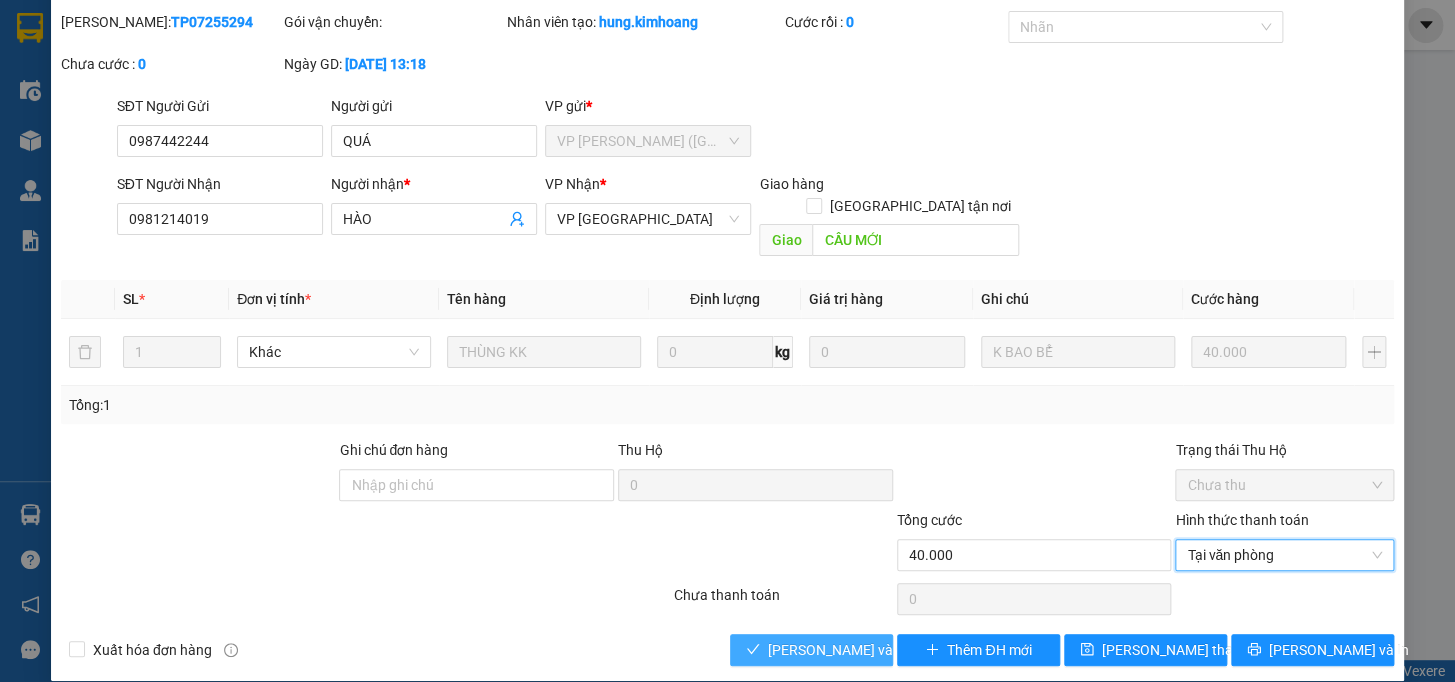 click on "[PERSON_NAME] và Giao hàng" at bounding box center (811, 650) 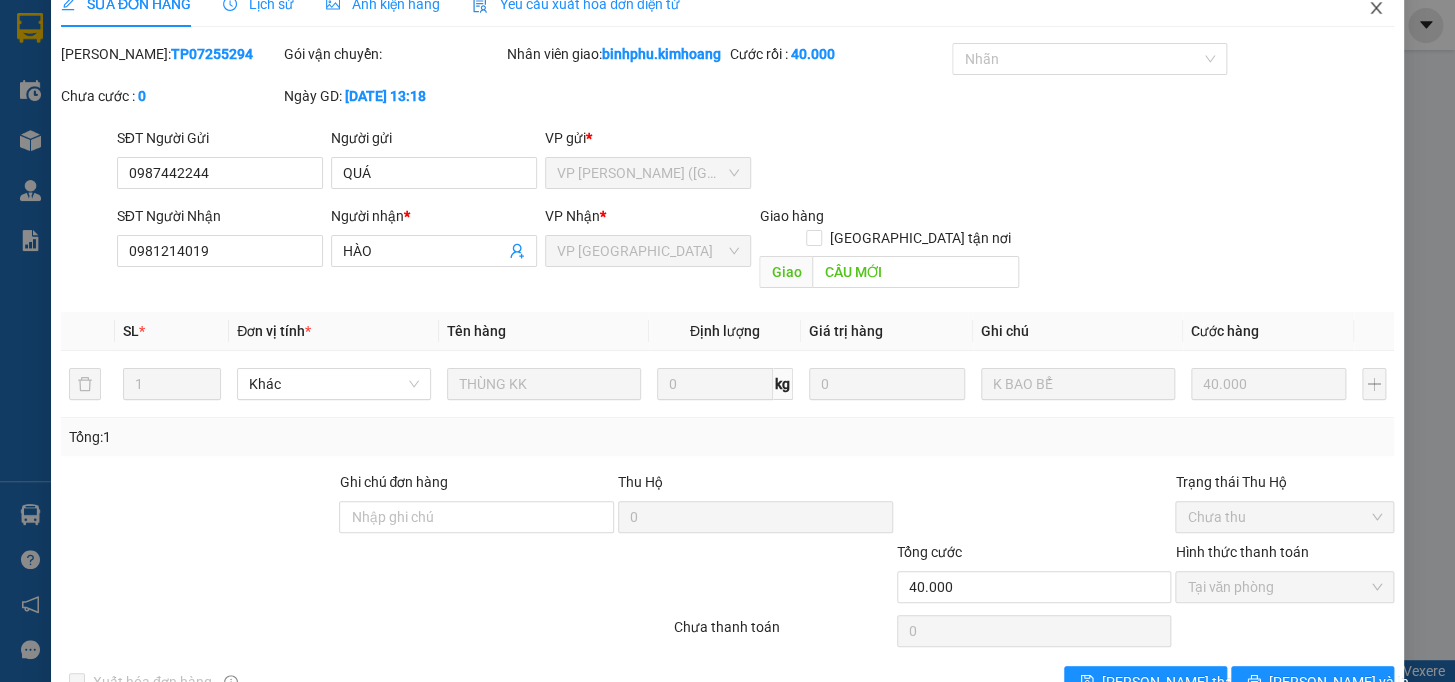scroll, scrollTop: 0, scrollLeft: 0, axis: both 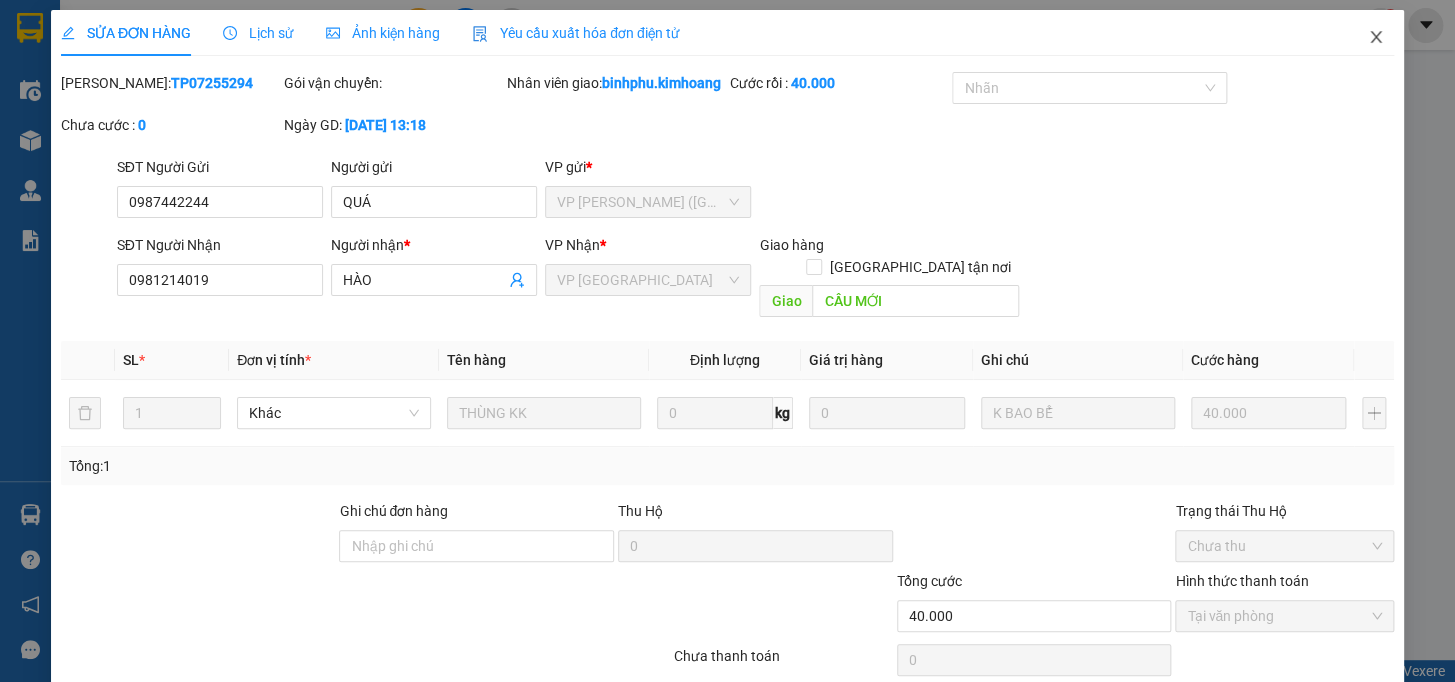 click 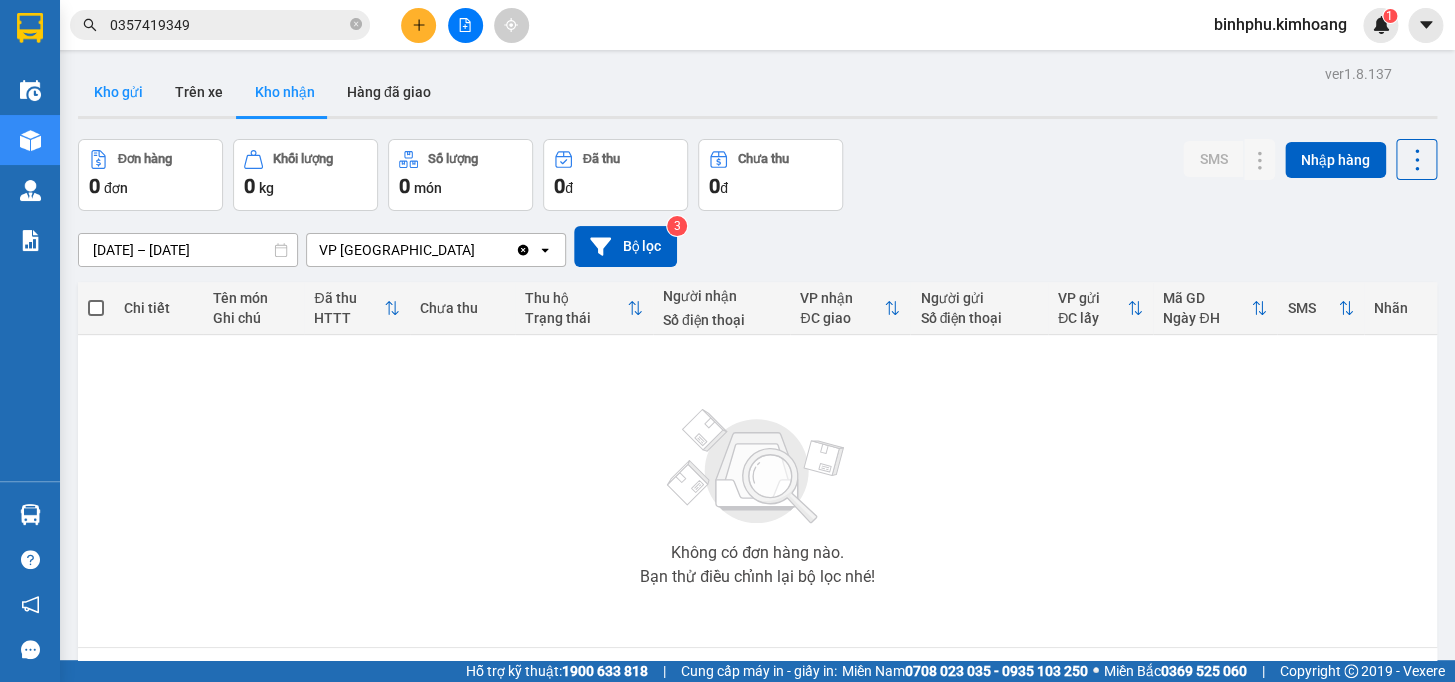 click on "Kho gửi" at bounding box center (118, 92) 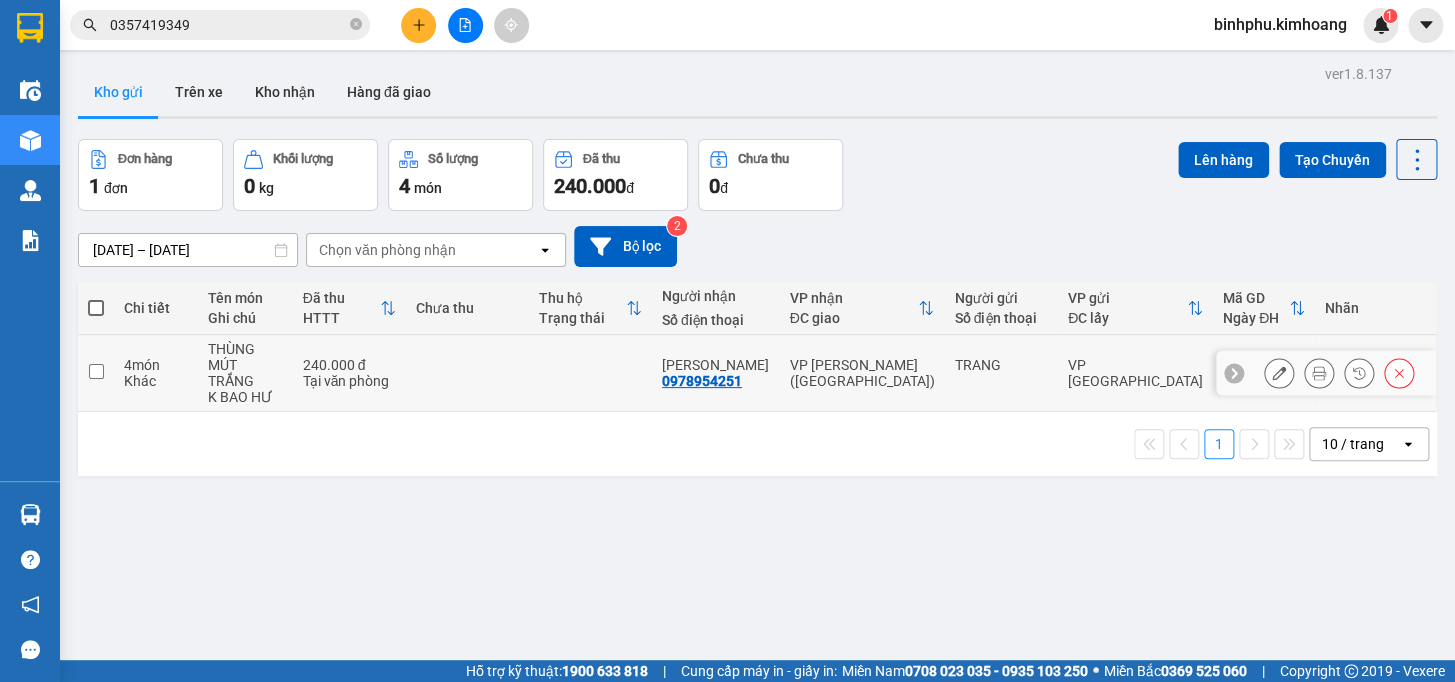 click at bounding box center (590, 373) 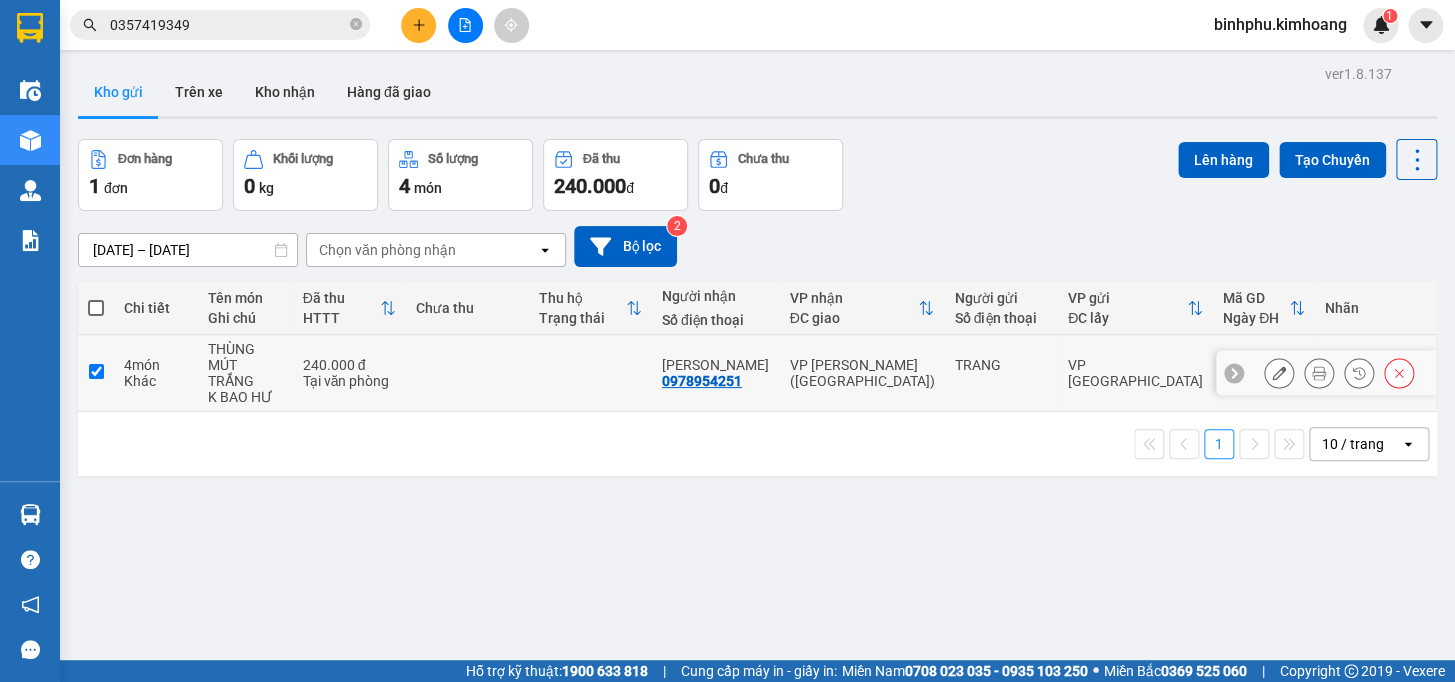 checkbox on "true" 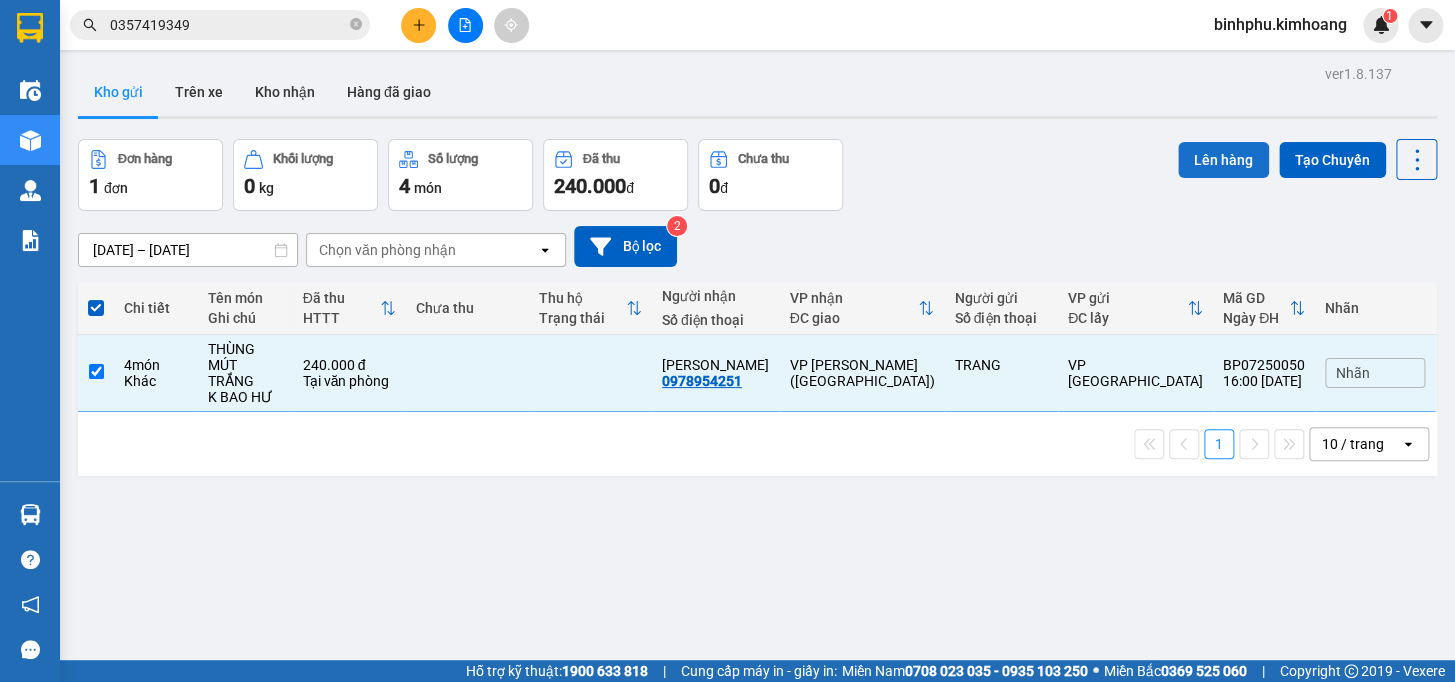 click on "Lên hàng" at bounding box center [1223, 160] 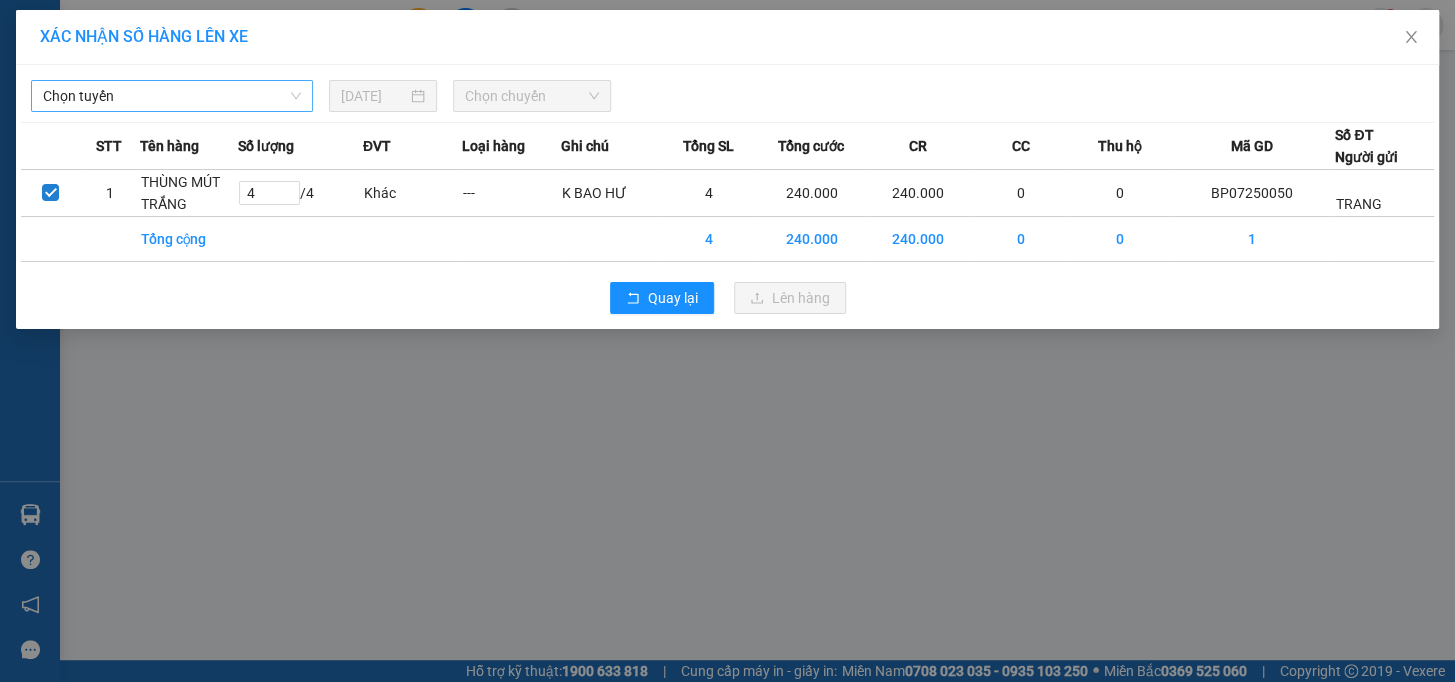 click on "Chọn tuyến" at bounding box center (172, 96) 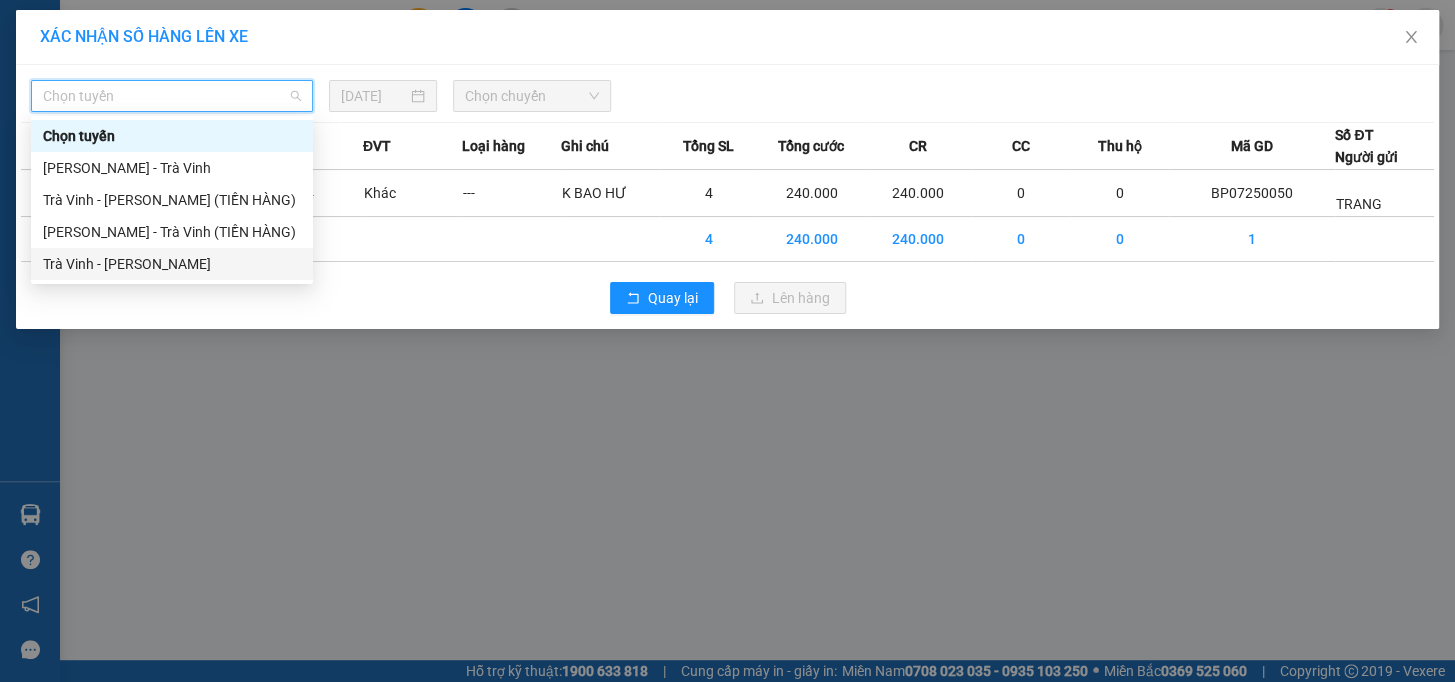 click on "Trà Vinh - [PERSON_NAME]" at bounding box center [172, 264] 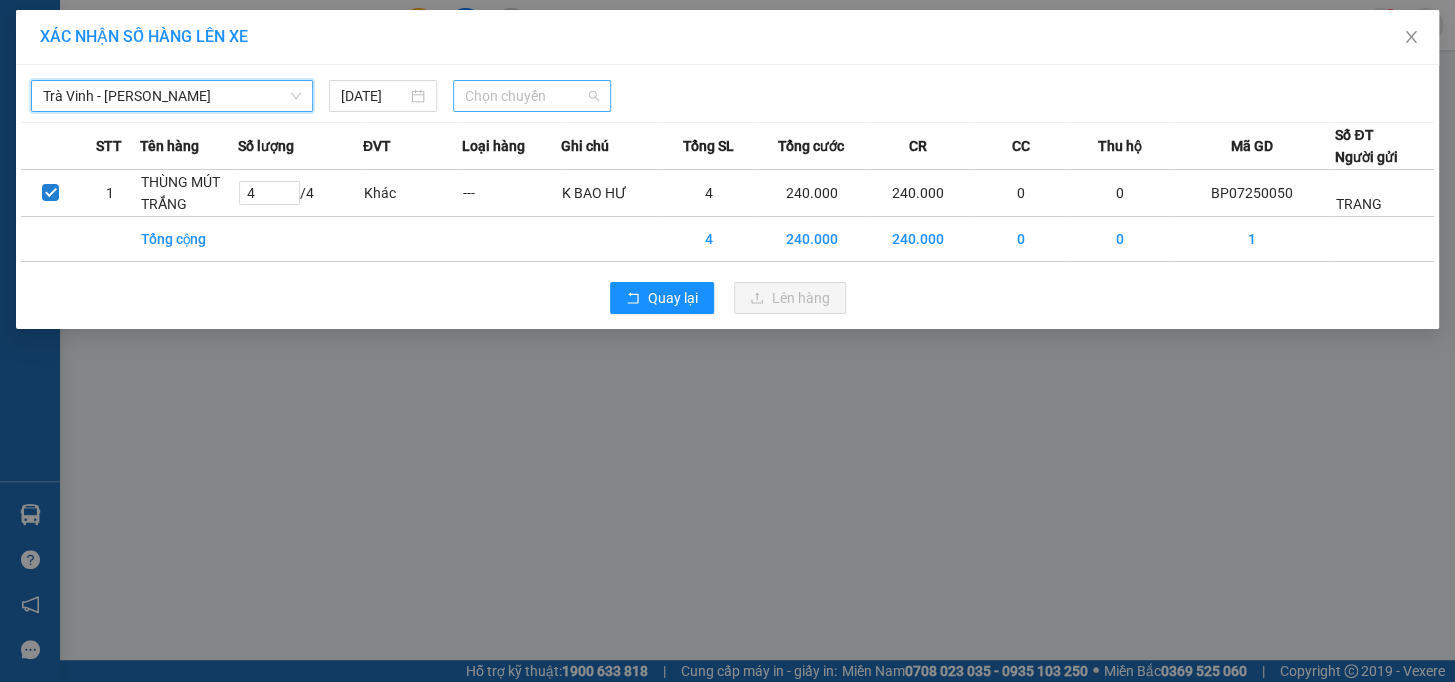 click on "Chọn chuyến" at bounding box center (532, 96) 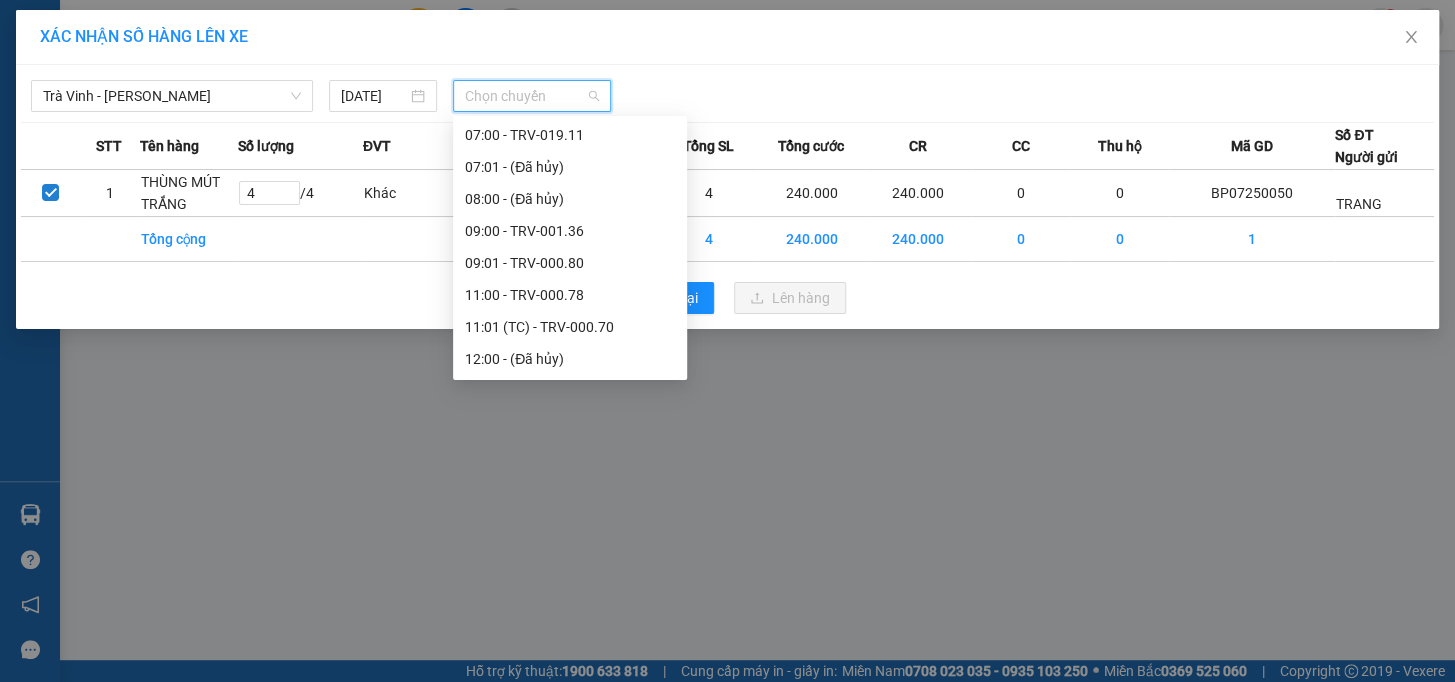 scroll, scrollTop: 767, scrollLeft: 0, axis: vertical 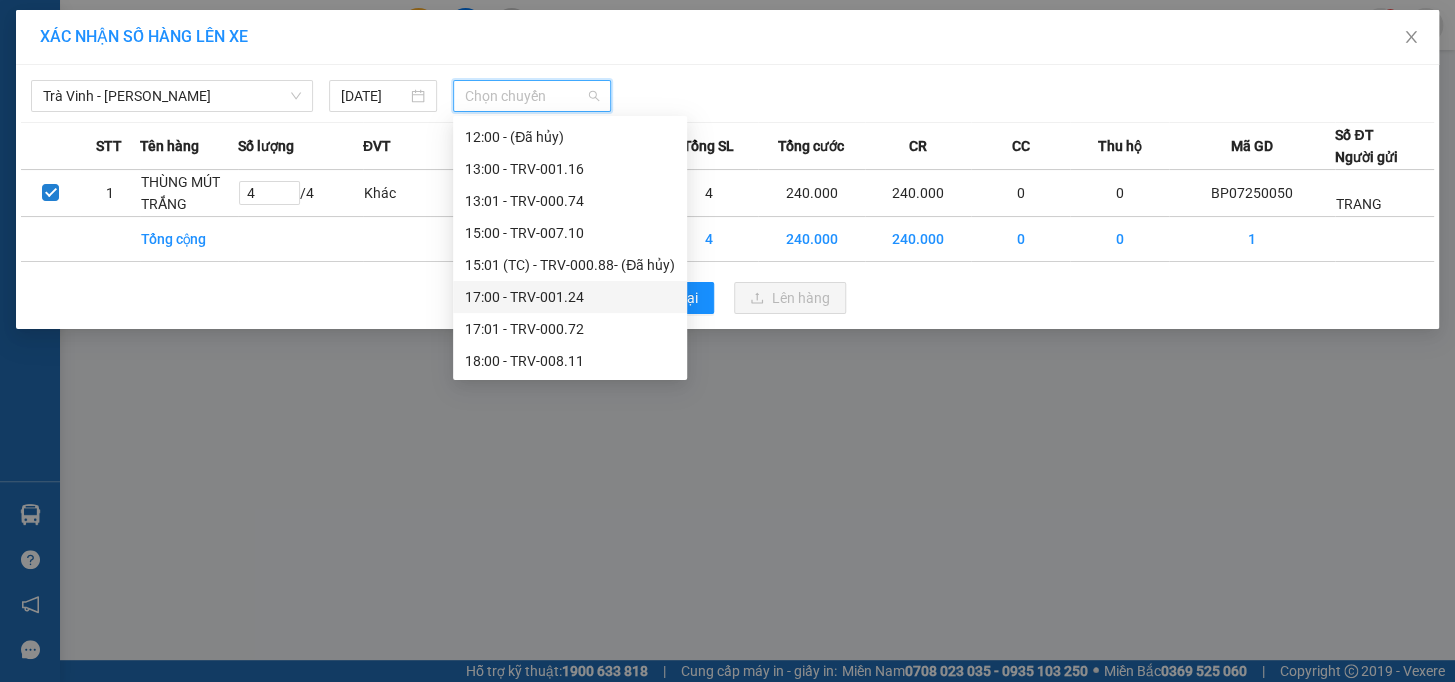click on "17:00     - TRV-001.24" at bounding box center (570, 297) 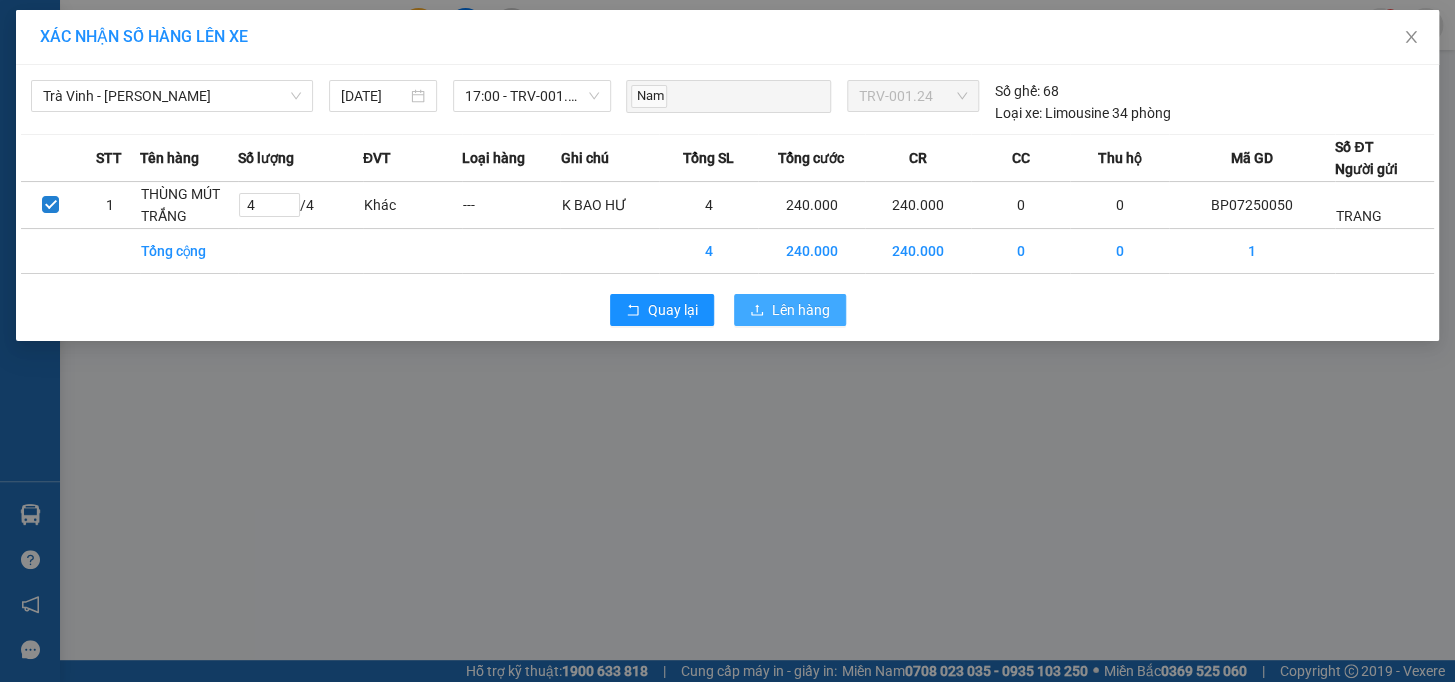 click on "Lên hàng" at bounding box center [801, 310] 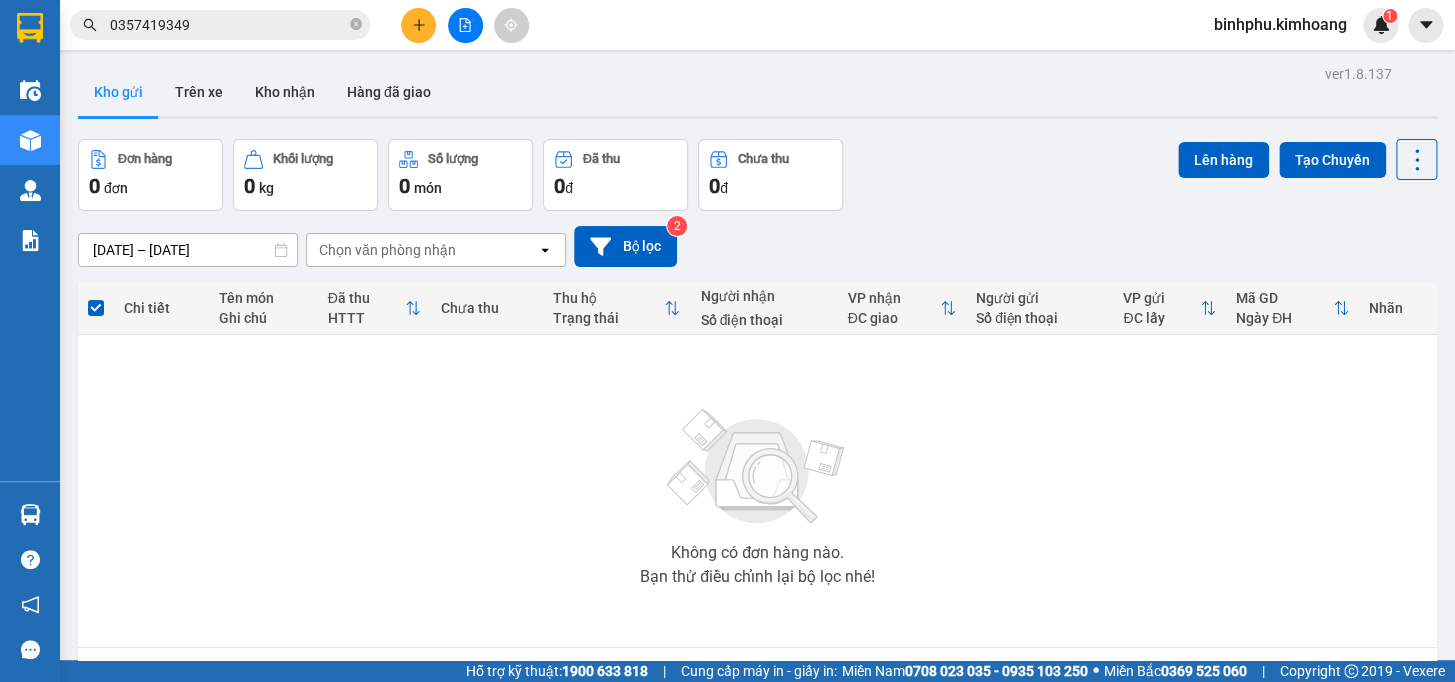 click on "0357419349" at bounding box center (228, 25) 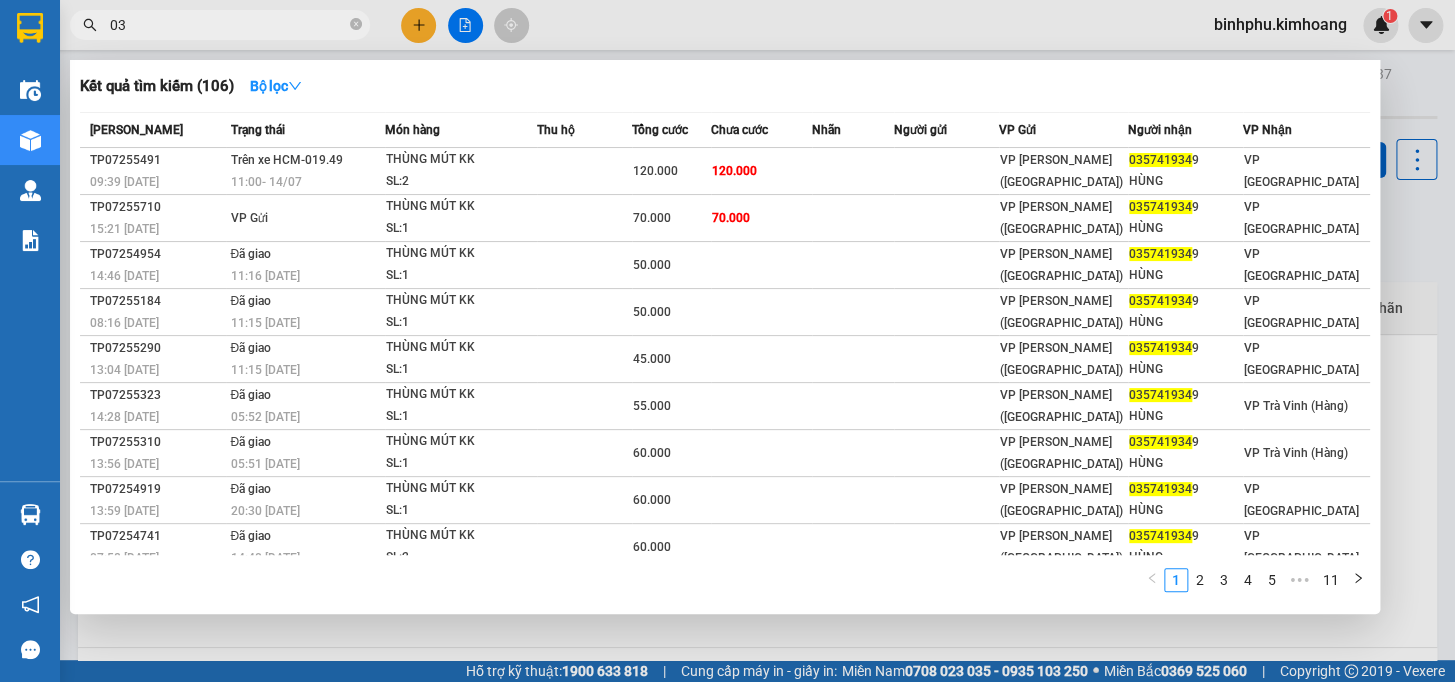type on "0" 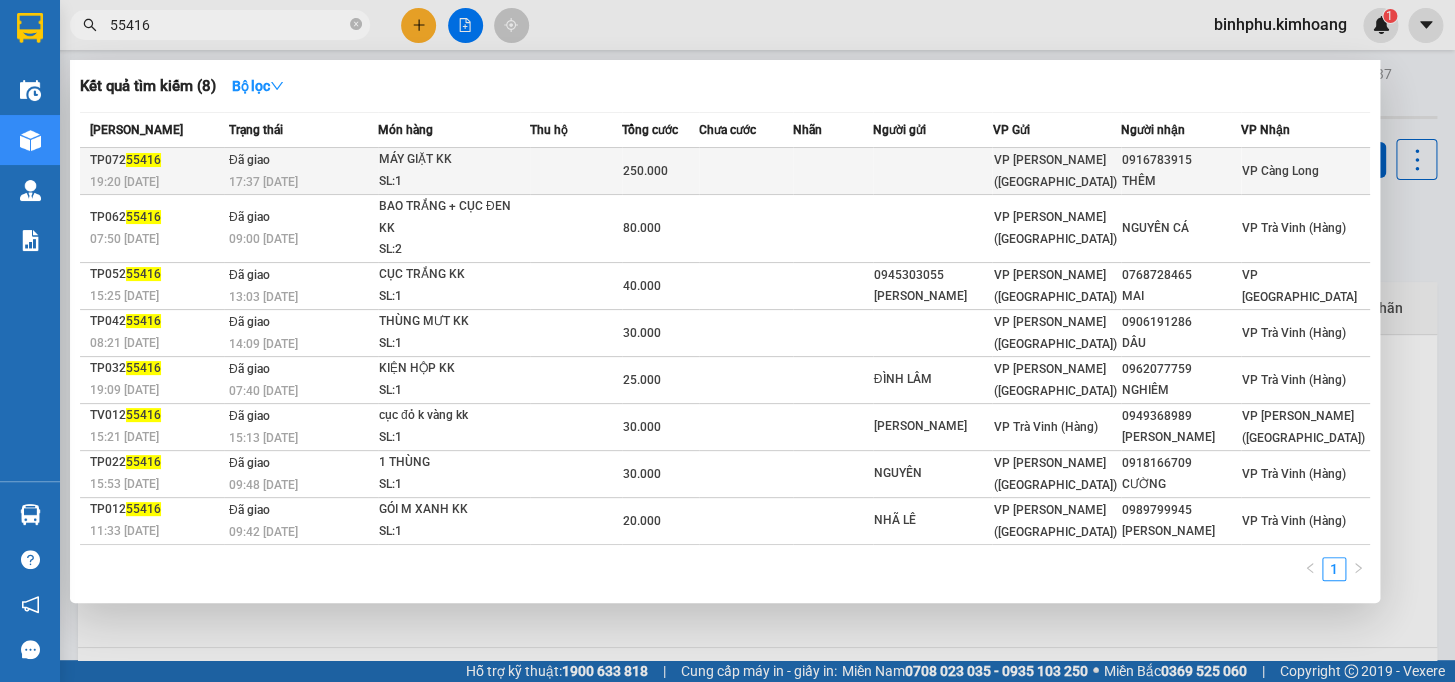 type on "55416" 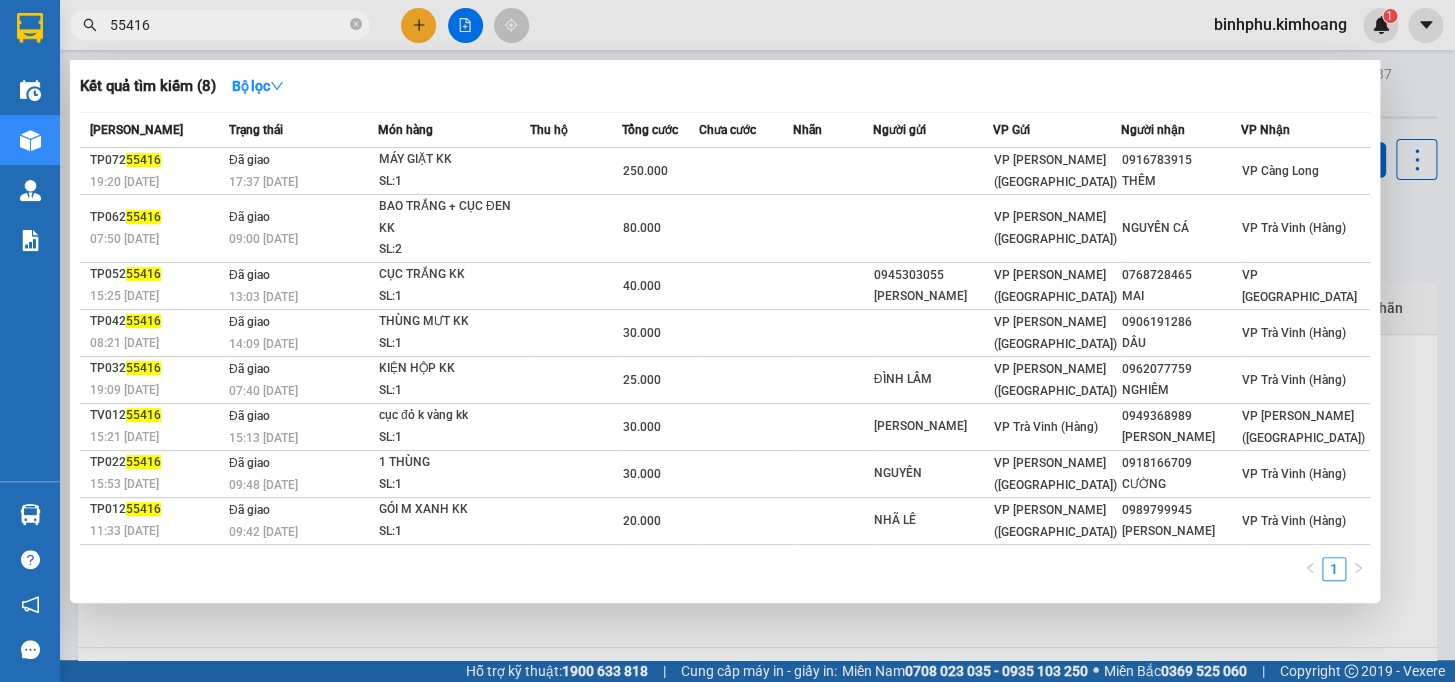 click at bounding box center (746, 171) 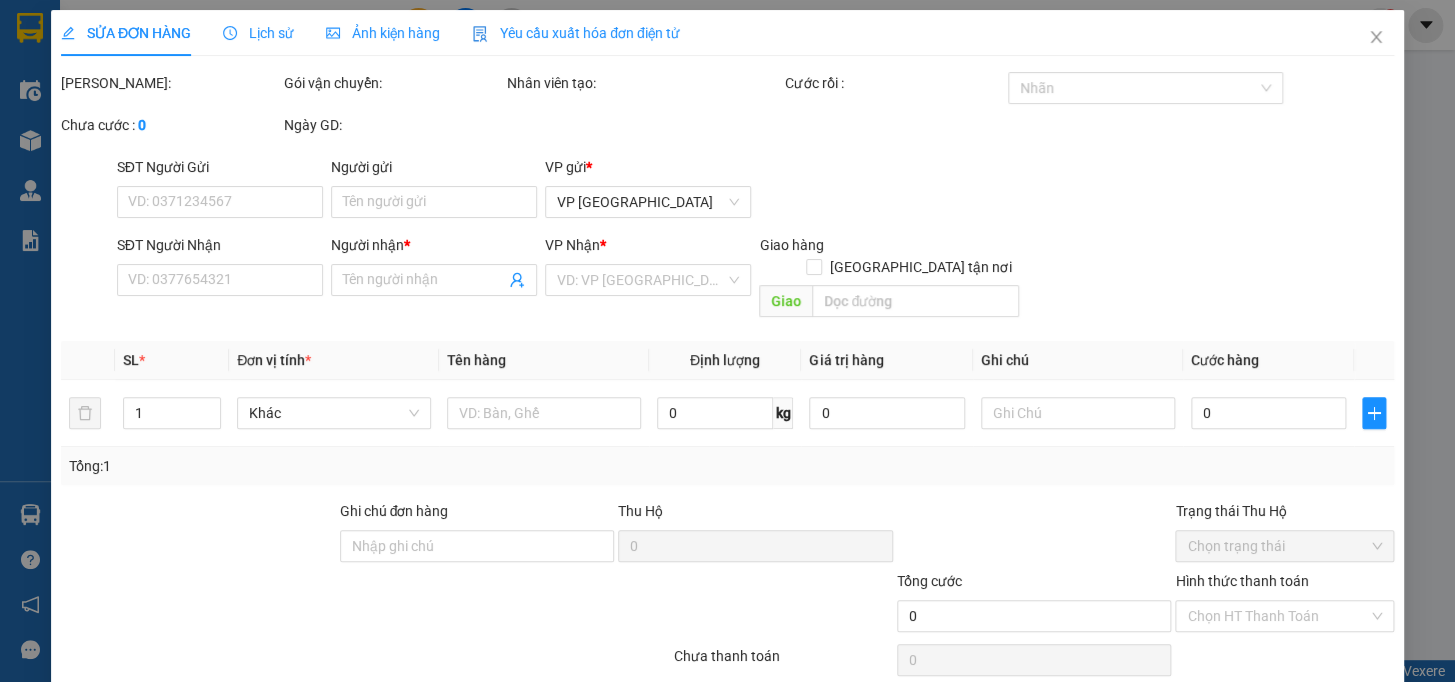type on "0916783915" 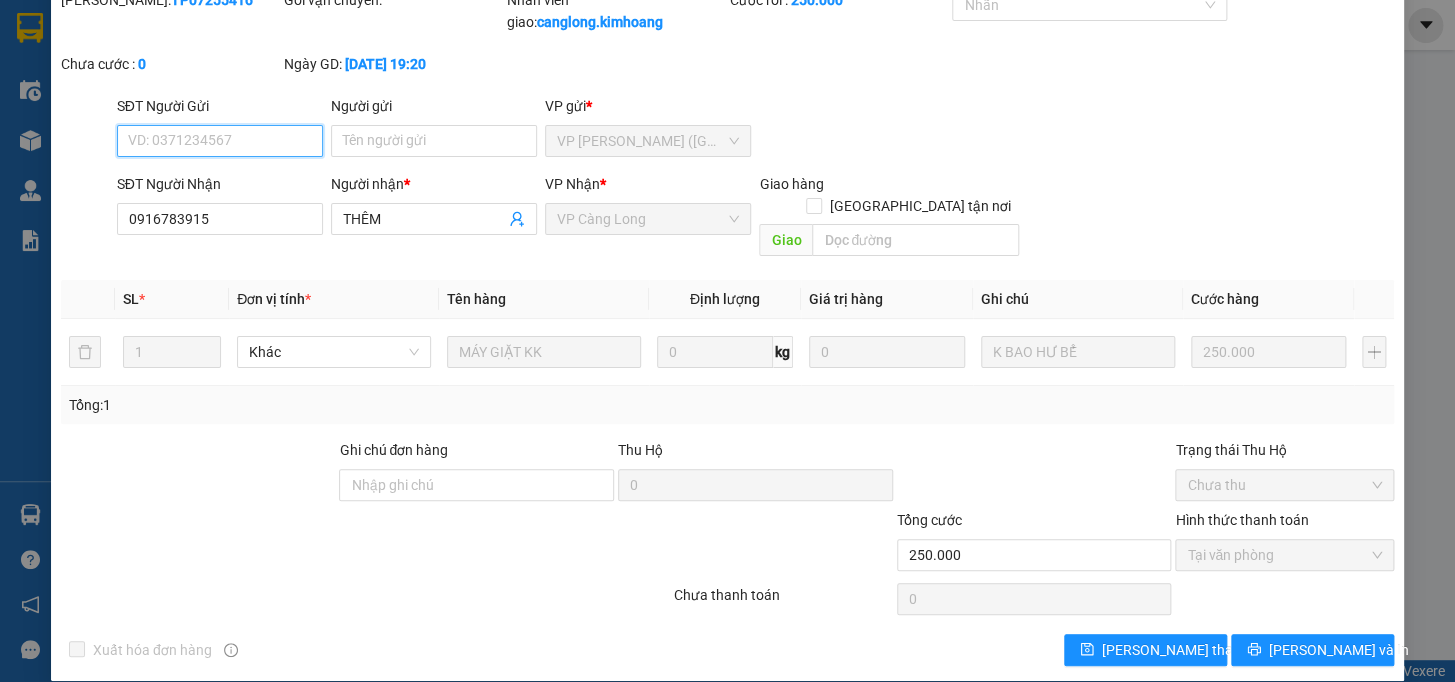 scroll, scrollTop: 0, scrollLeft: 0, axis: both 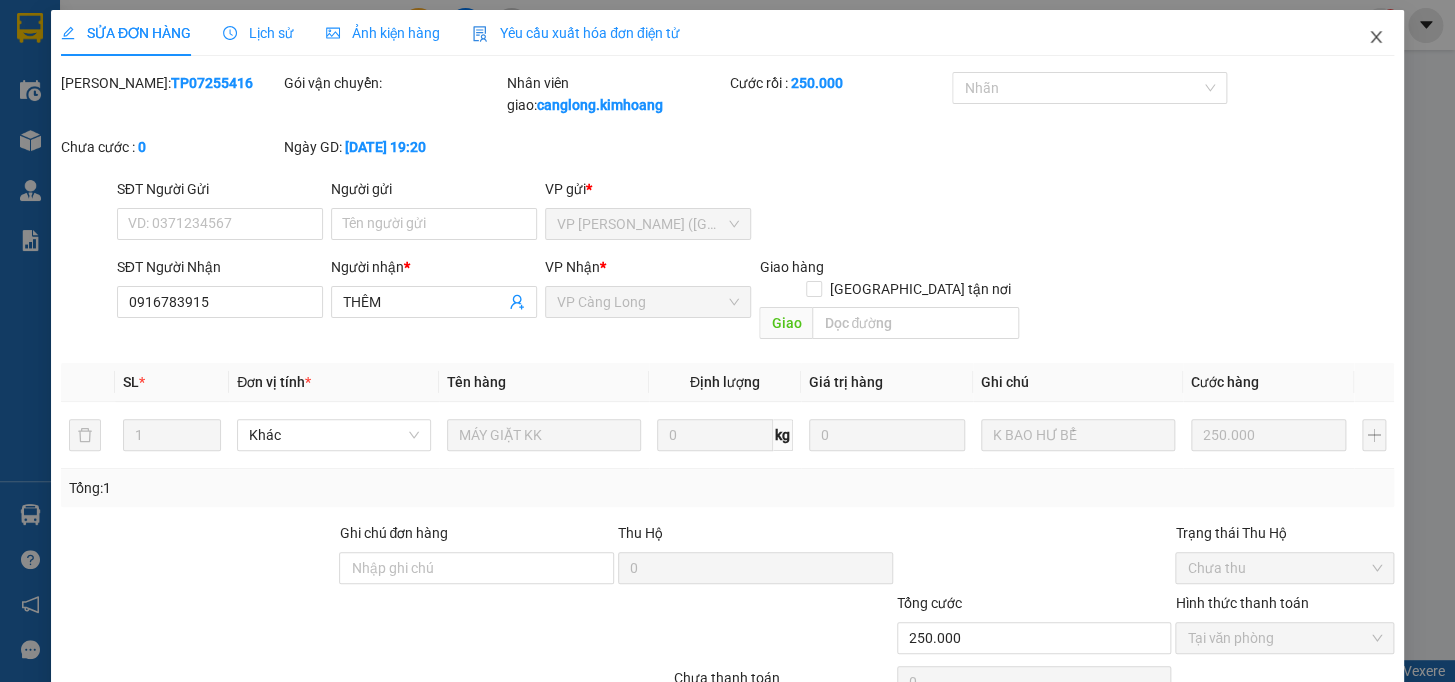 click 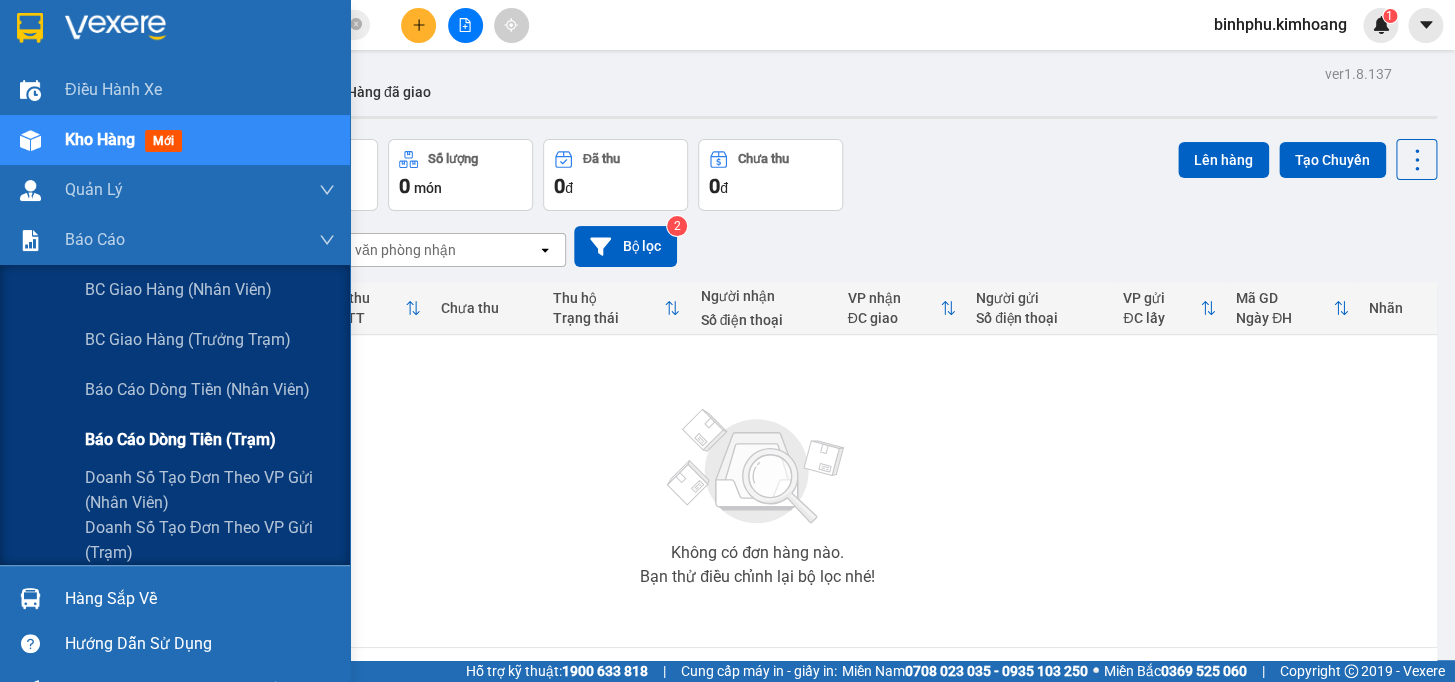 click on "Báo cáo dòng tiền (trạm)" at bounding box center (180, 439) 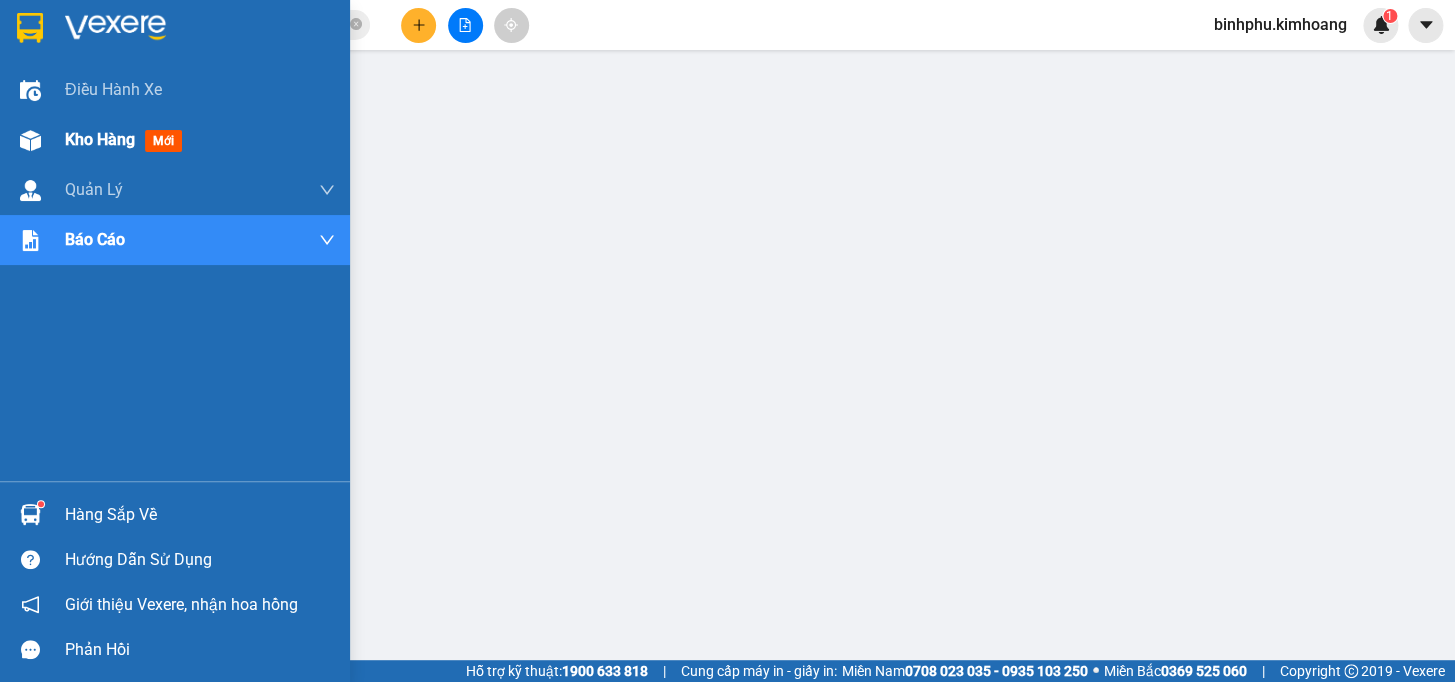 click at bounding box center [30, 140] 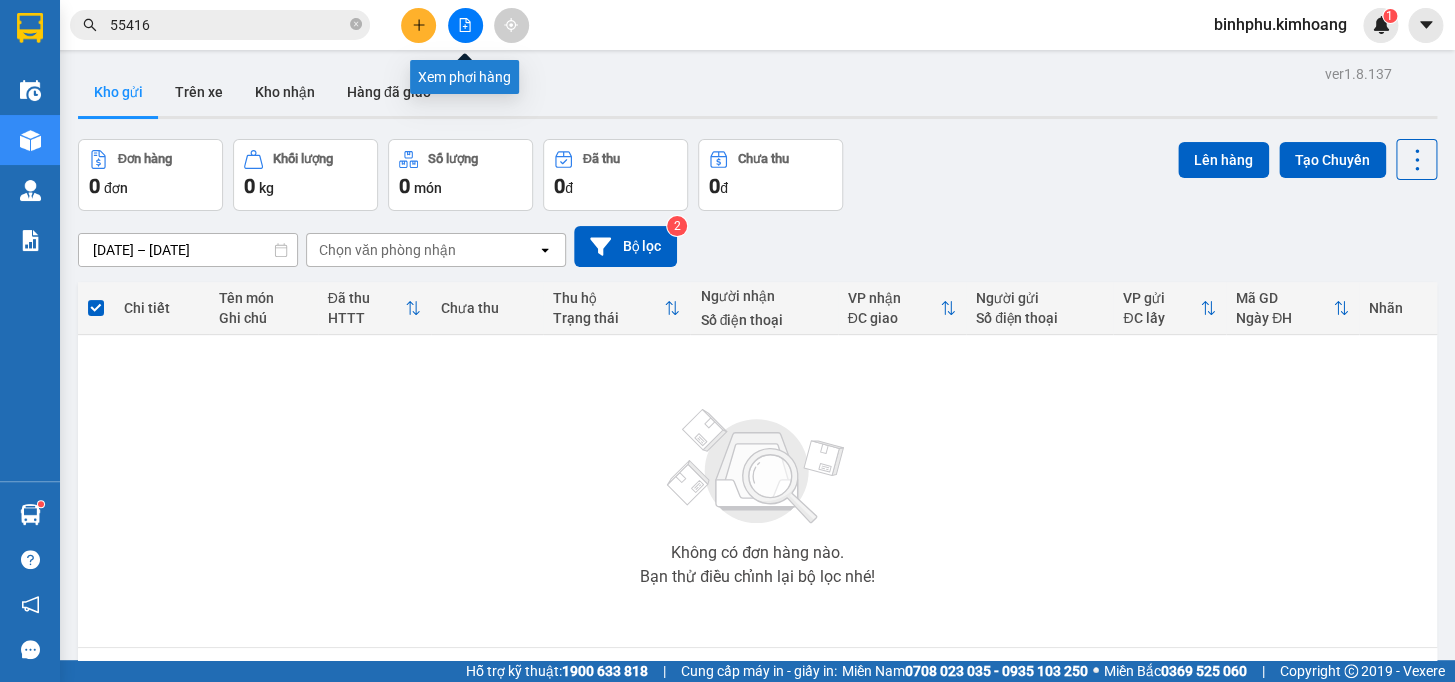 click at bounding box center [465, 25] 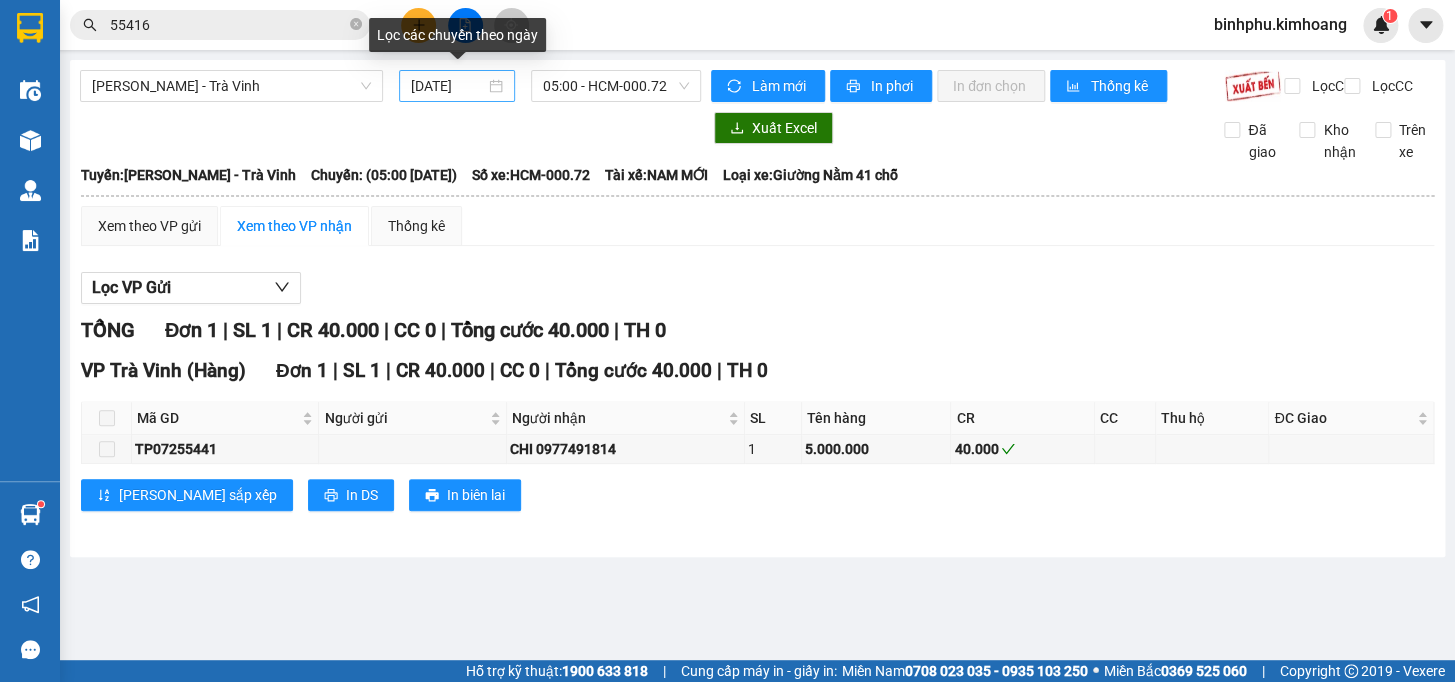click on "[DATE]" at bounding box center (448, 86) 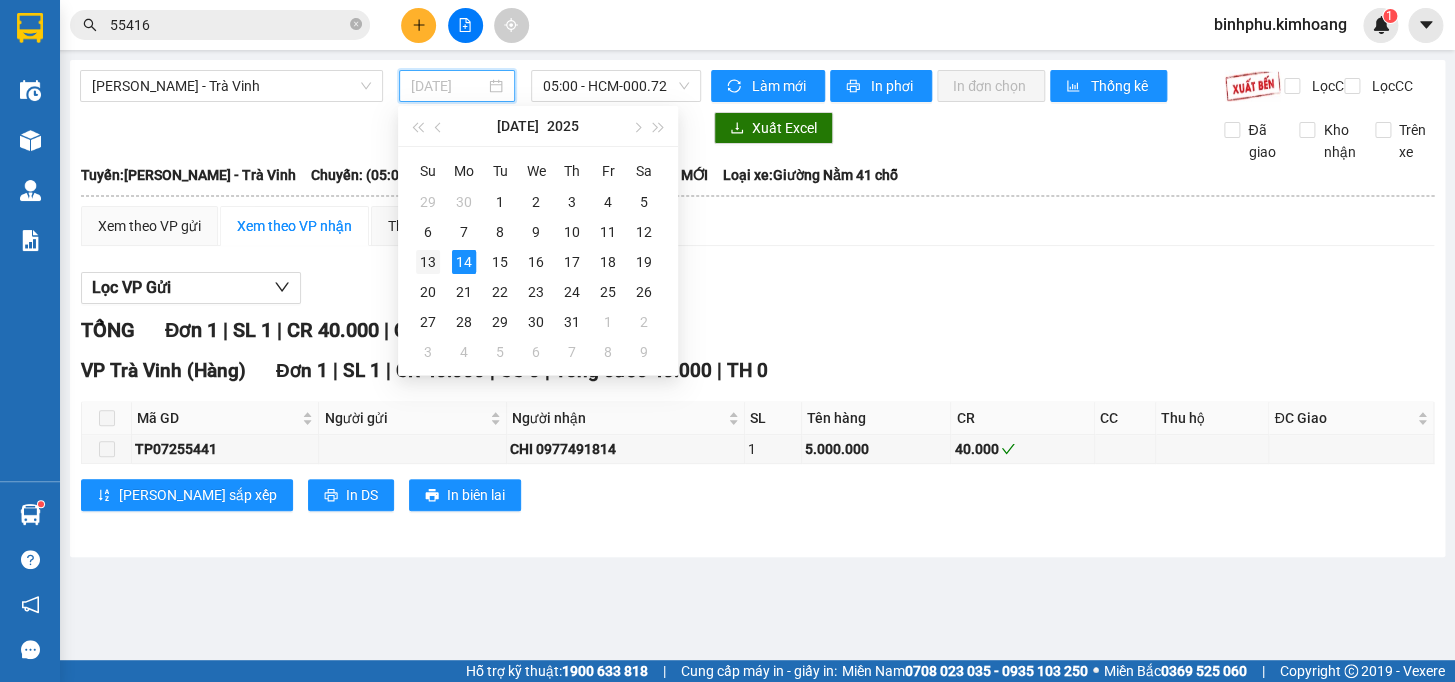 click on "13" at bounding box center (428, 262) 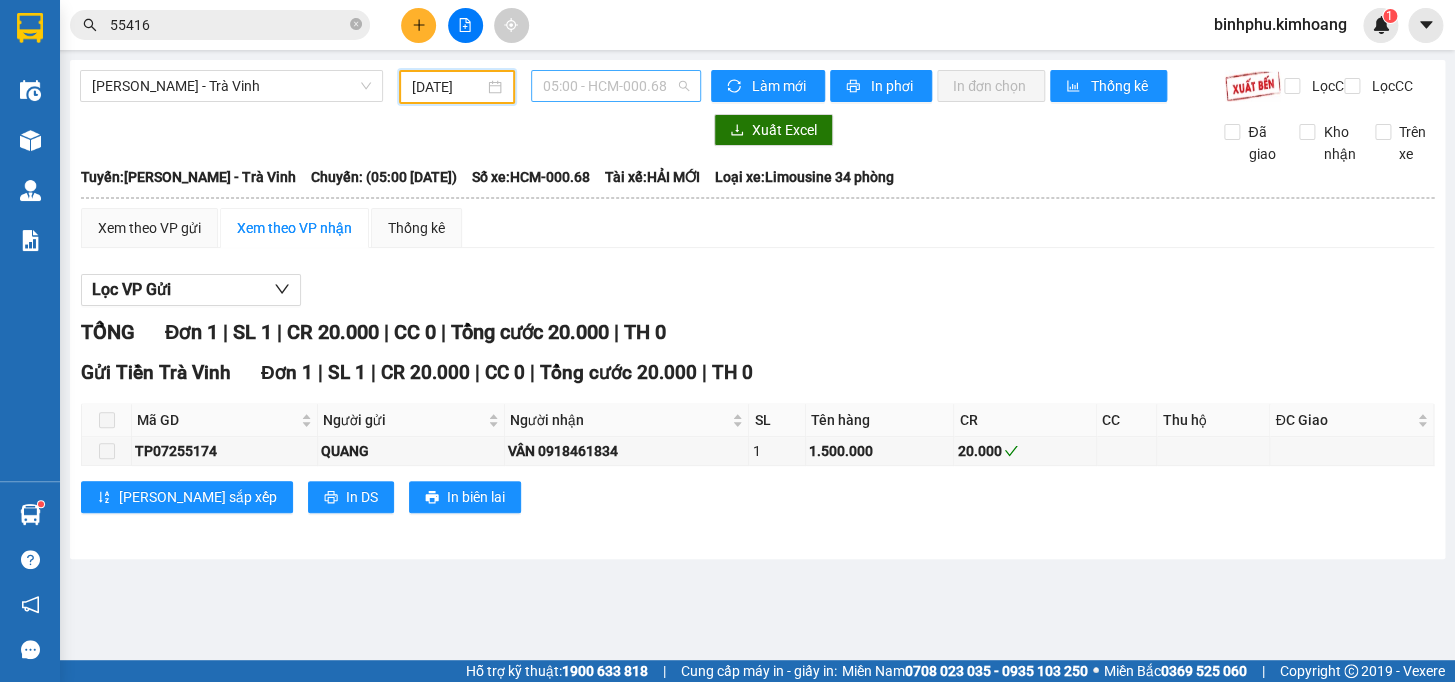 click on "05:00     - HCM-000.68" at bounding box center (616, 86) 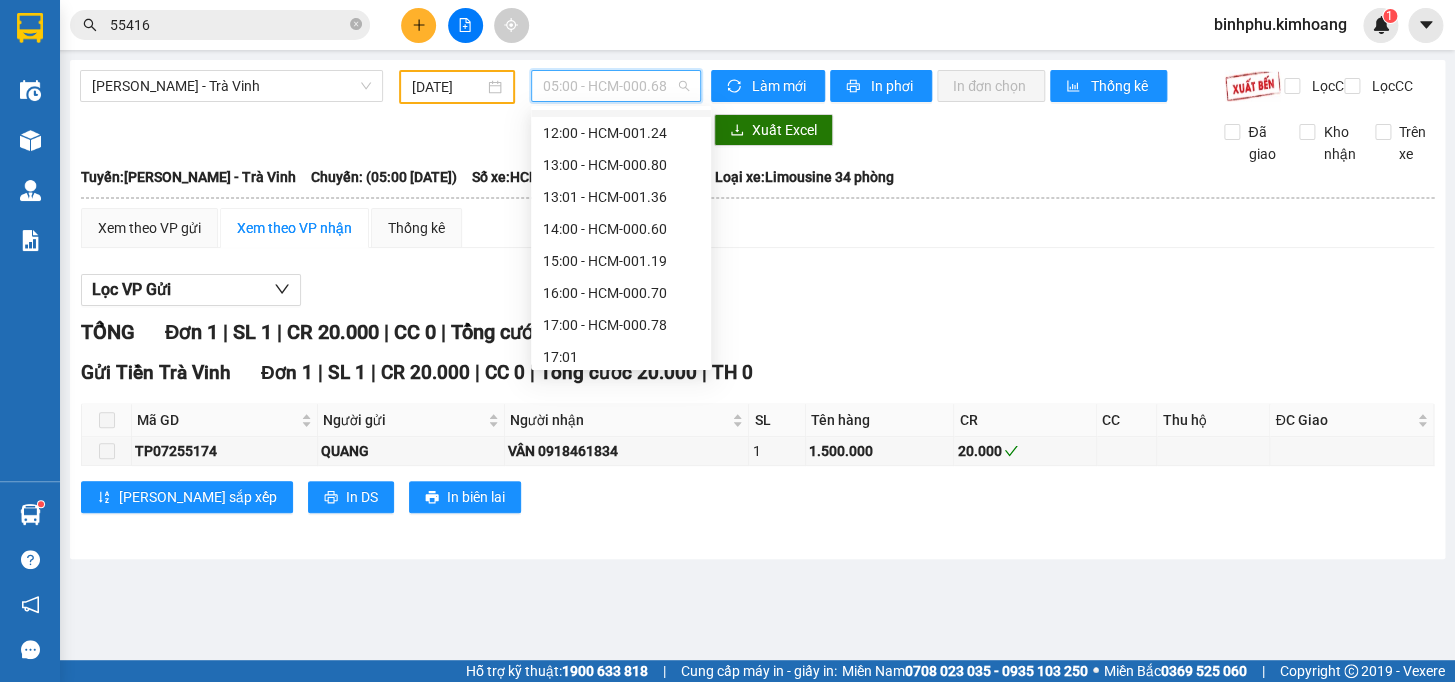 scroll, scrollTop: 511, scrollLeft: 0, axis: vertical 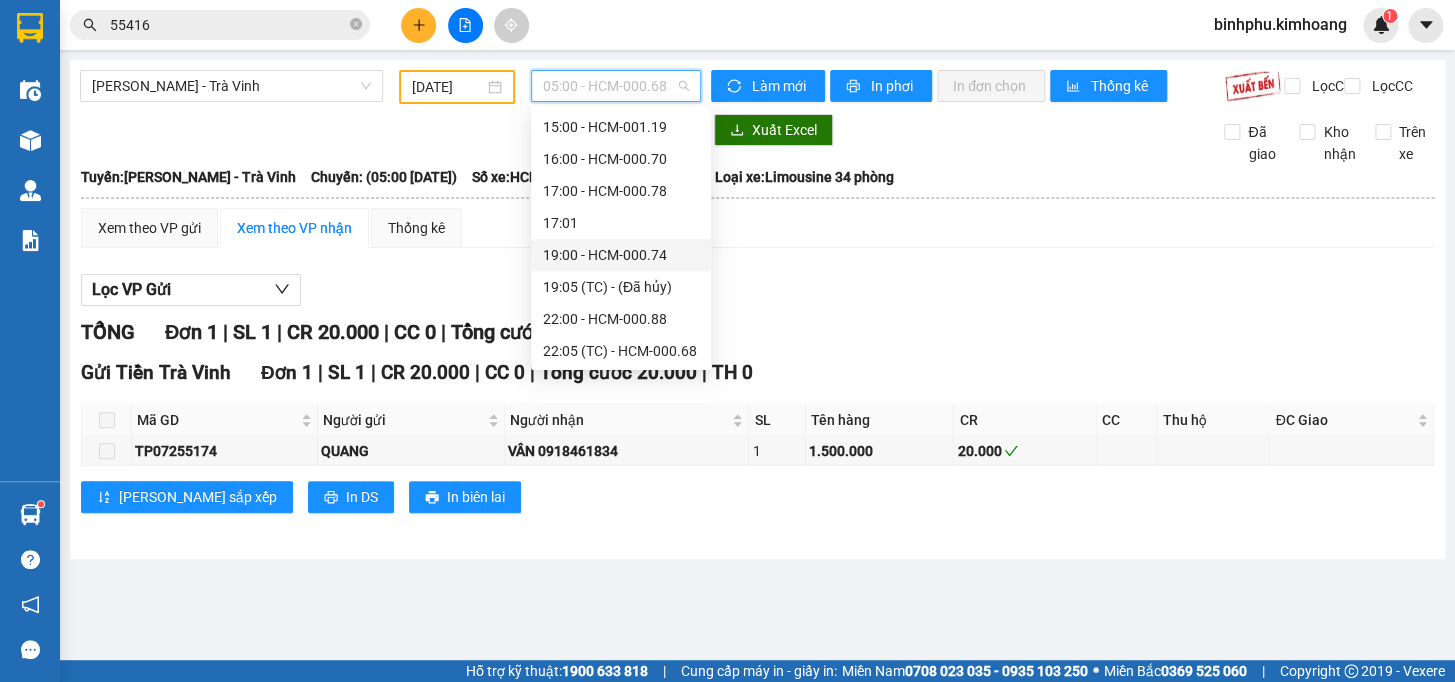 click on "19:00     - HCM-000.74" at bounding box center [621, 255] 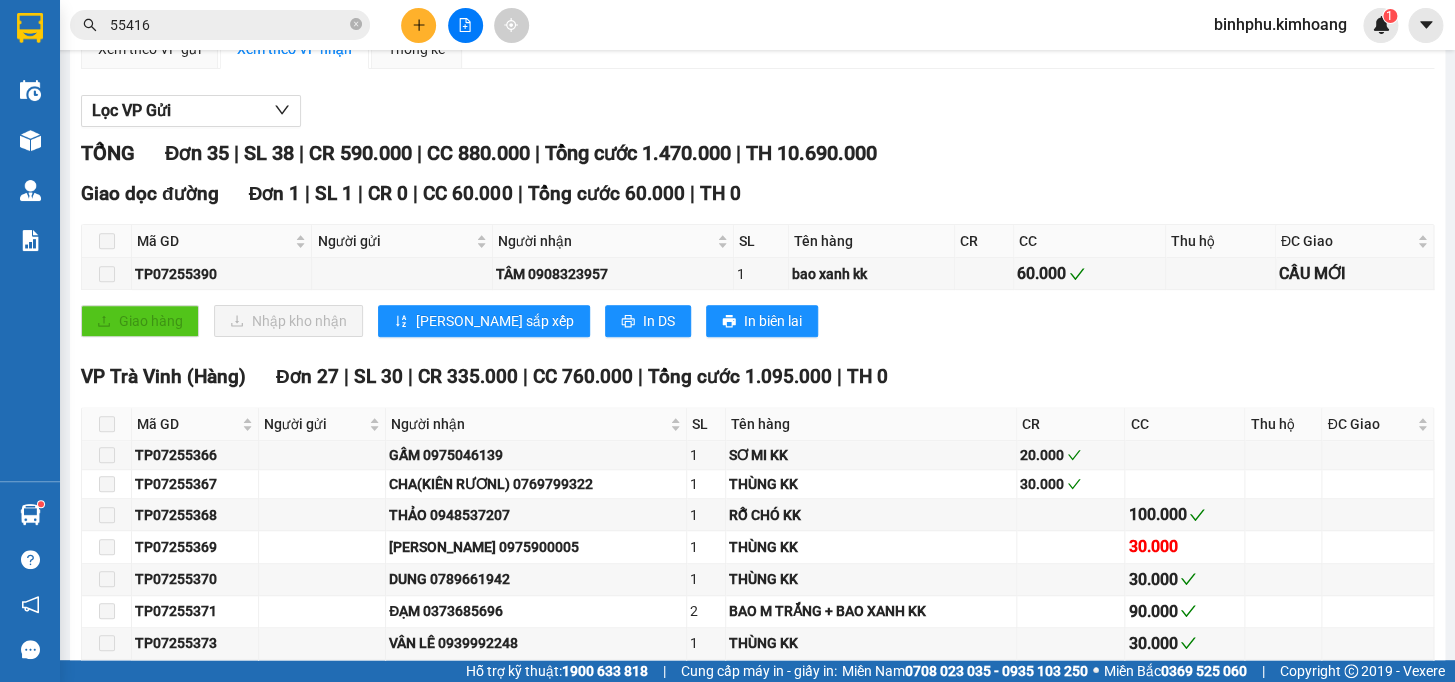 scroll, scrollTop: 0, scrollLeft: 0, axis: both 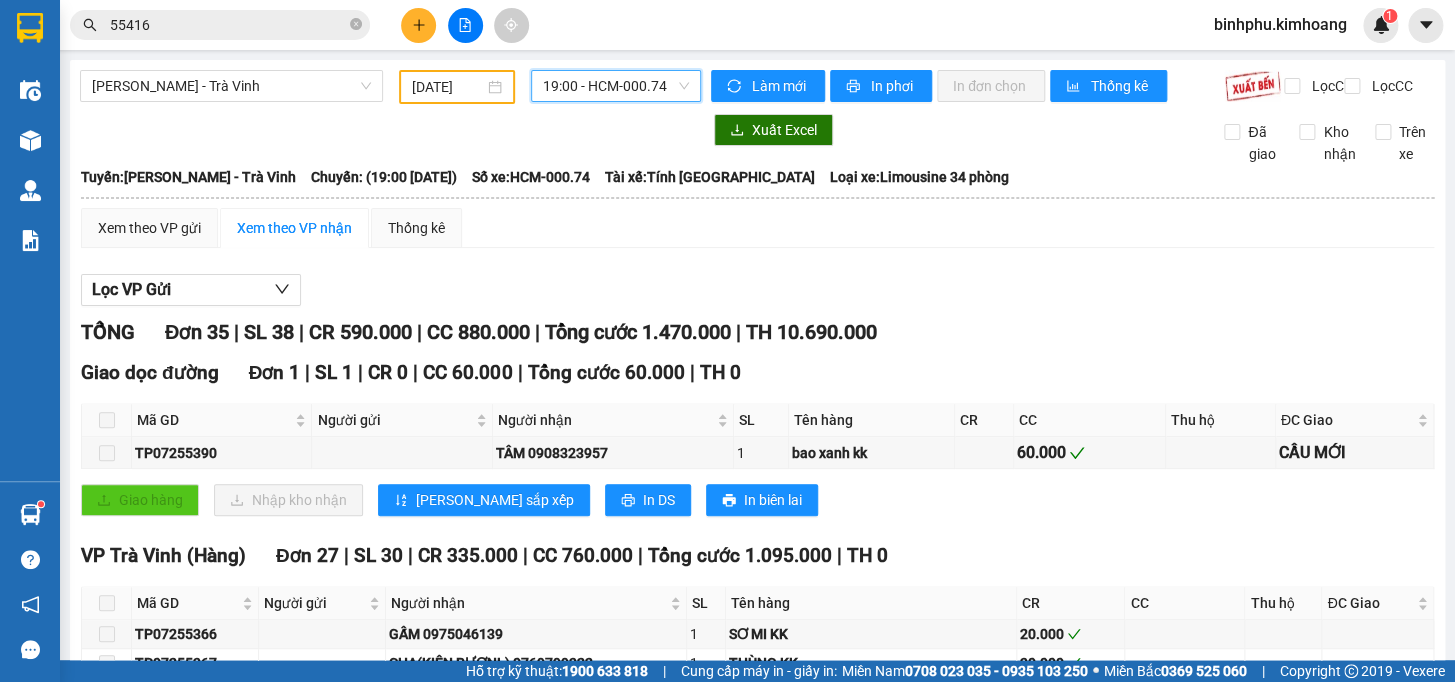 click on "19:00     - HCM-000.74" at bounding box center (616, 86) 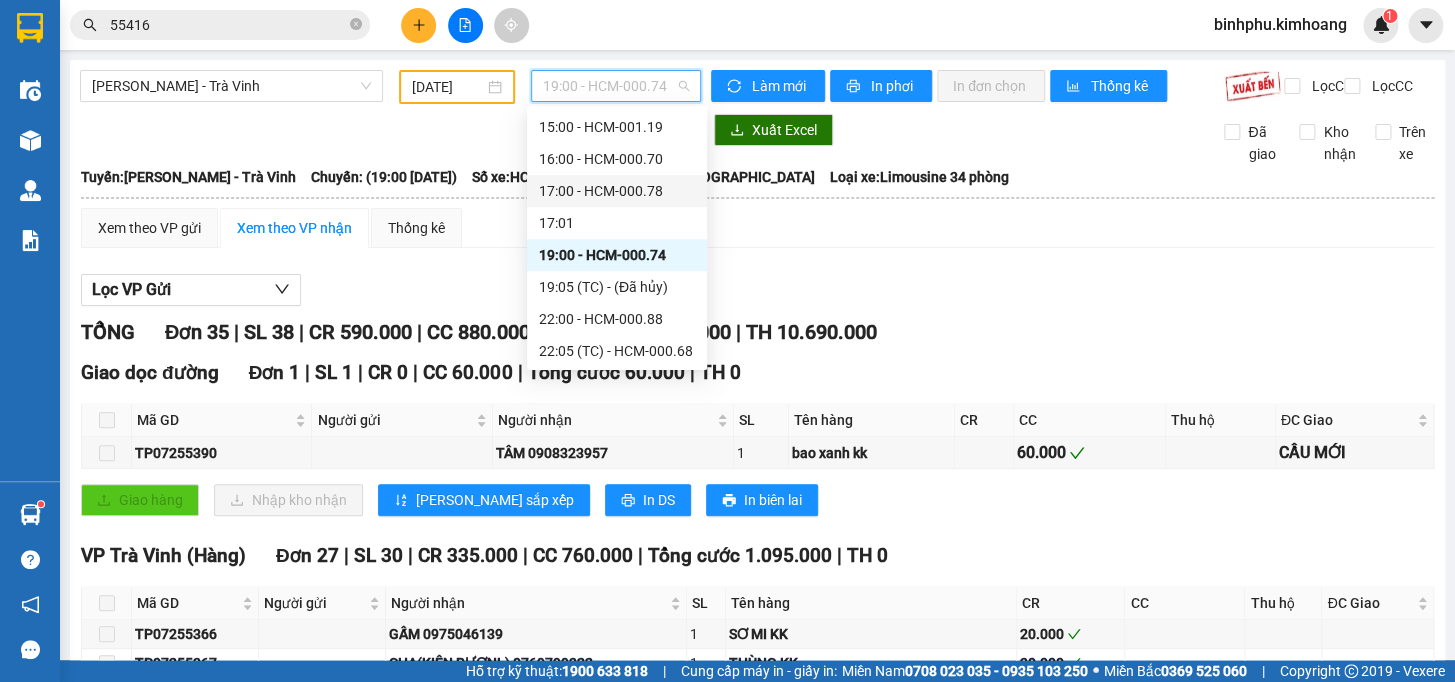 click on "17:00     - HCM-000.78" at bounding box center (617, 191) 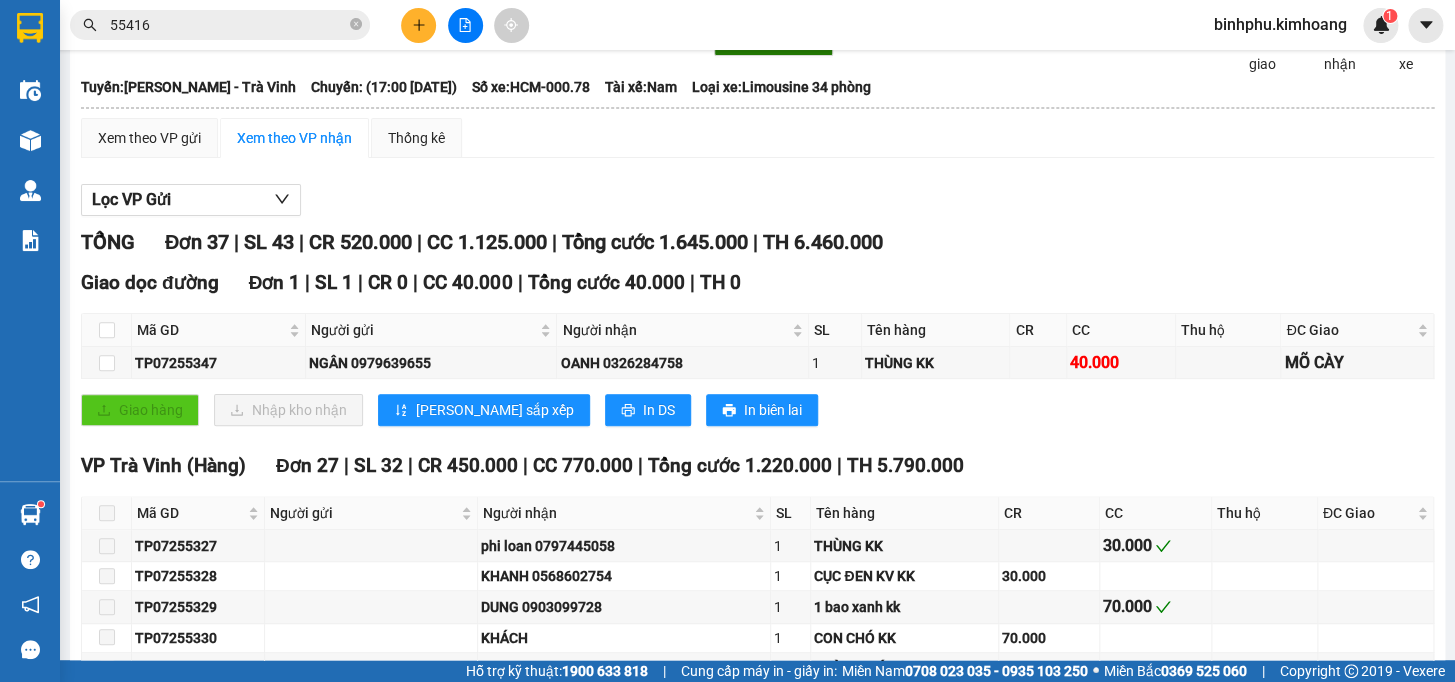 scroll, scrollTop: 0, scrollLeft: 0, axis: both 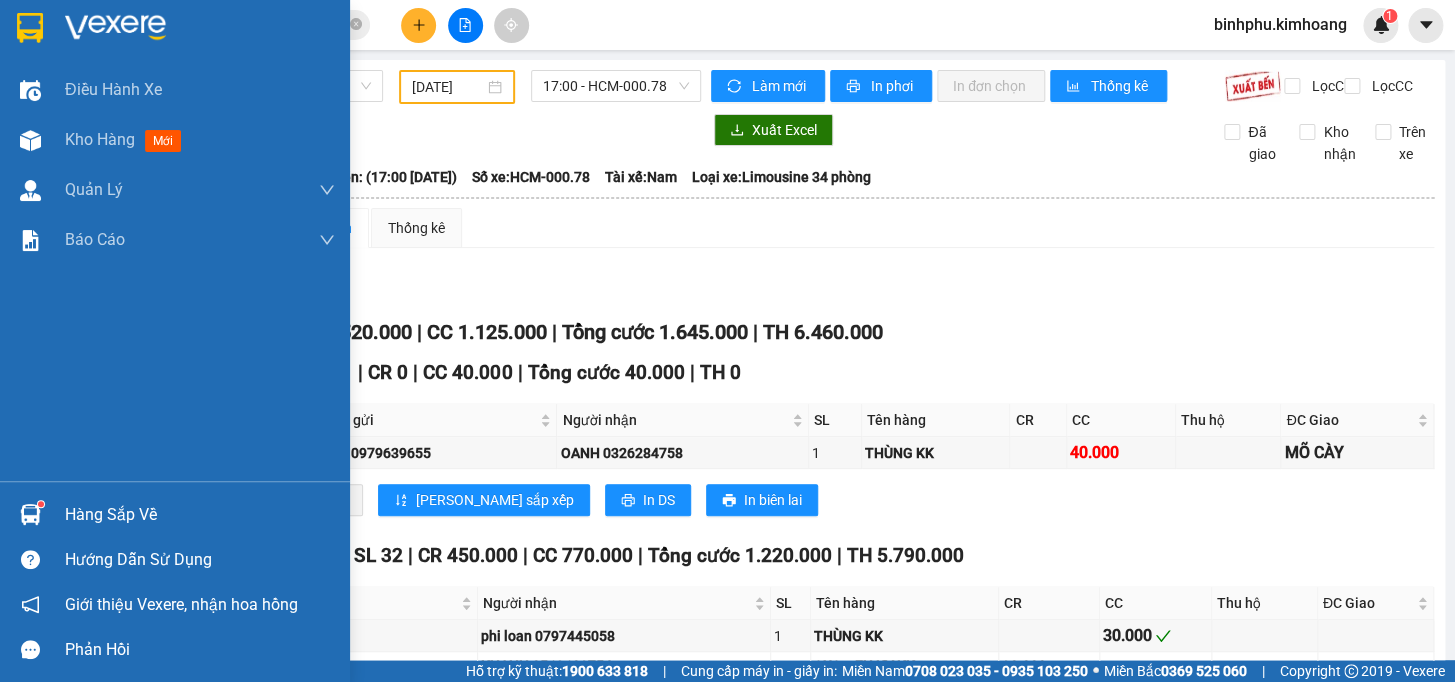 click on "Hàng sắp về" at bounding box center [175, 514] 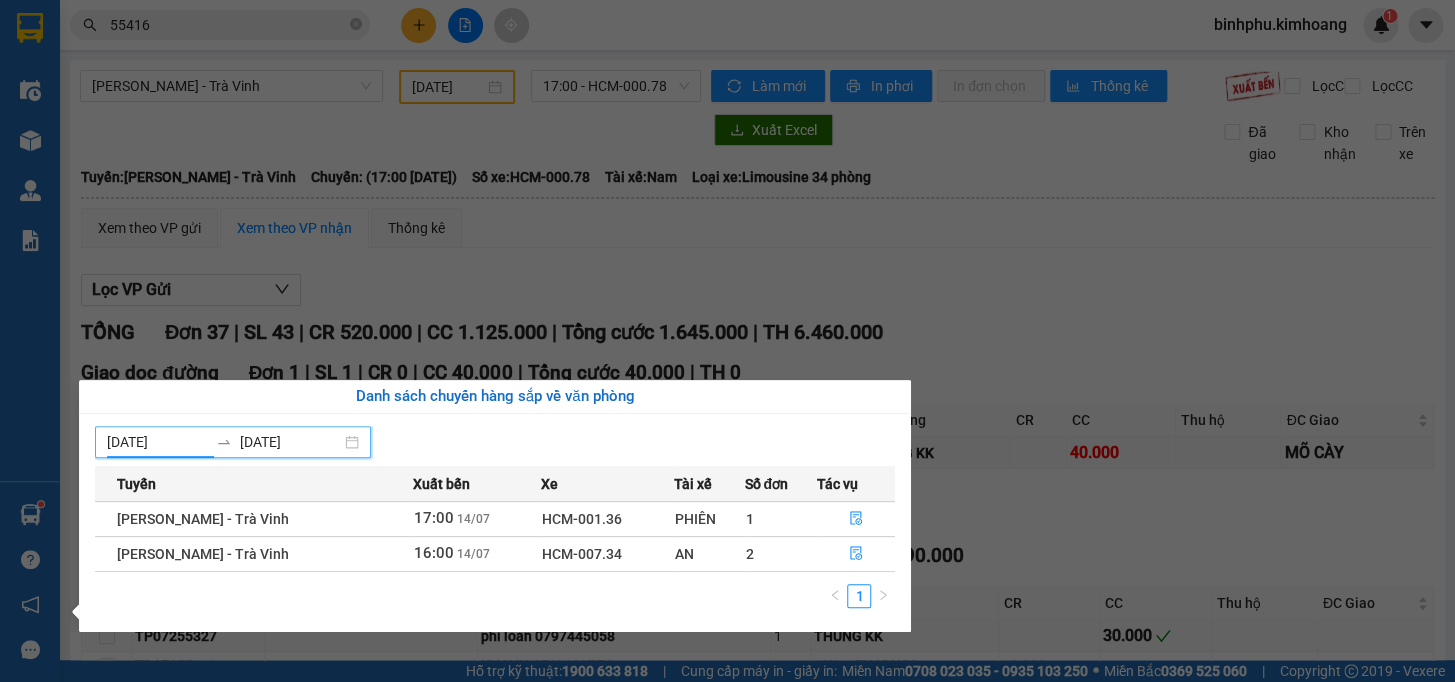 click on "[DATE]" at bounding box center [157, 442] 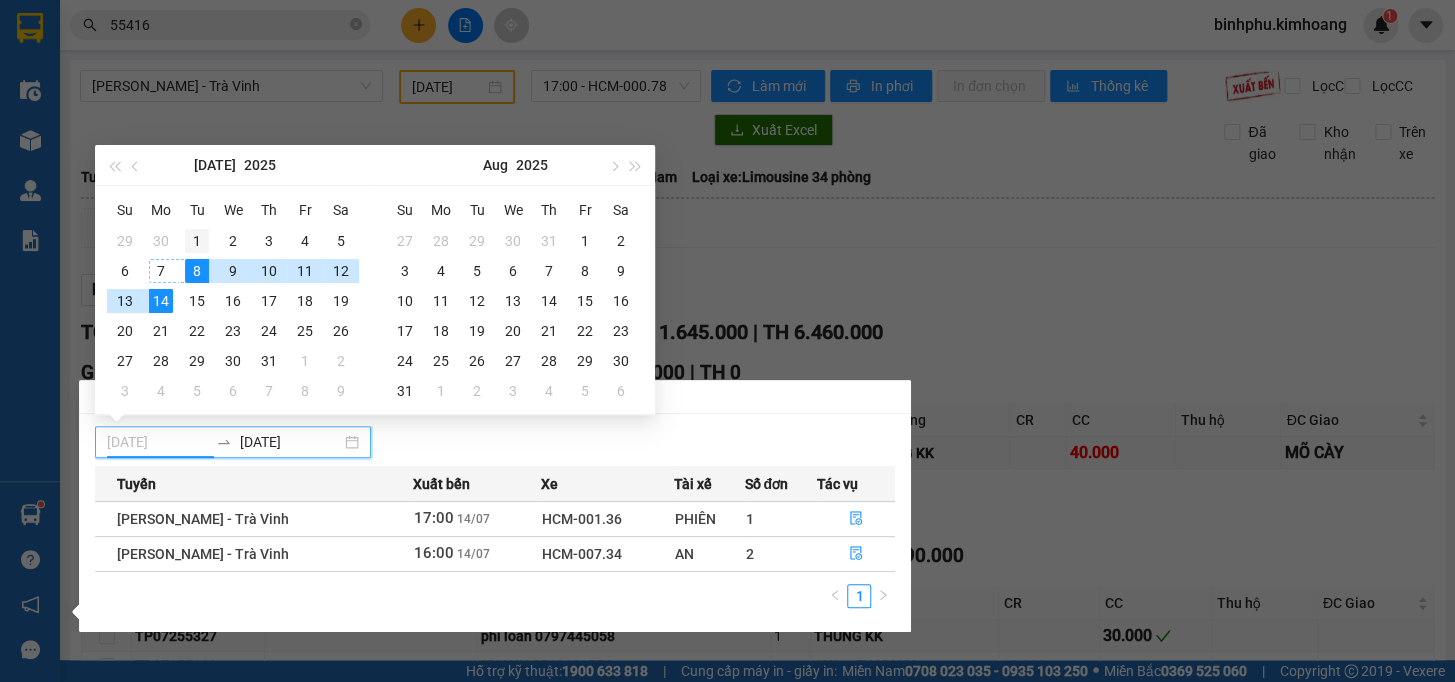 type on "[DATE]" 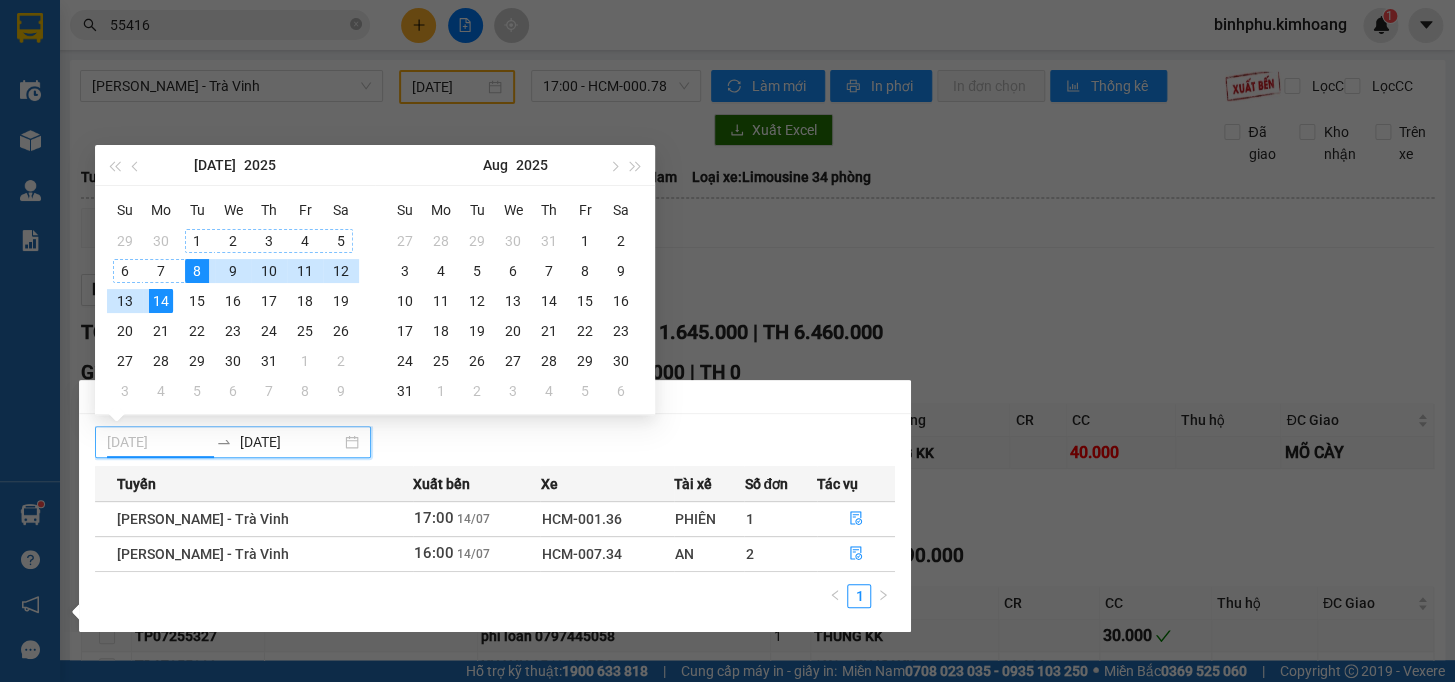 click on "1" at bounding box center (197, 241) 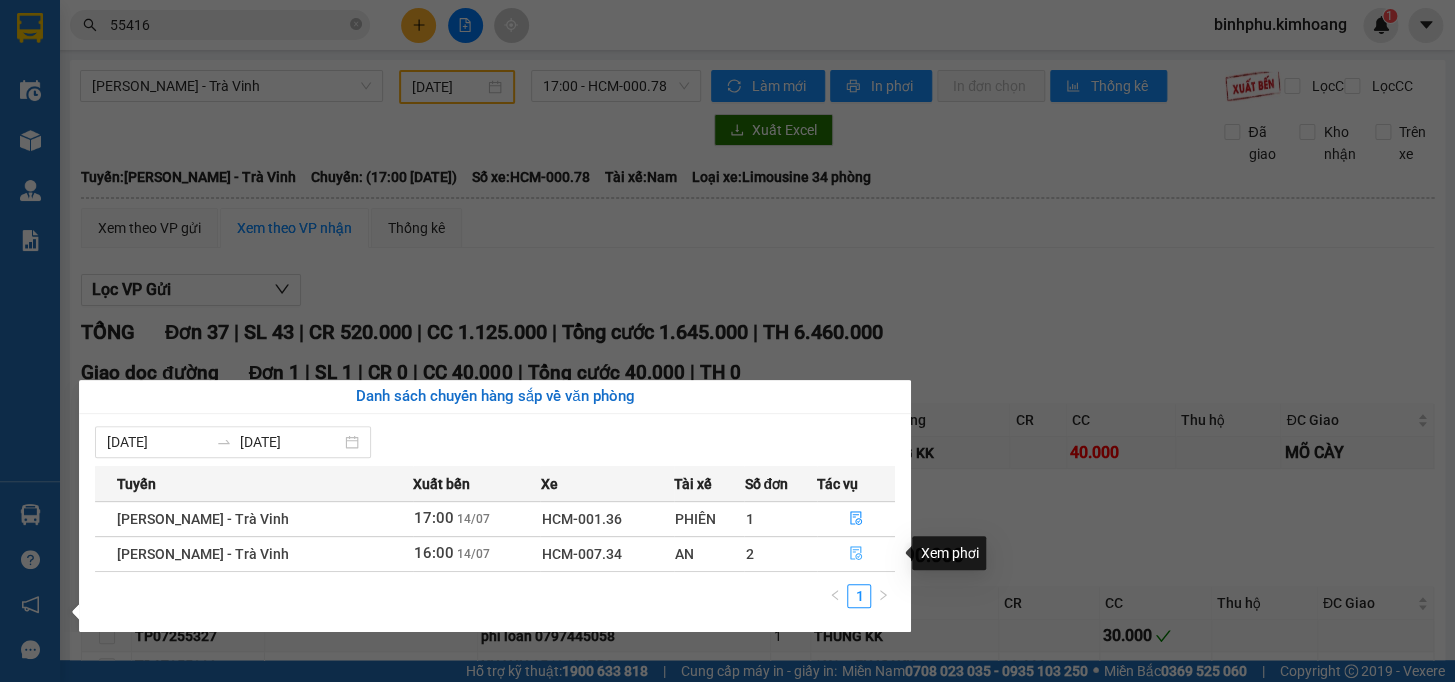 click 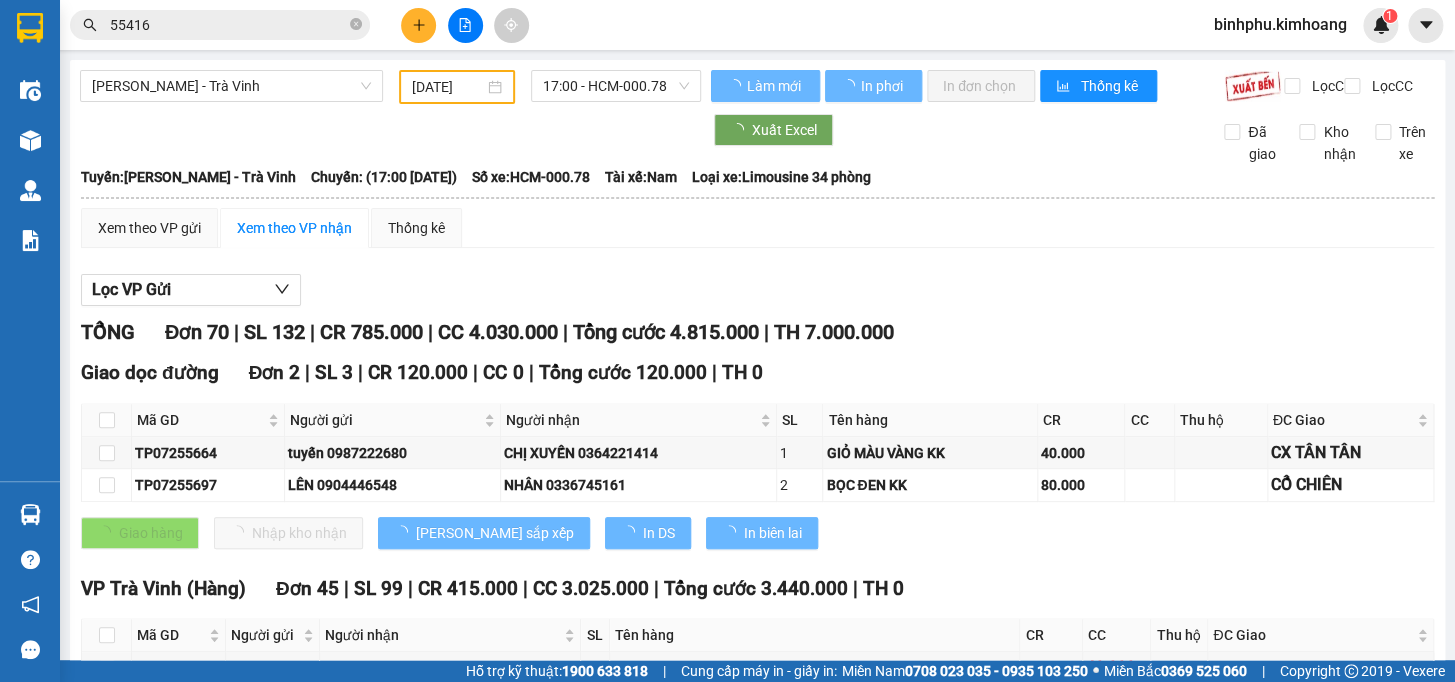 type on "[DATE]" 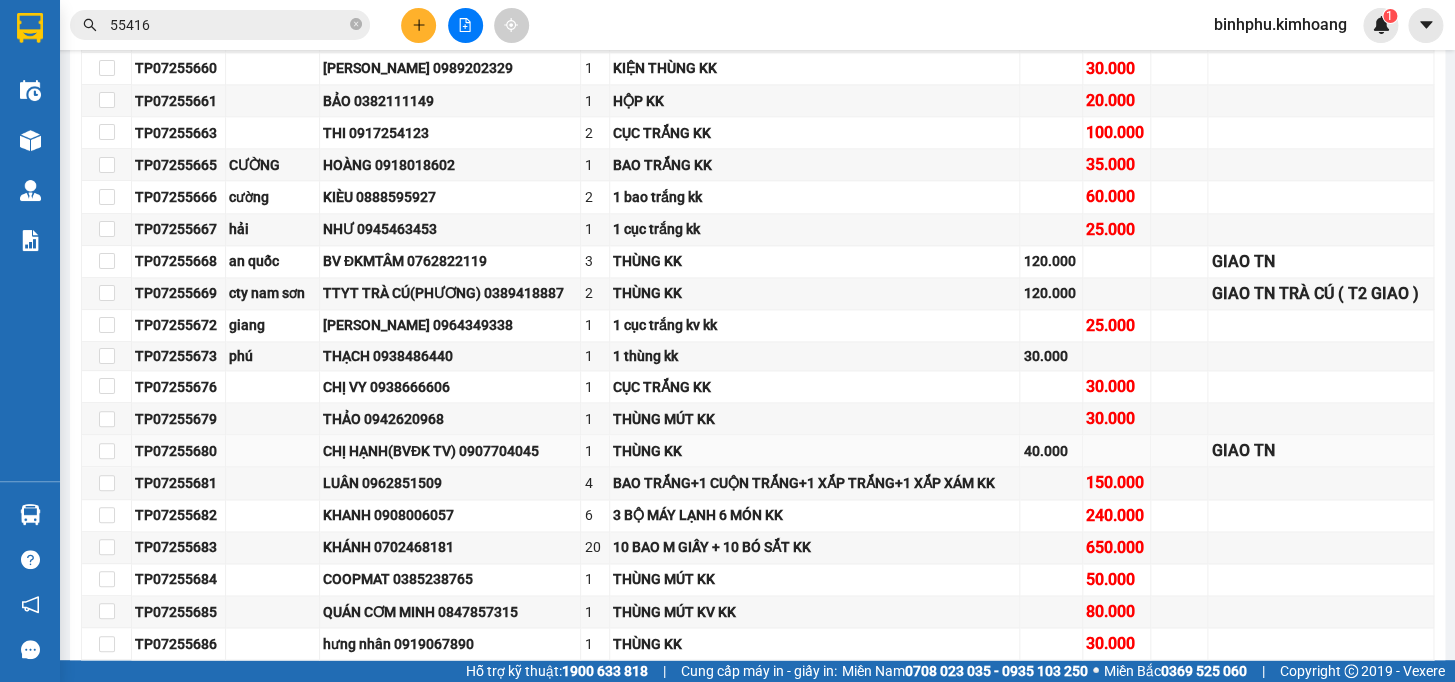 scroll, scrollTop: 909, scrollLeft: 0, axis: vertical 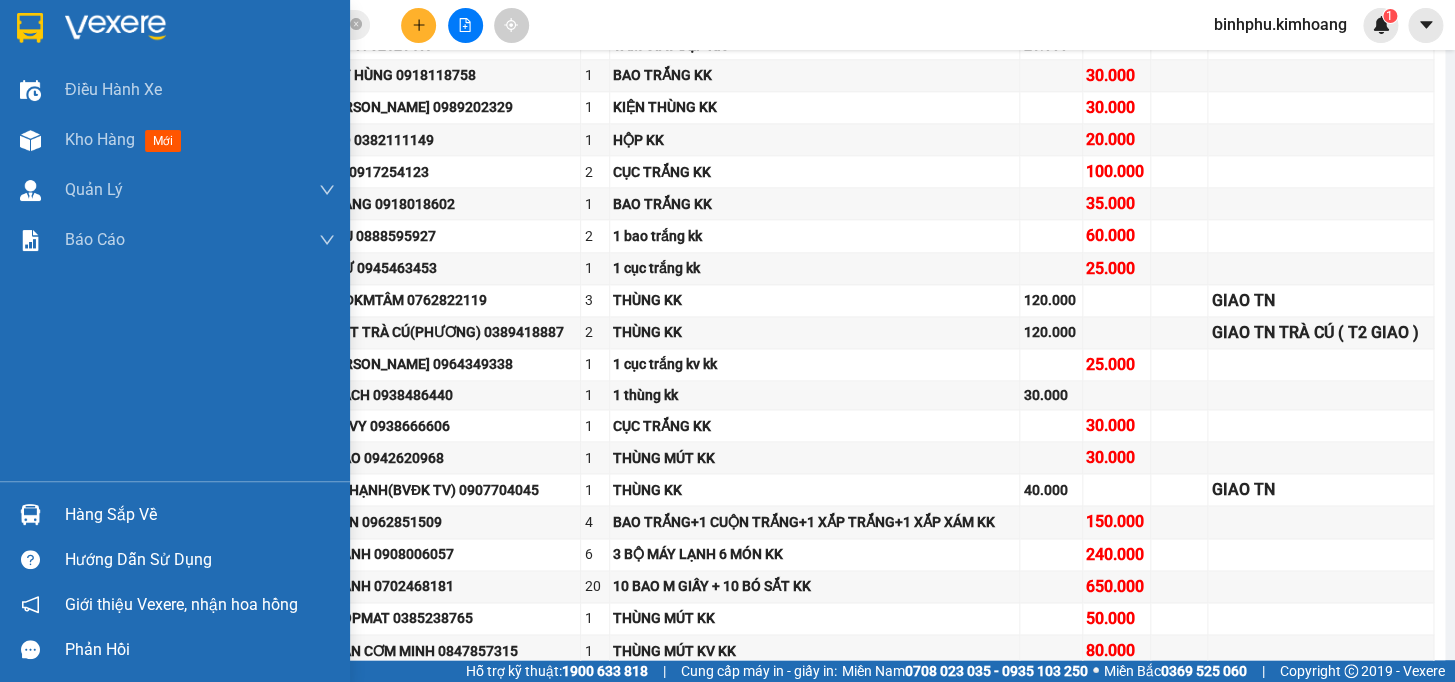 click on "Hướng dẫn sử dụng" at bounding box center [175, 559] 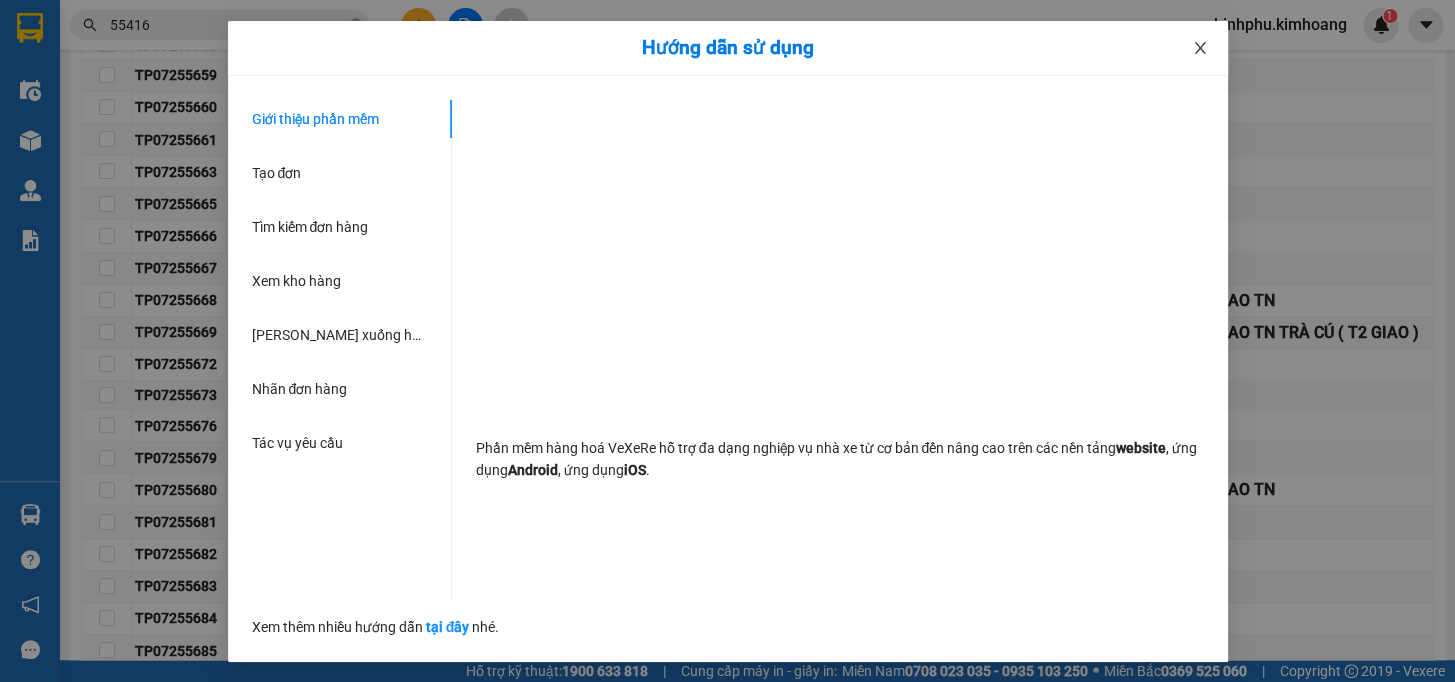 click at bounding box center [1200, 49] 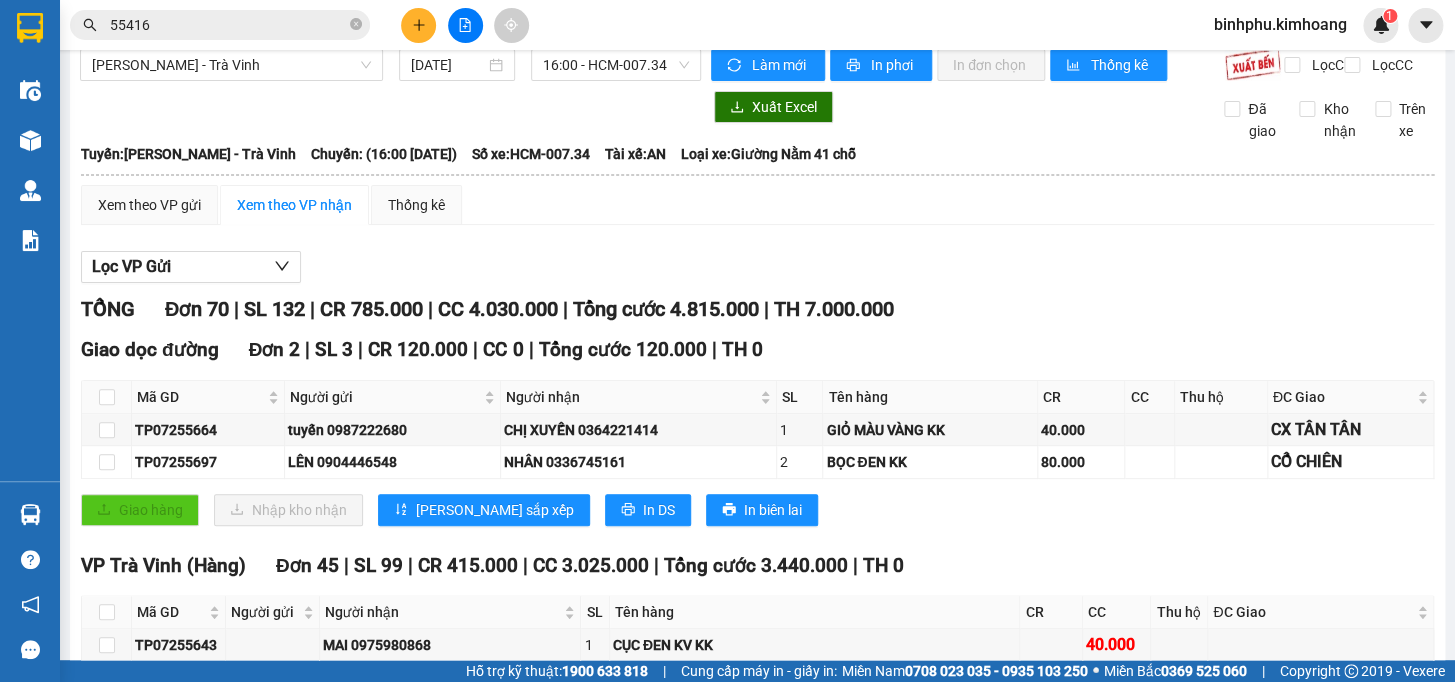 scroll, scrollTop: 0, scrollLeft: 0, axis: both 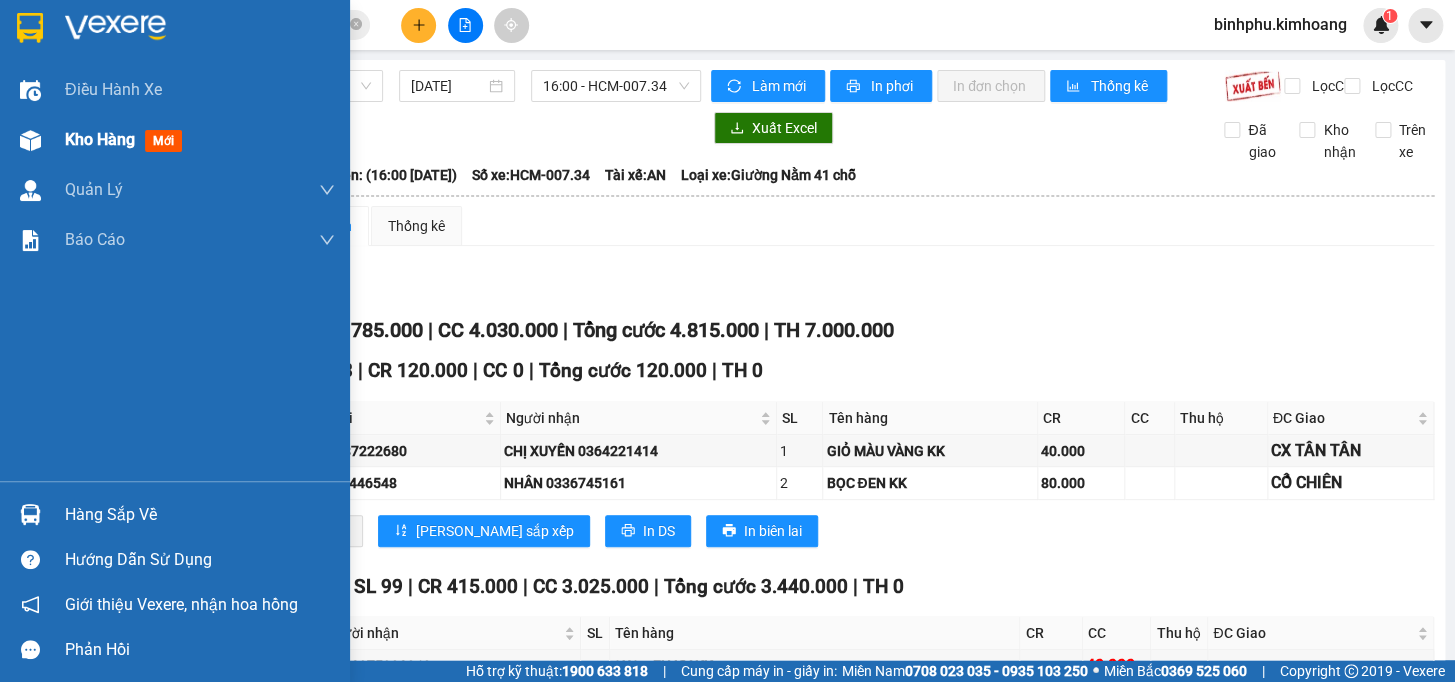 click at bounding box center (30, 140) 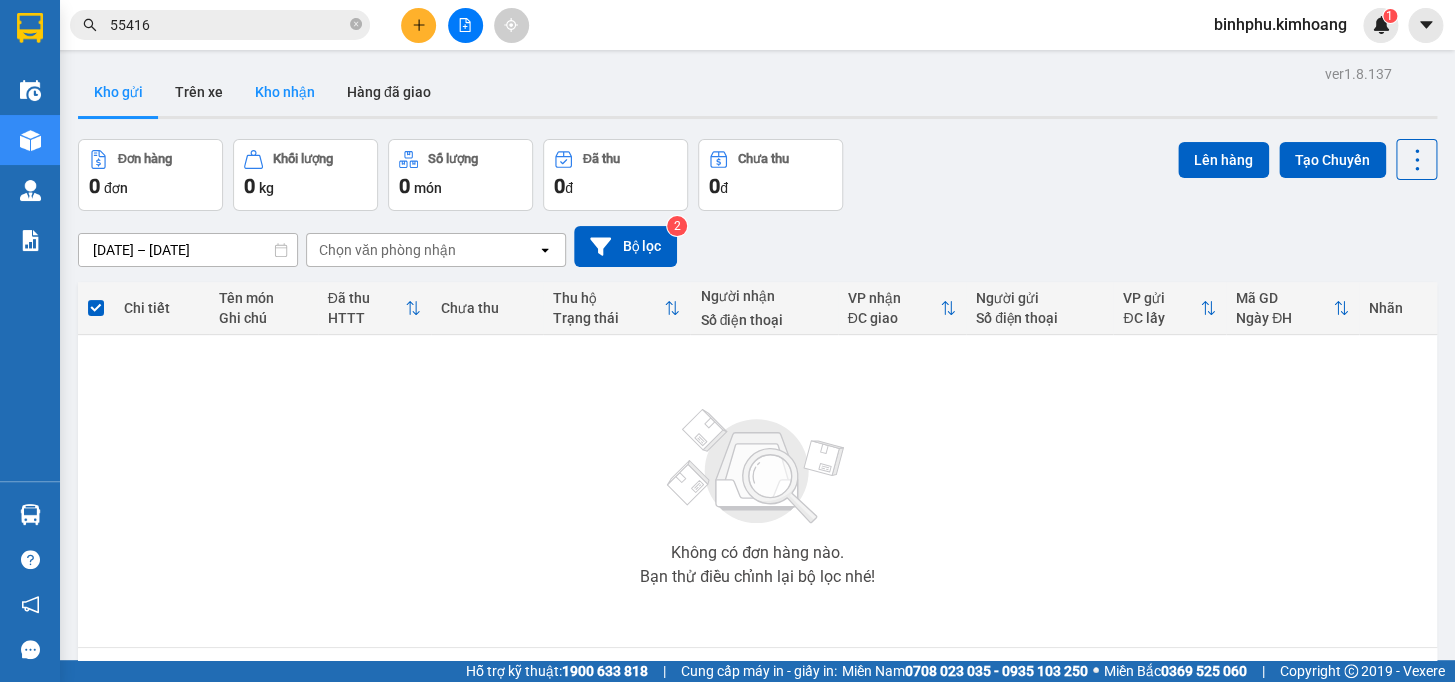 click on "Kho nhận" at bounding box center [285, 92] 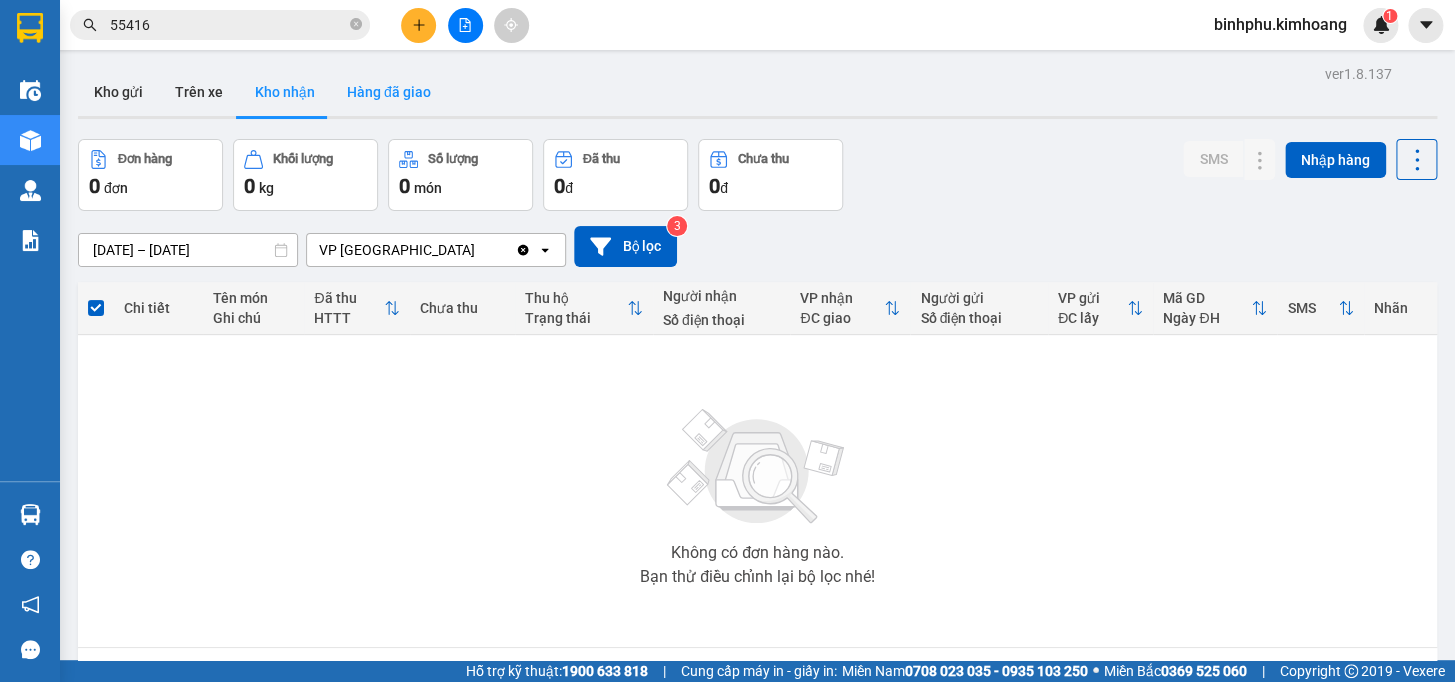 click on "Hàng đã giao" at bounding box center [389, 92] 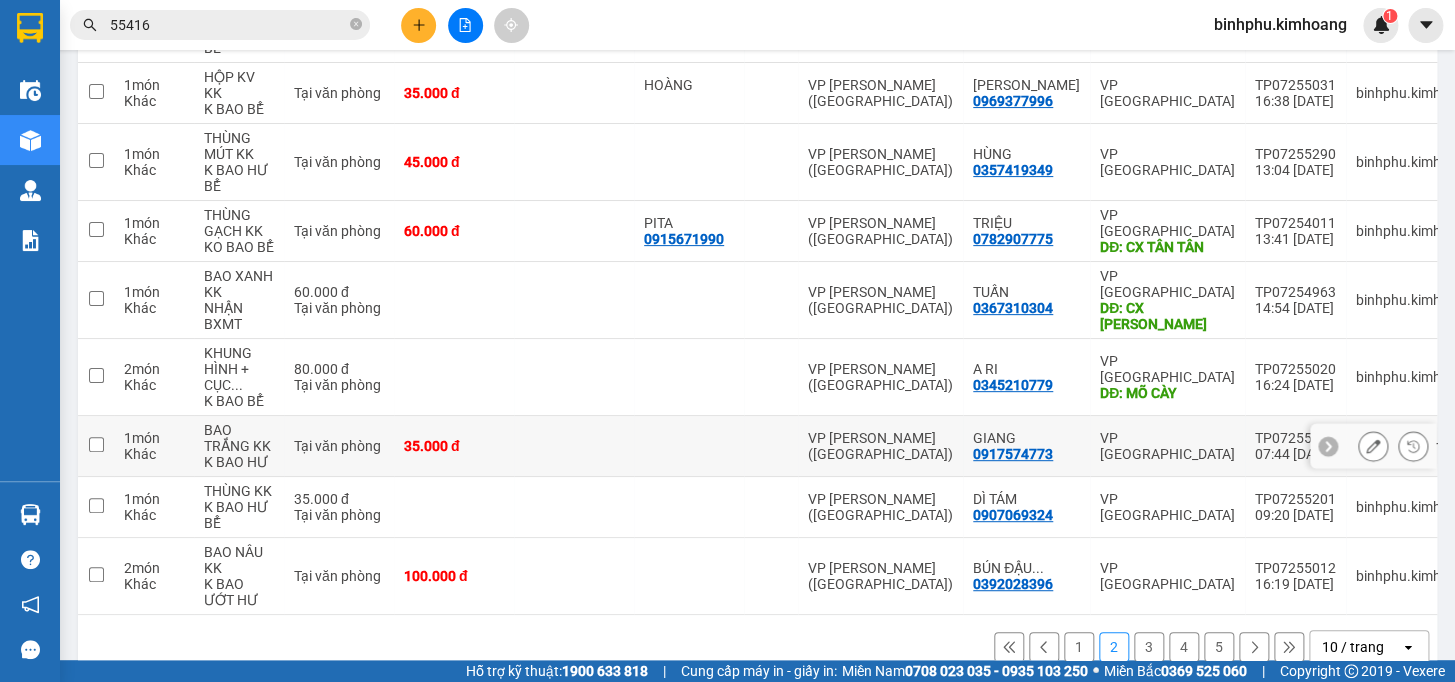 scroll, scrollTop: 436, scrollLeft: 0, axis: vertical 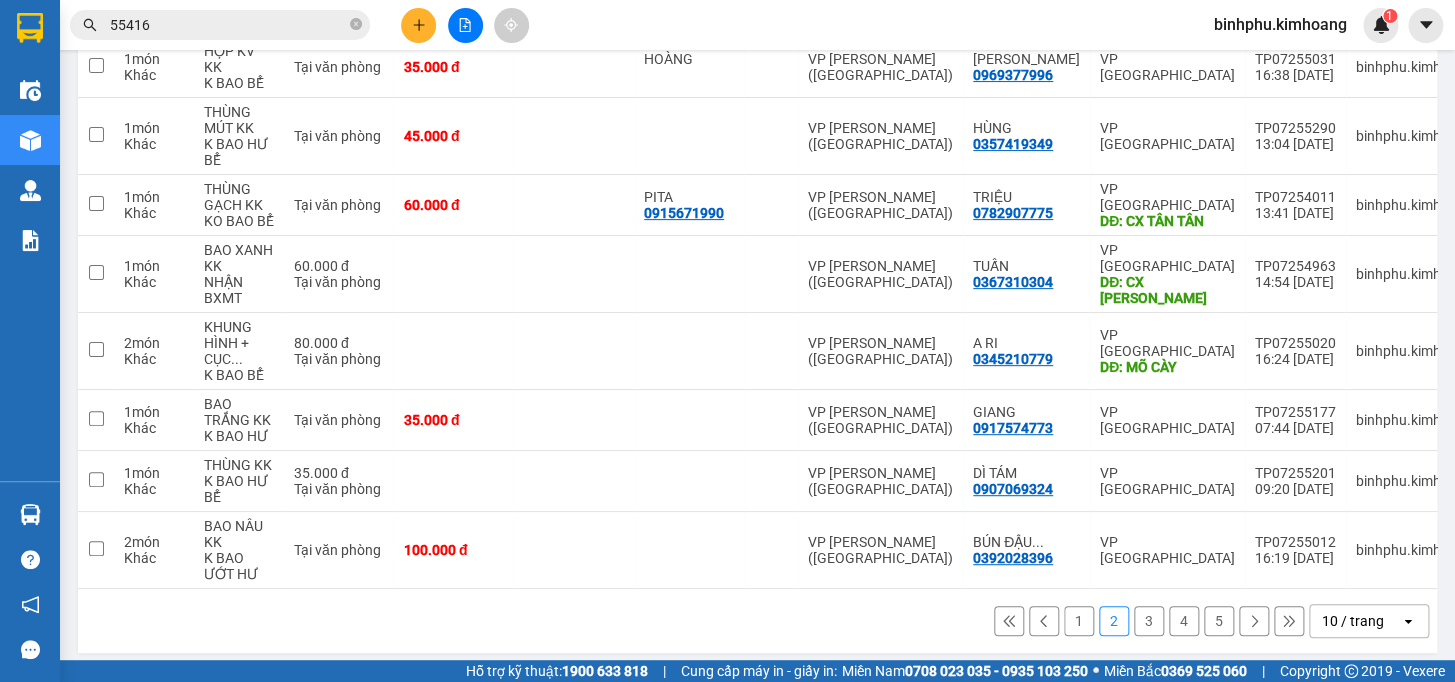 click on "3" at bounding box center (1149, 621) 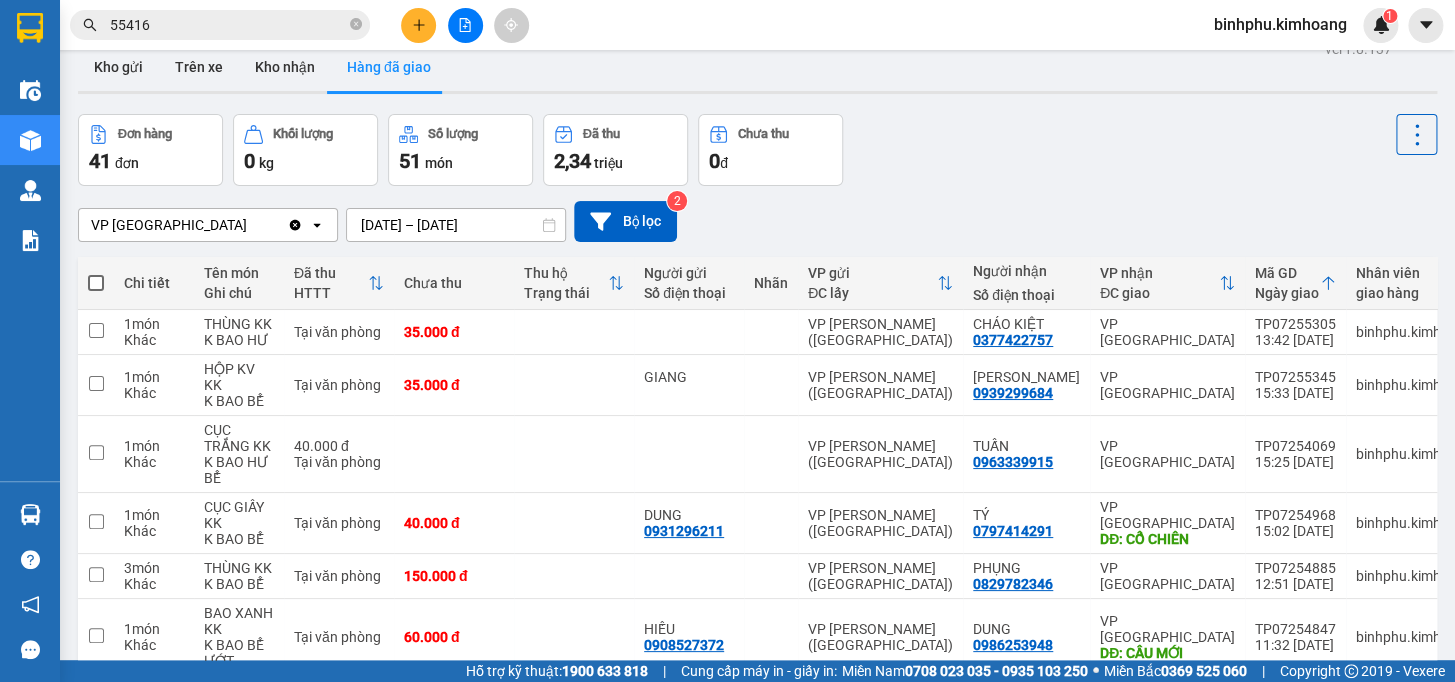 scroll, scrollTop: 0, scrollLeft: 0, axis: both 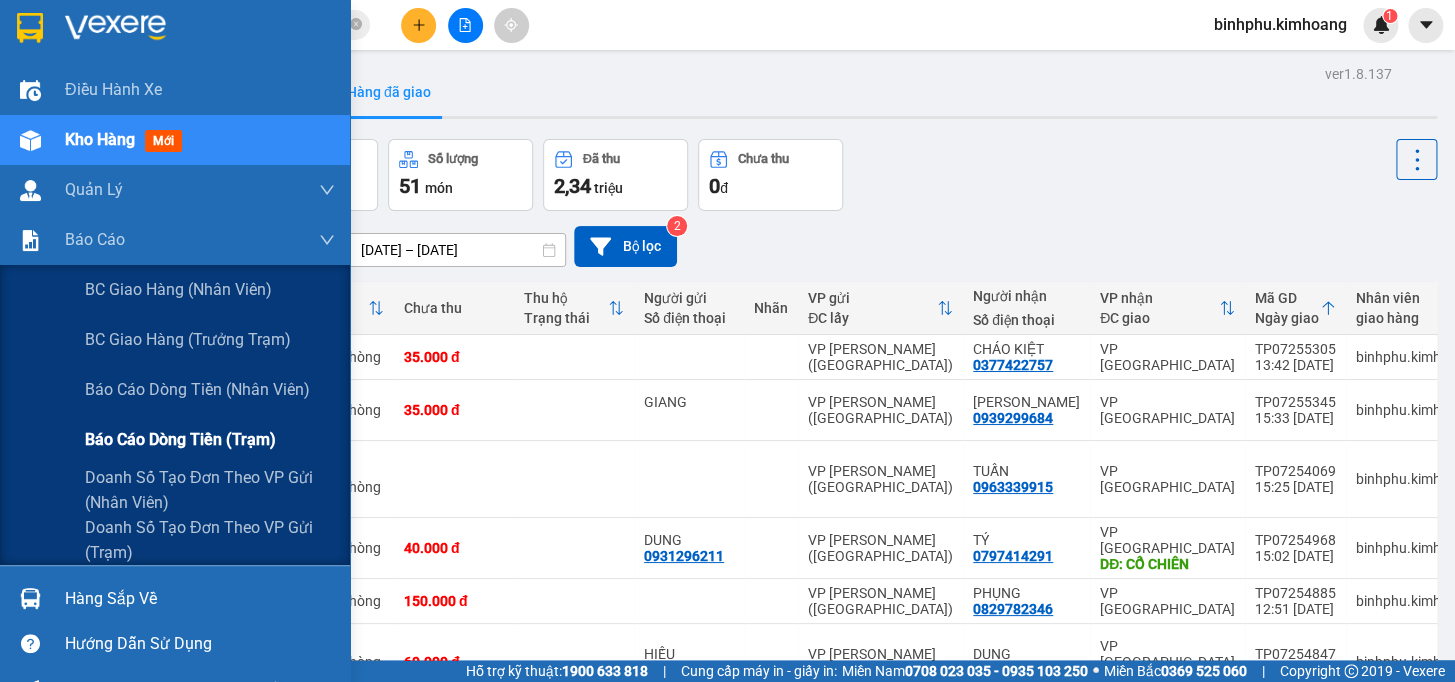 click on "Báo cáo dòng tiền (trạm)" at bounding box center (180, 439) 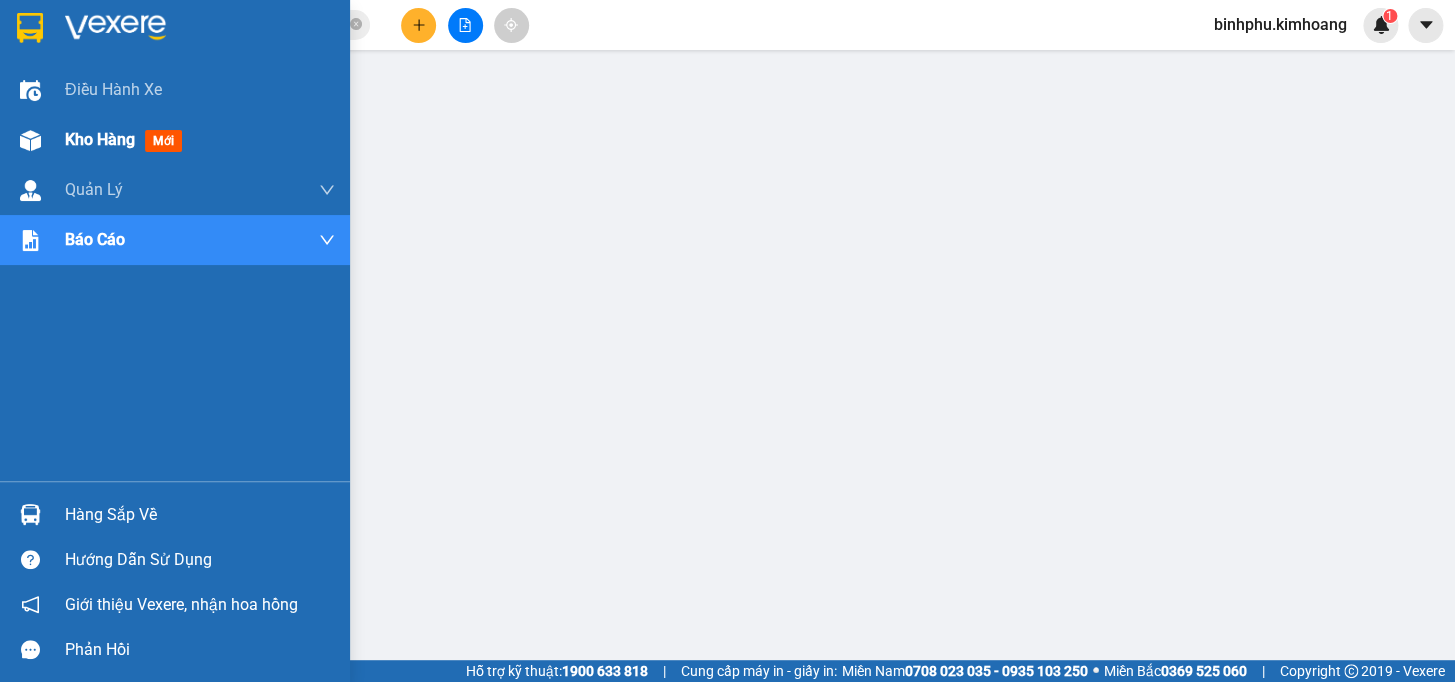 click at bounding box center [30, 140] 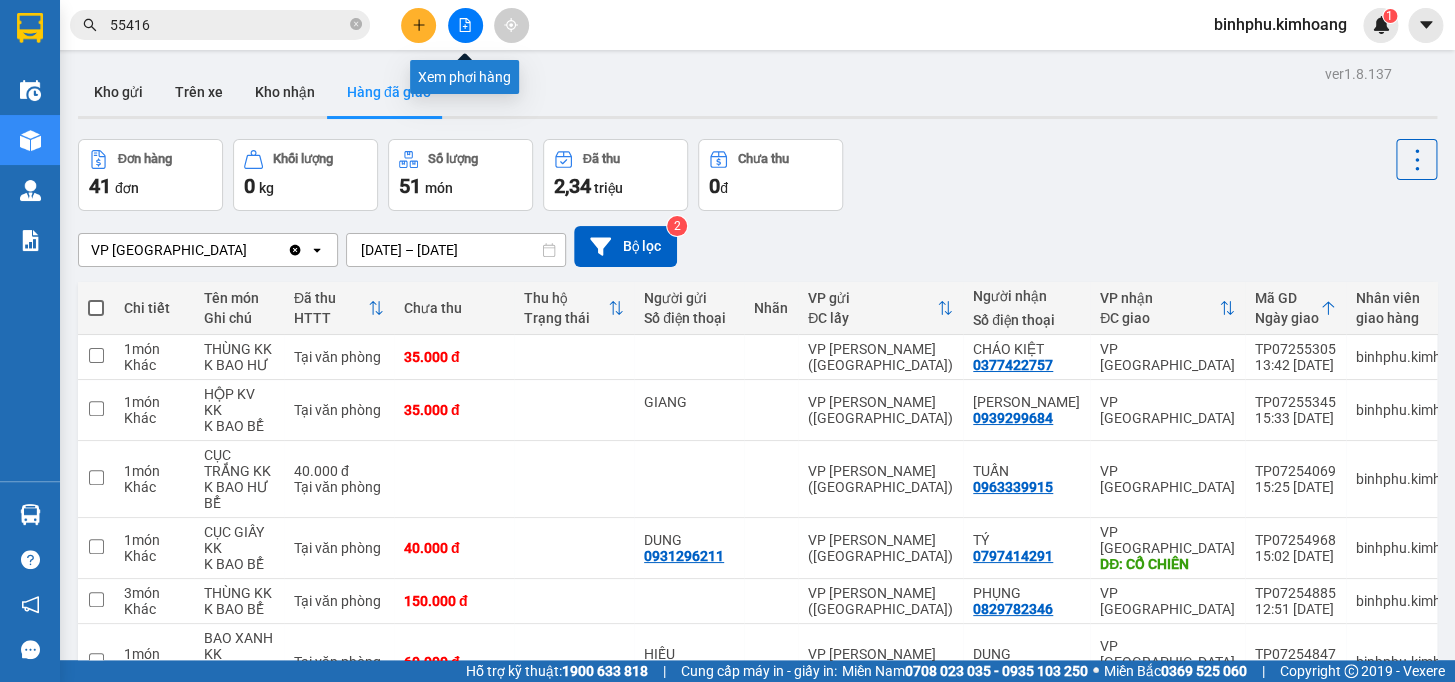 click at bounding box center [465, 25] 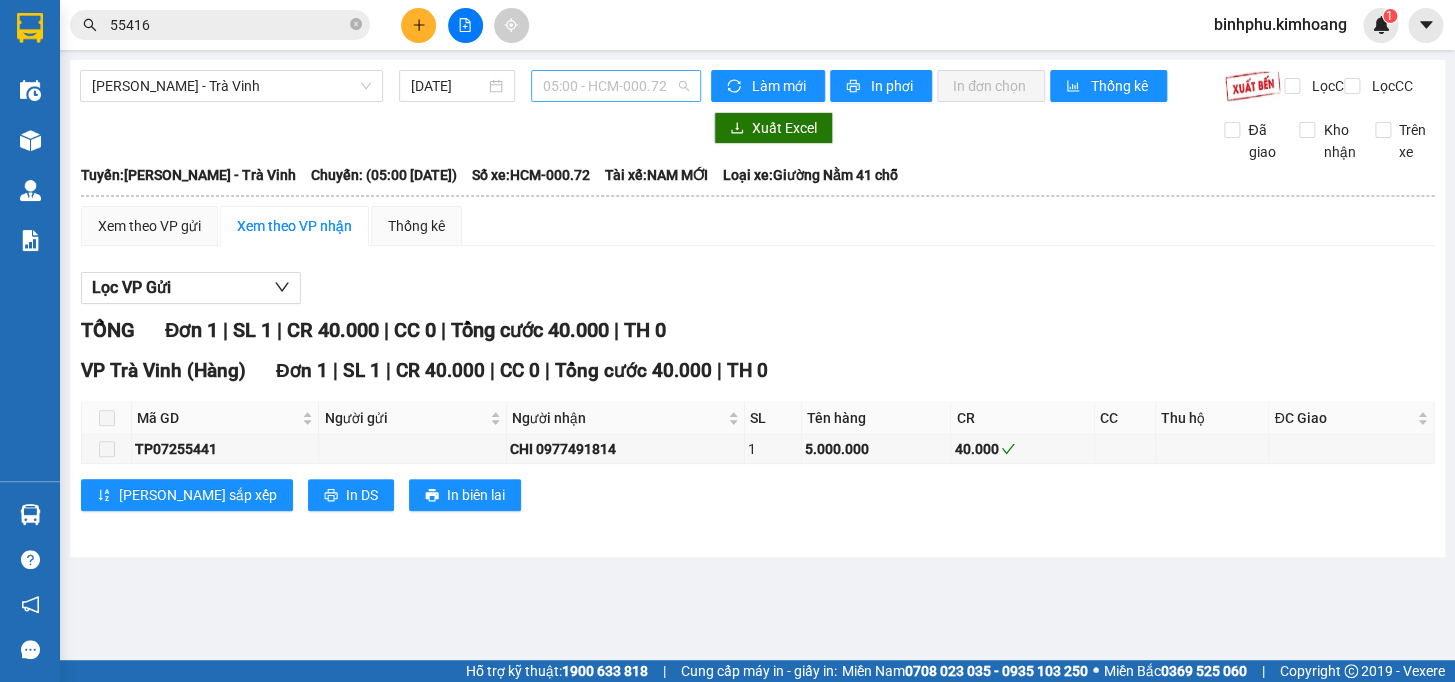 click on "05:00     - HCM-000.72" at bounding box center (616, 86) 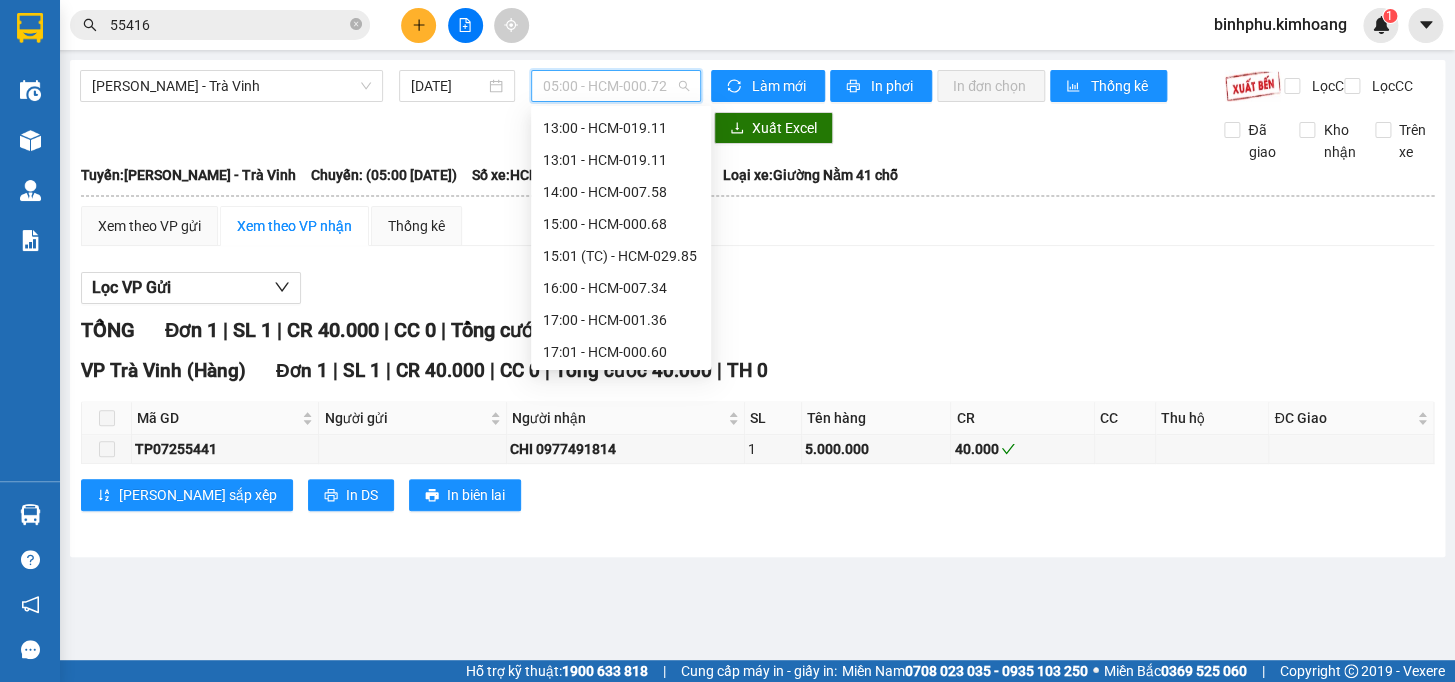 scroll, scrollTop: 575, scrollLeft: 0, axis: vertical 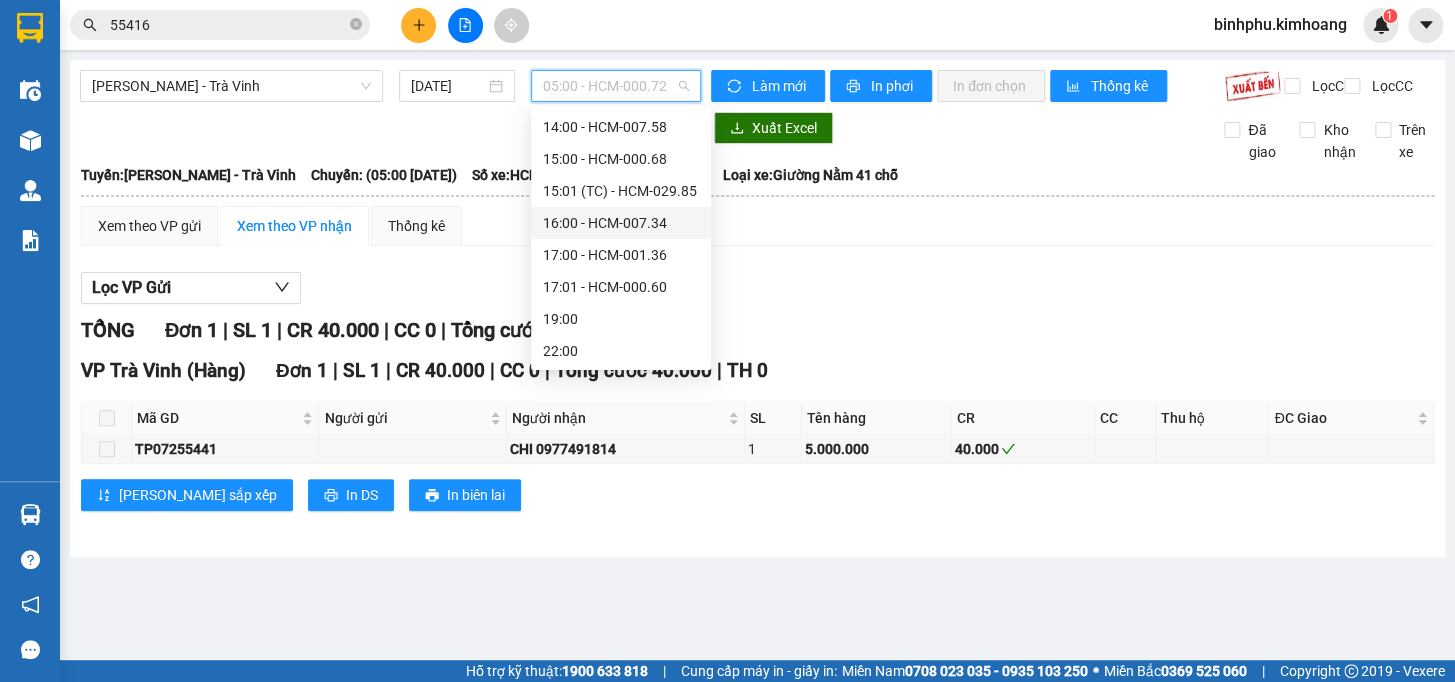 click on "16:00     - HCM-007.34" at bounding box center [621, 223] 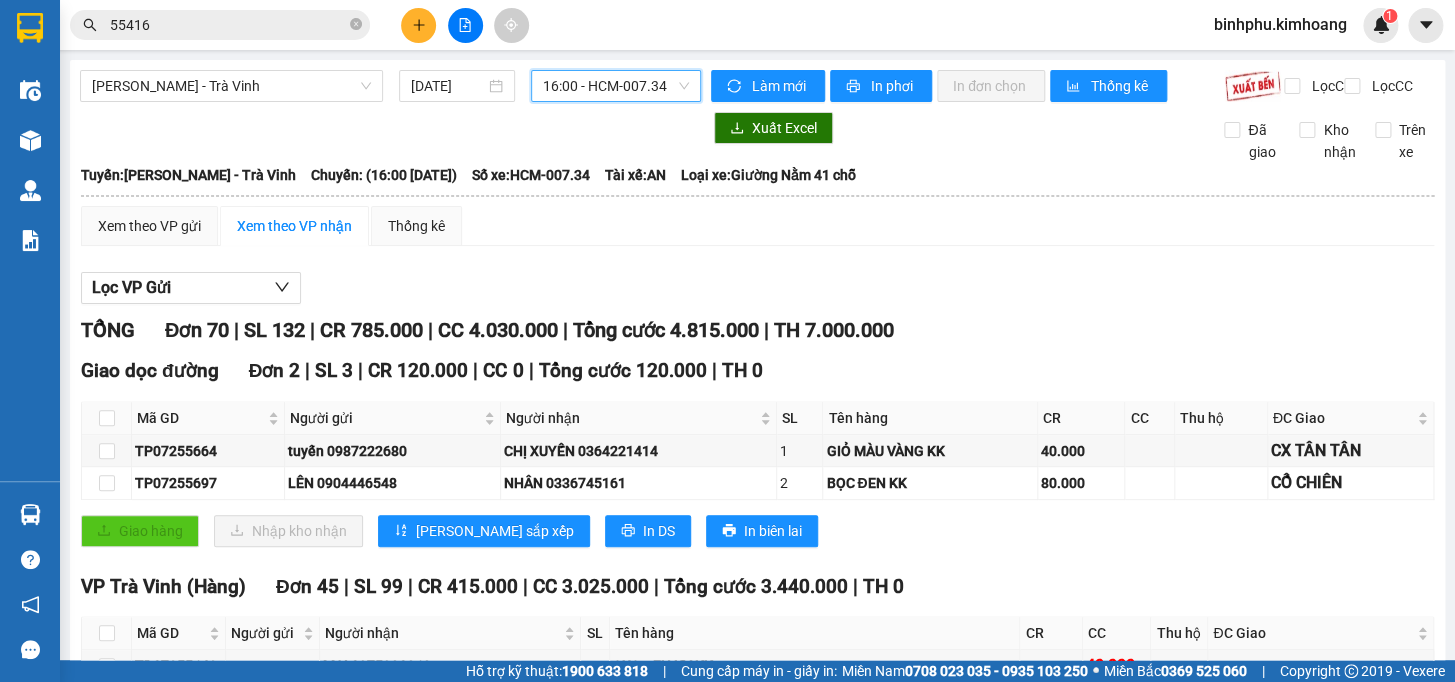 click on "16:00     - HCM-007.34" at bounding box center [616, 86] 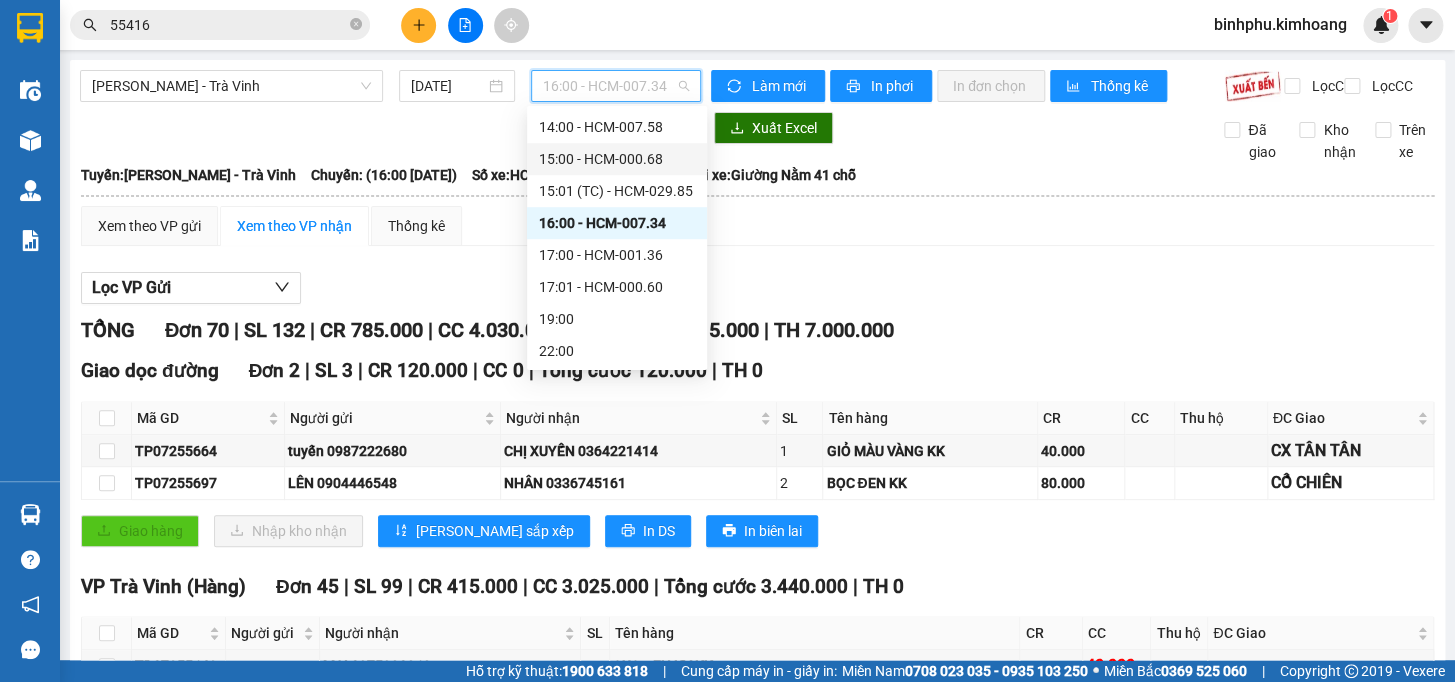 click on "15:00     - HCM-000.68" at bounding box center (617, 159) 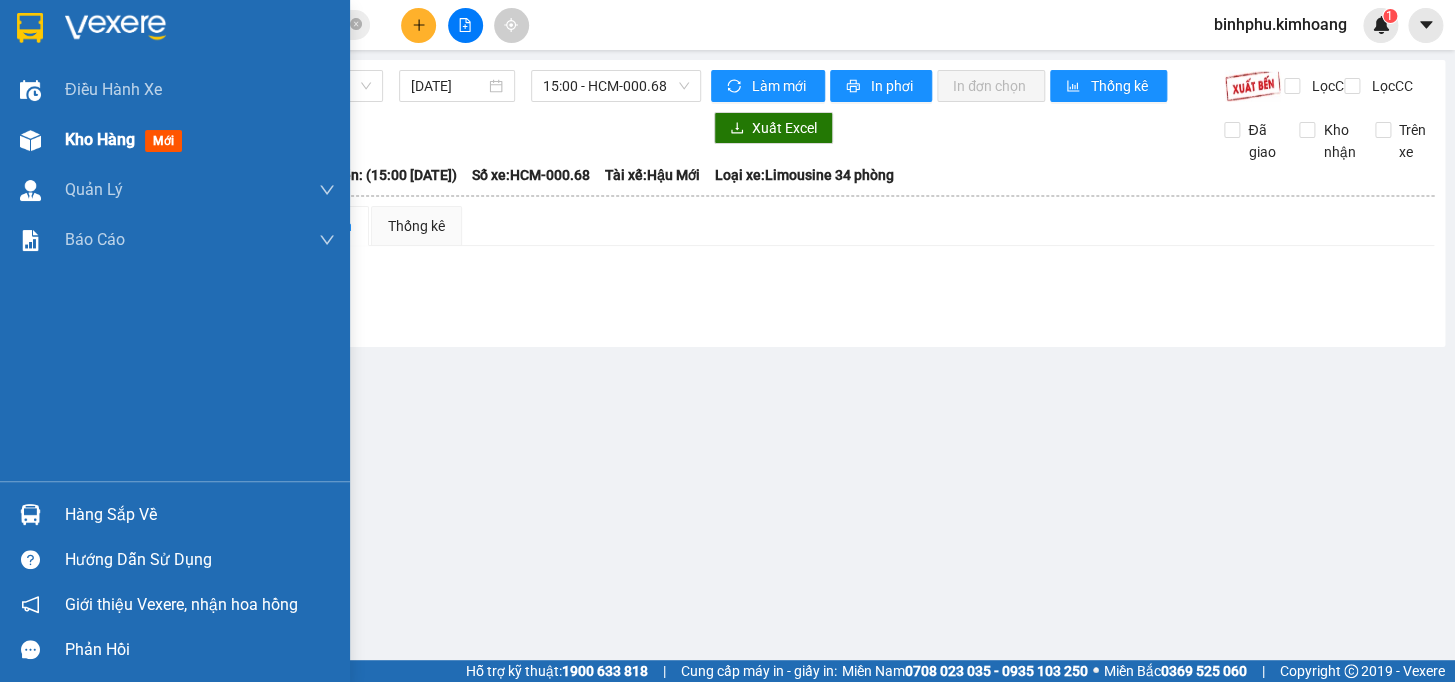 click on "Kho hàng mới" at bounding box center (127, 139) 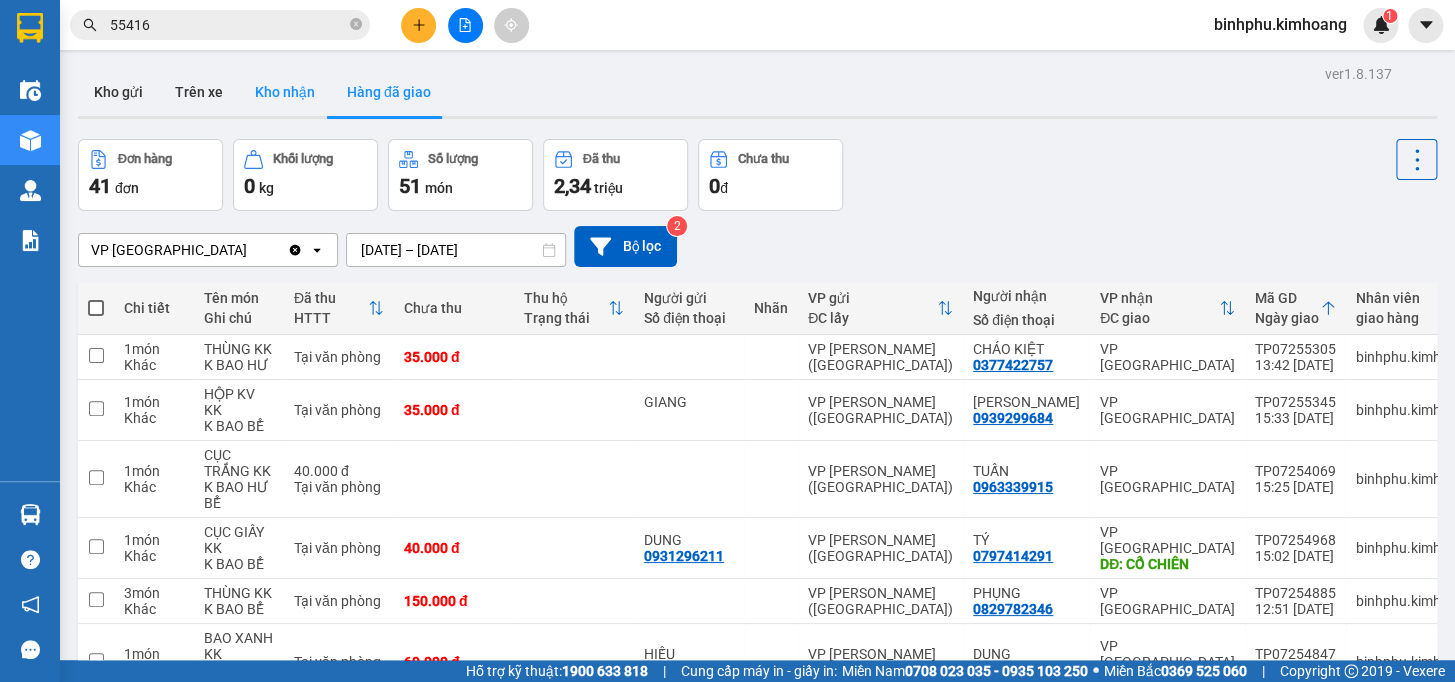 click on "Kho nhận" at bounding box center [285, 92] 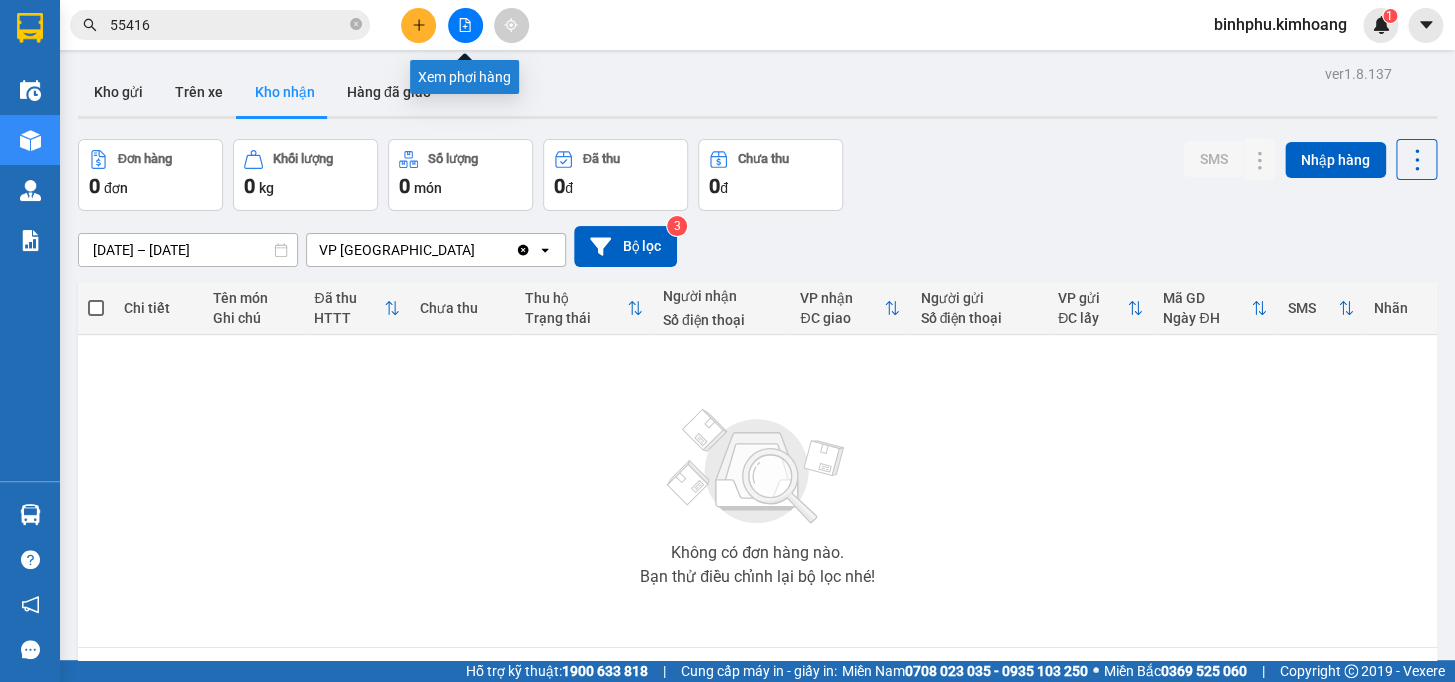 click 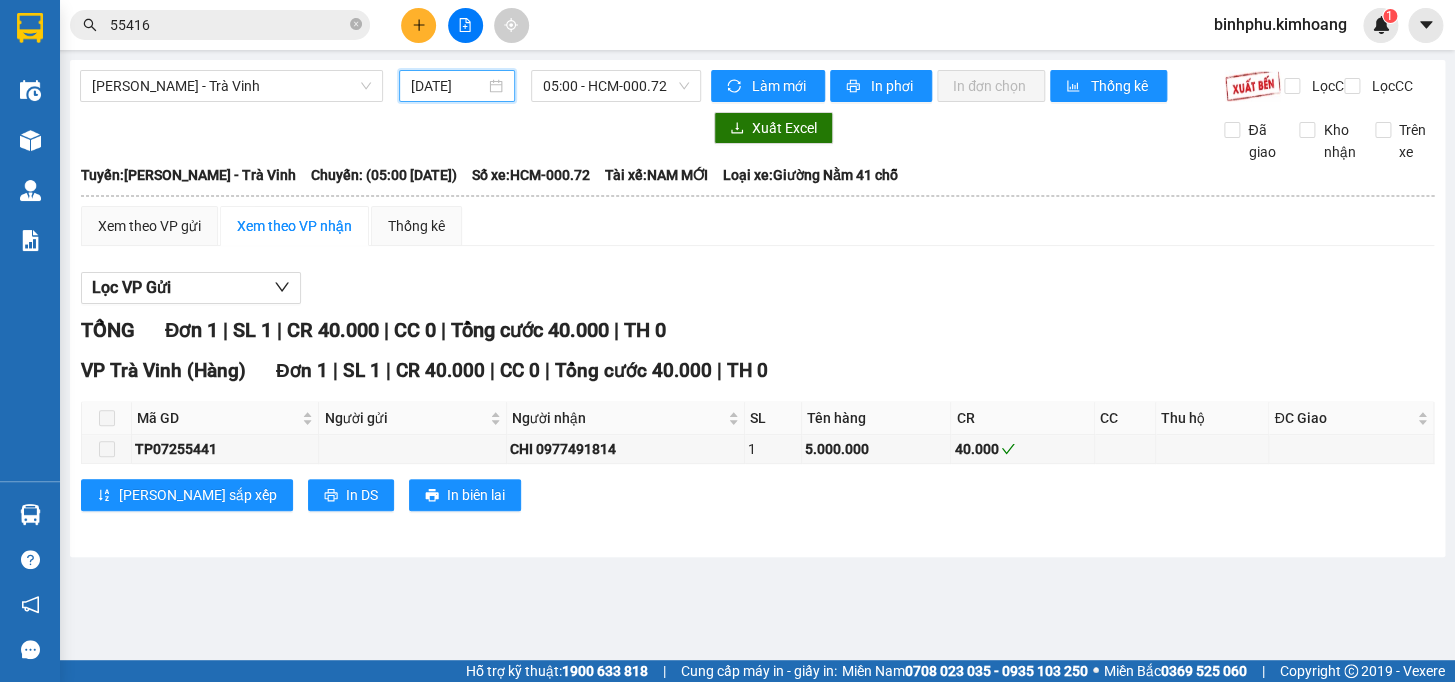 click on "[DATE]" at bounding box center [448, 86] 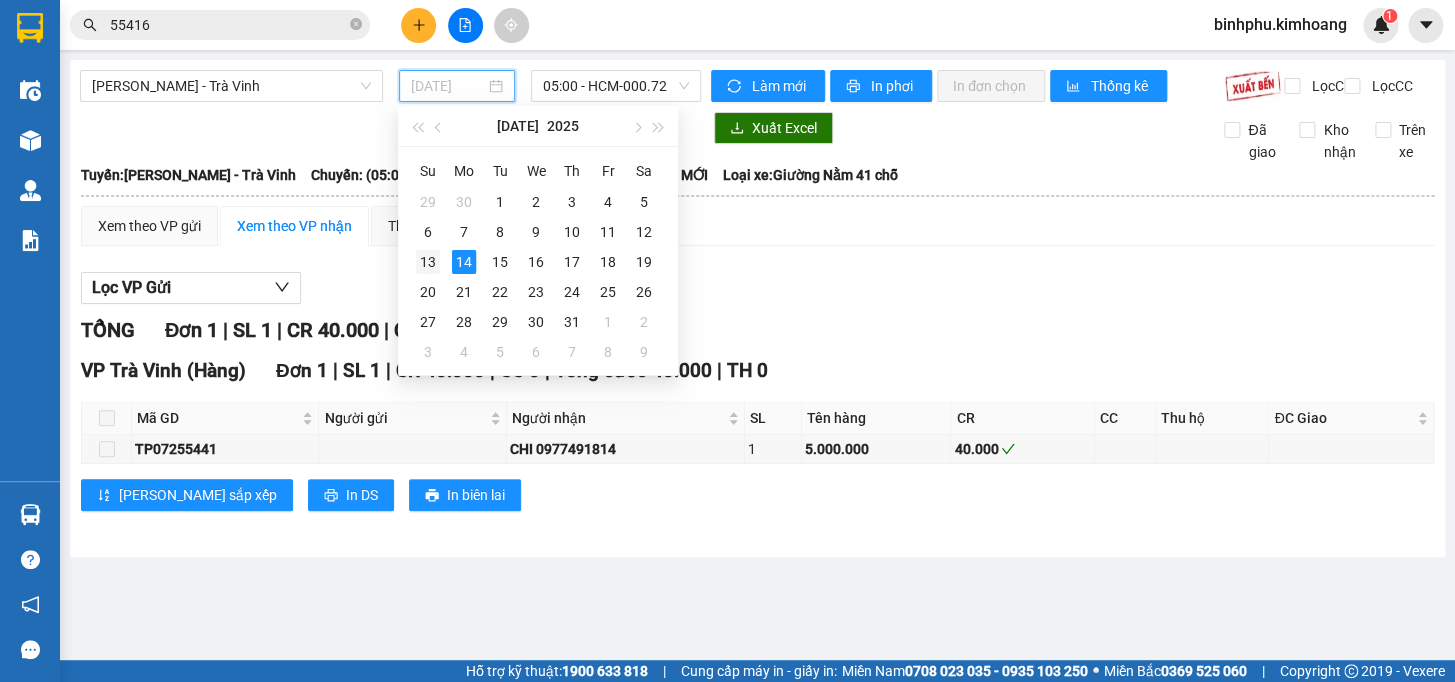 click on "13" at bounding box center (428, 262) 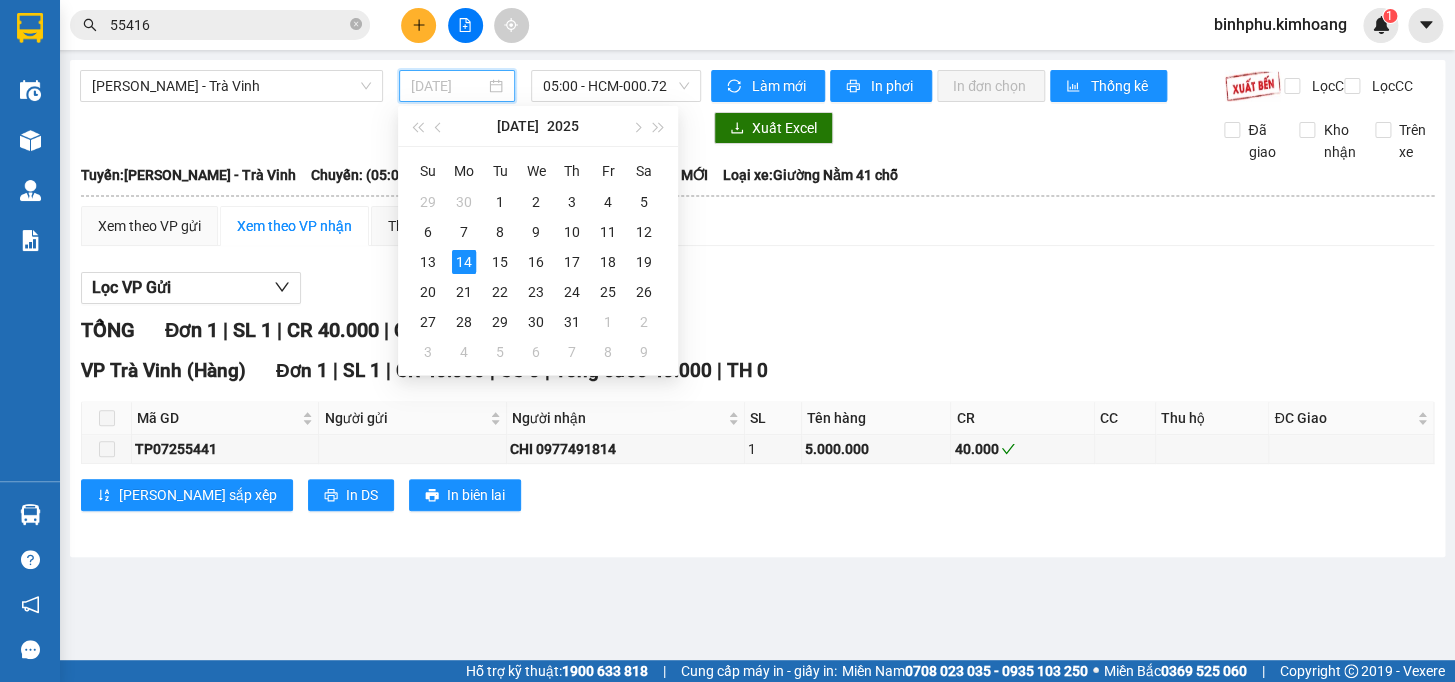 type on "[DATE]" 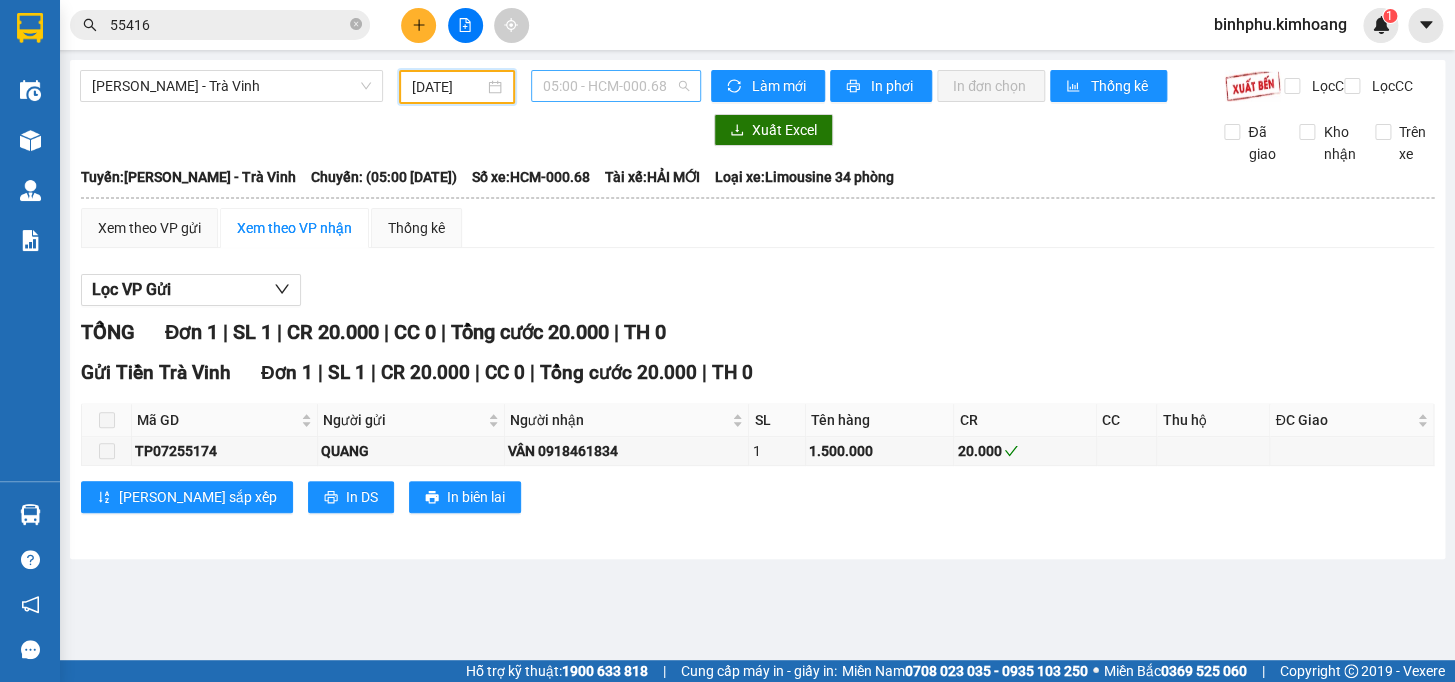 click on "05:00     - HCM-000.68" at bounding box center [616, 86] 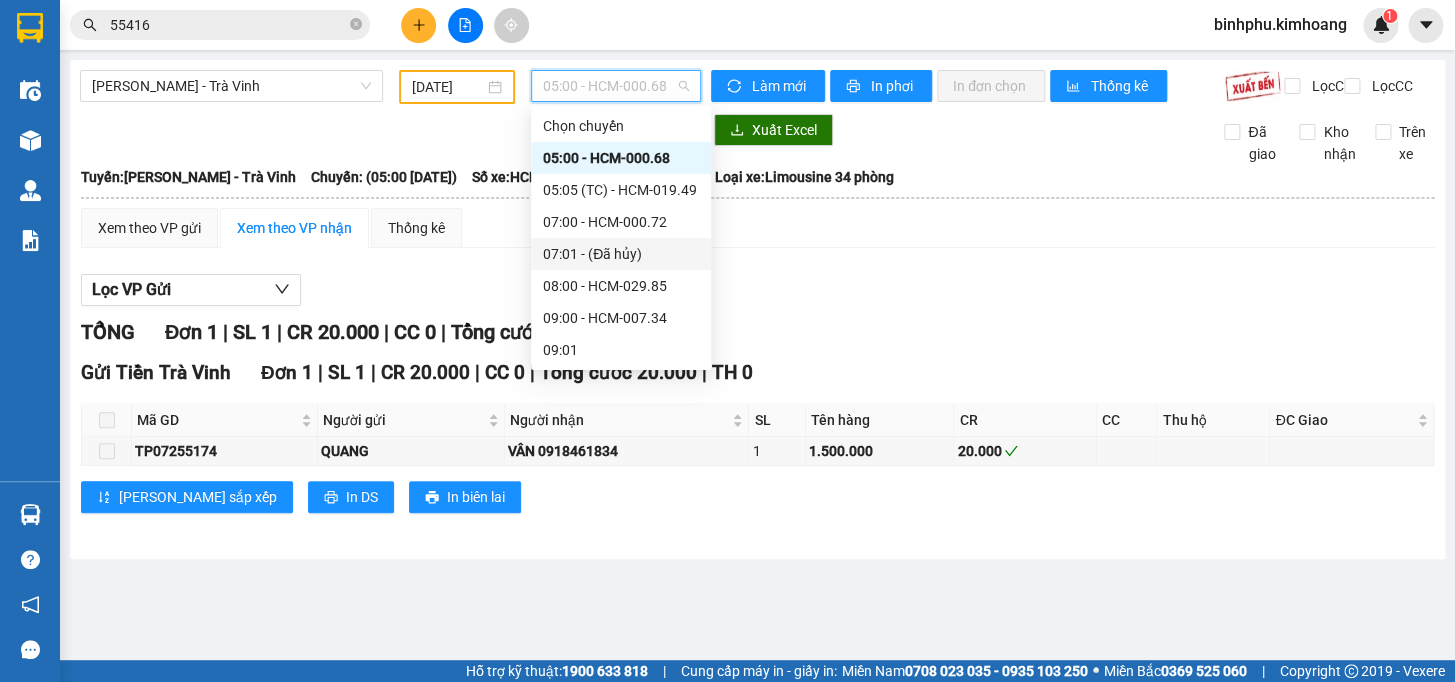scroll, scrollTop: 454, scrollLeft: 0, axis: vertical 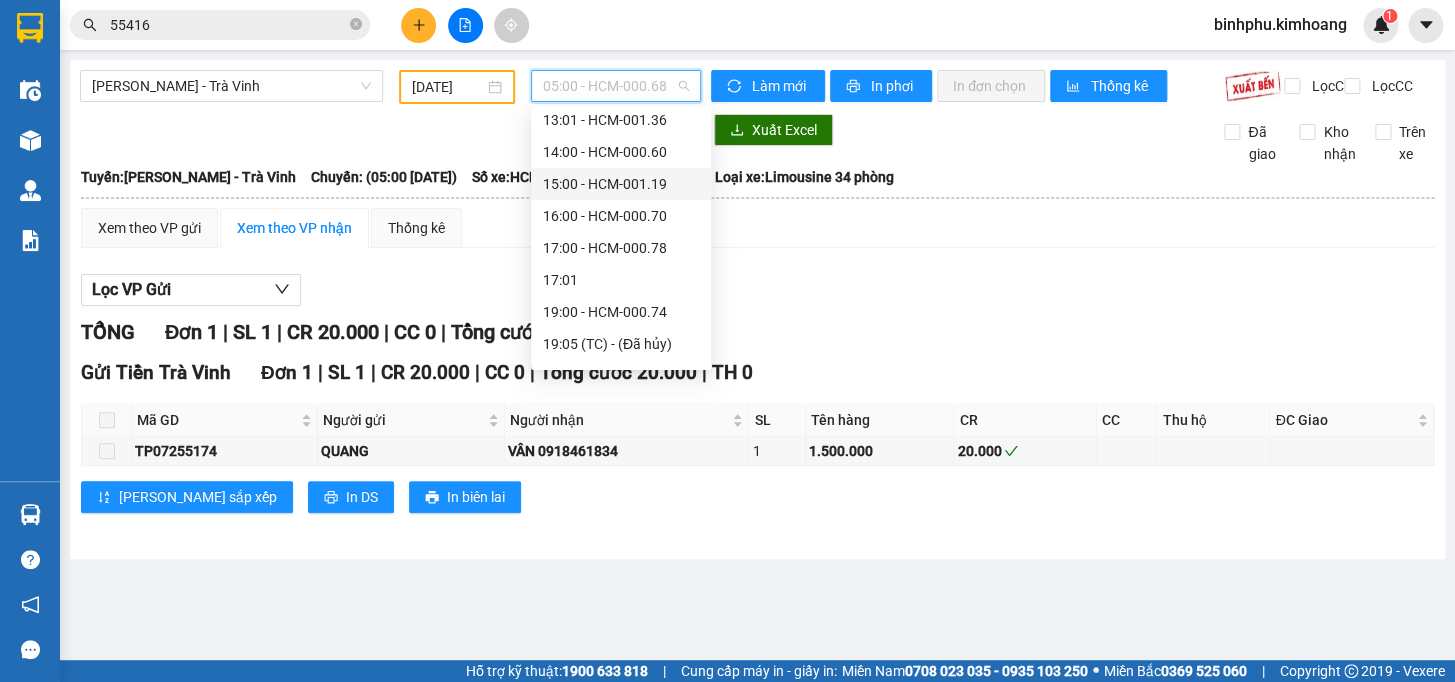 click on "15:00     - HCM-001.19" at bounding box center (621, 184) 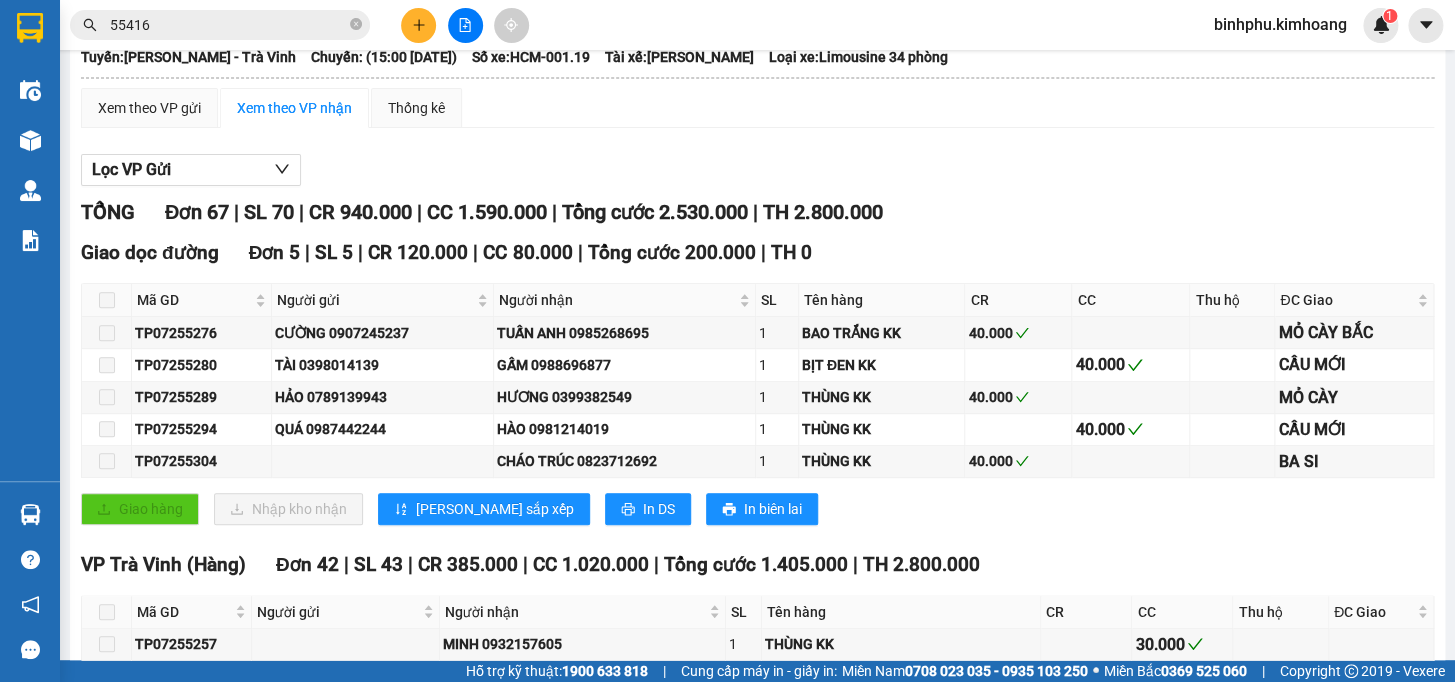 scroll, scrollTop: 0, scrollLeft: 0, axis: both 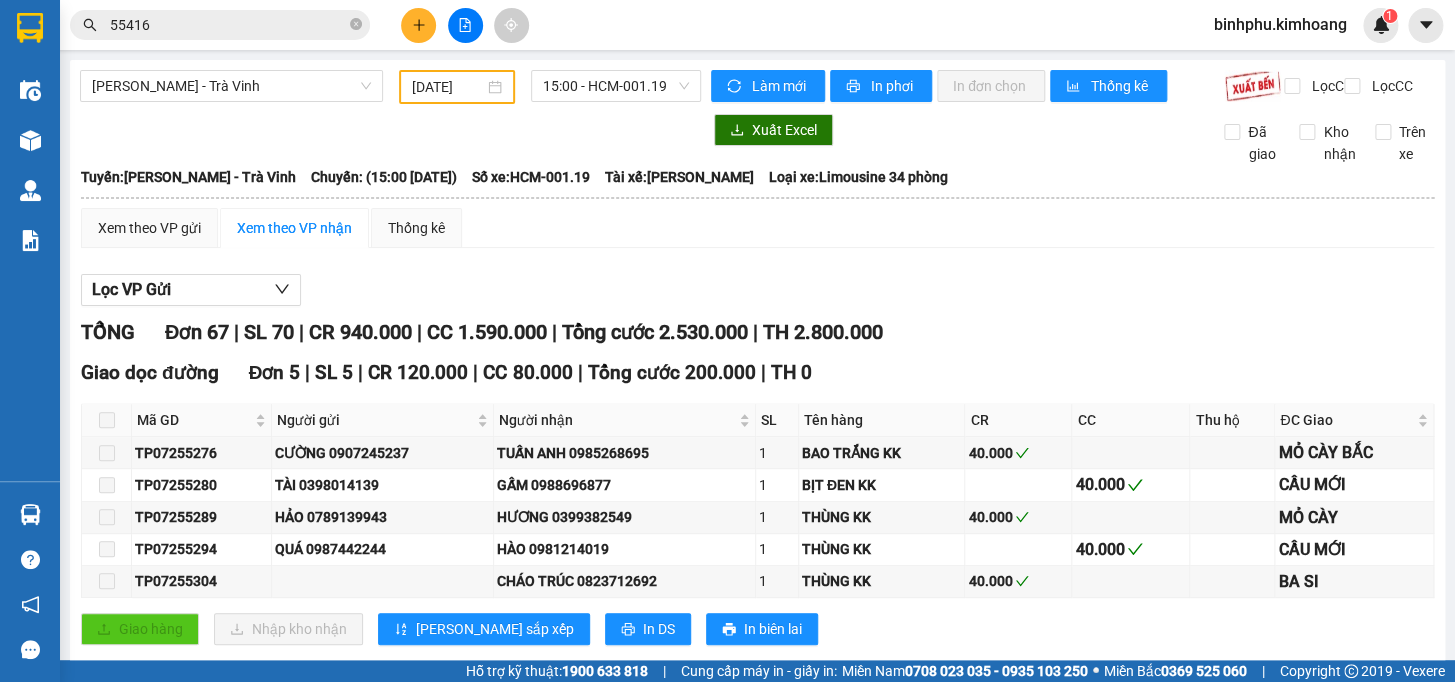click on "[PERSON_NAME] - Trà Vinh [DATE] 15:00     - HCM-001.19  Làm mới In phơi In đơn chọn Thống kê Lọc  CR Lọc  CC Xuất Excel Đã giao Kho nhận Trên xe [PERSON_NAME]   [PHONE_NUMBER],   273 - 273B [PERSON_NAME] PHƠI HÀNG 17:54 [DATE] Tuyến:  [PERSON_NAME] - Trà Vinh Chuyến:   (15:00 [DATE]) Tài xế:  MINH LƠ   Số xe:  HCM-001.19 Loại xe:  Limousine 34 phòng Tuyến:  [GEOGRAPHIC_DATA] - Trà Vinh Chuyến:   (15:00 [DATE]) Số xe:  HCM-001.19 Tài xế:  MINH LƠ Loại xe:  Limousine 34 phòng Xem theo VP gửi Xem theo VP nhận Thống kê Lọc VP Gửi TỔNG Đơn   67 | SL   70 | CR   940.000 | CC   1.590.000 | Tổng cước   2.530.000 | TH   2.800.000 Giao dọc [GEOGRAPHIC_DATA] | SL   5 | CR   120.000 | CC   80.000 | Tổng cước   200.000 | TH   0 Mã GD Người gửi Người nhận SL Tên hàng CR CC Thu hộ ĐC Giao Ký nhận                       TP07255276 CƯỜNG 0907245237 TUẤN ANH 0985268695 1 BAO TRẮNG KK 40.000 1 1" at bounding box center [757, 1867] 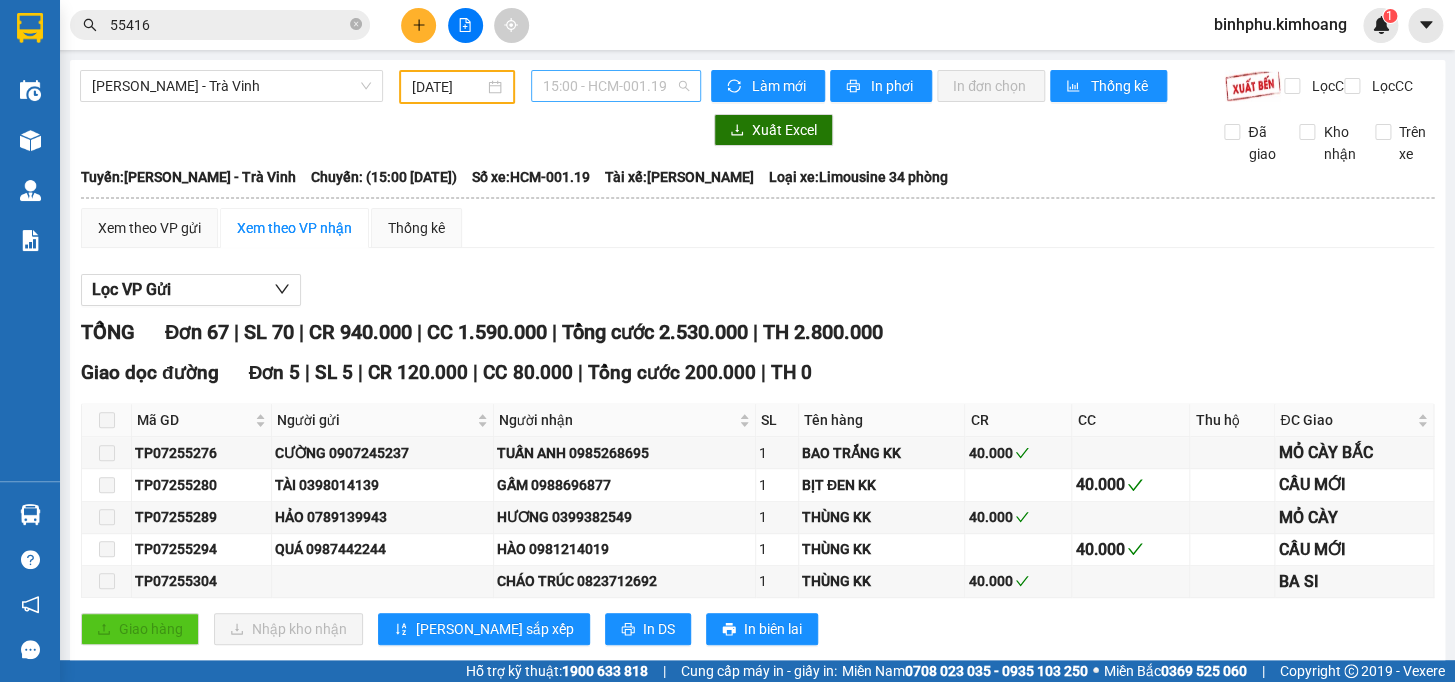 click on "15:00     - HCM-001.19" at bounding box center [616, 86] 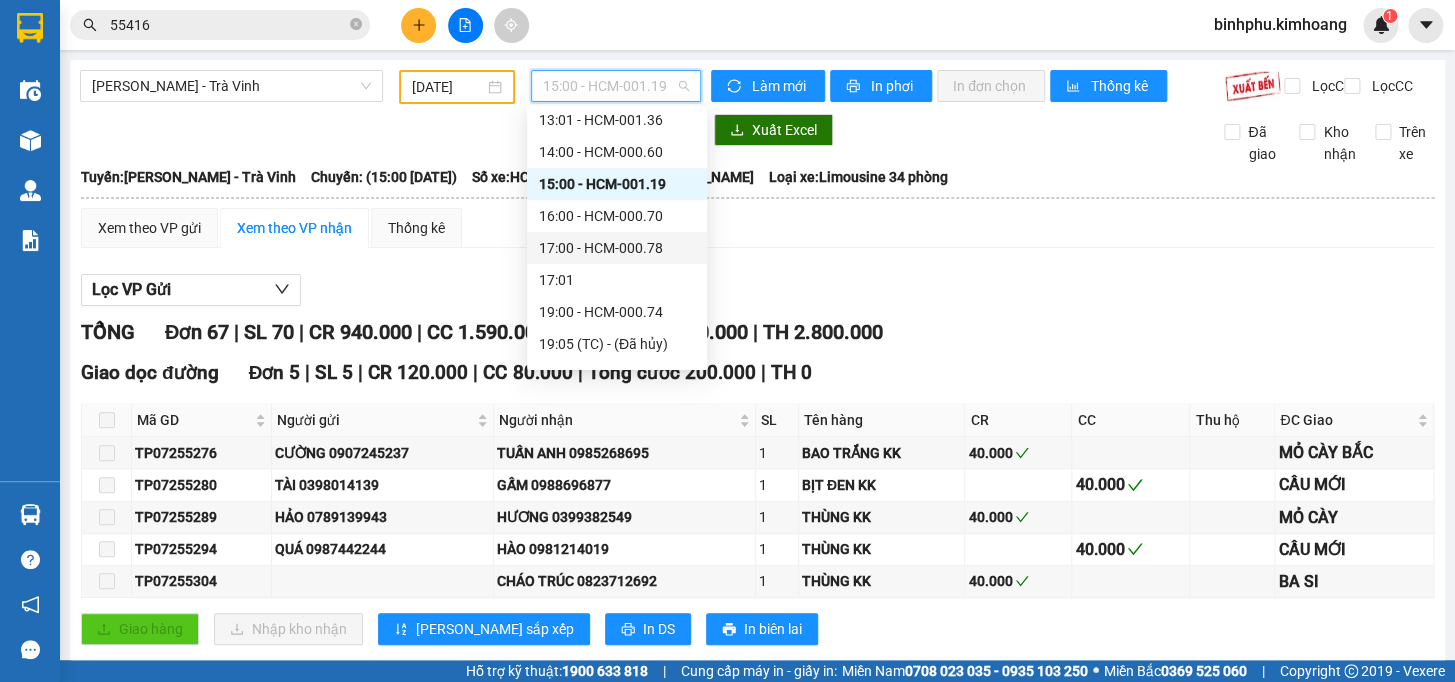 click on "17:00     - HCM-000.78" at bounding box center (617, 248) 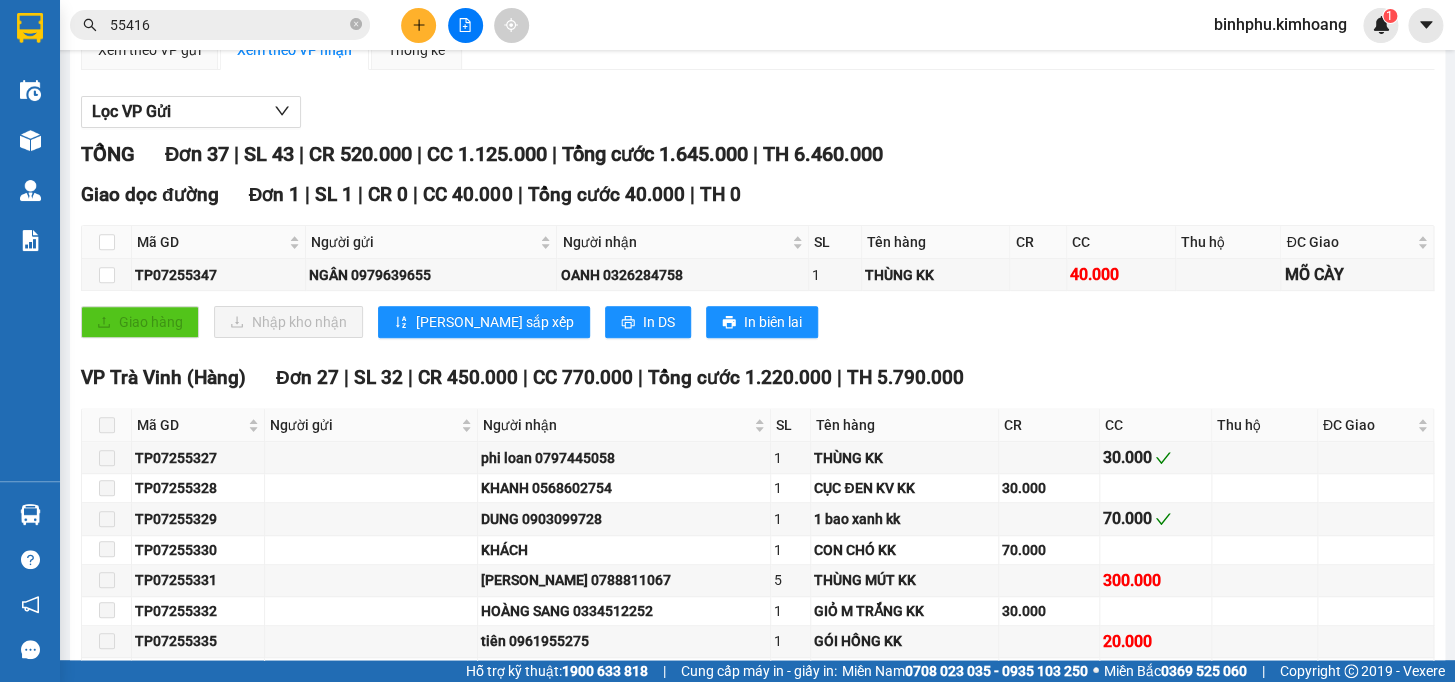 scroll, scrollTop: 0, scrollLeft: 0, axis: both 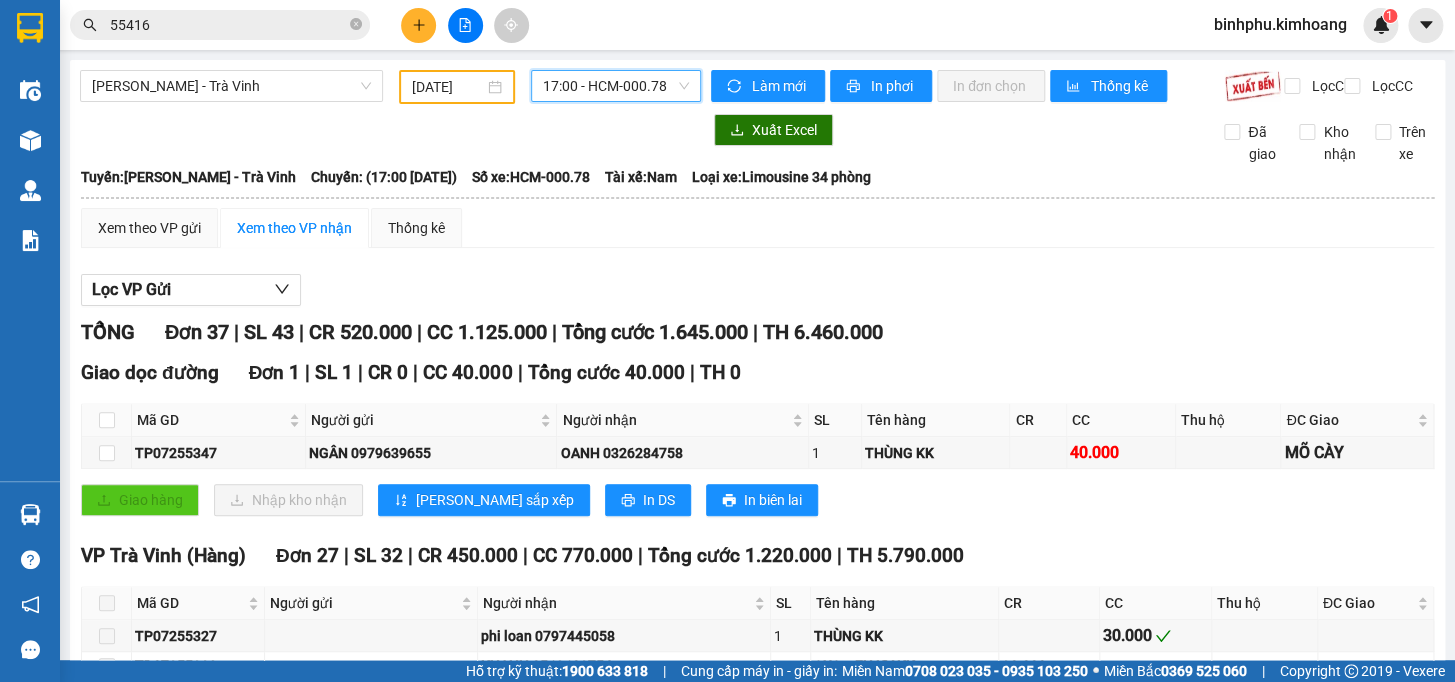 click on "17:00     - HCM-000.78" at bounding box center (616, 86) 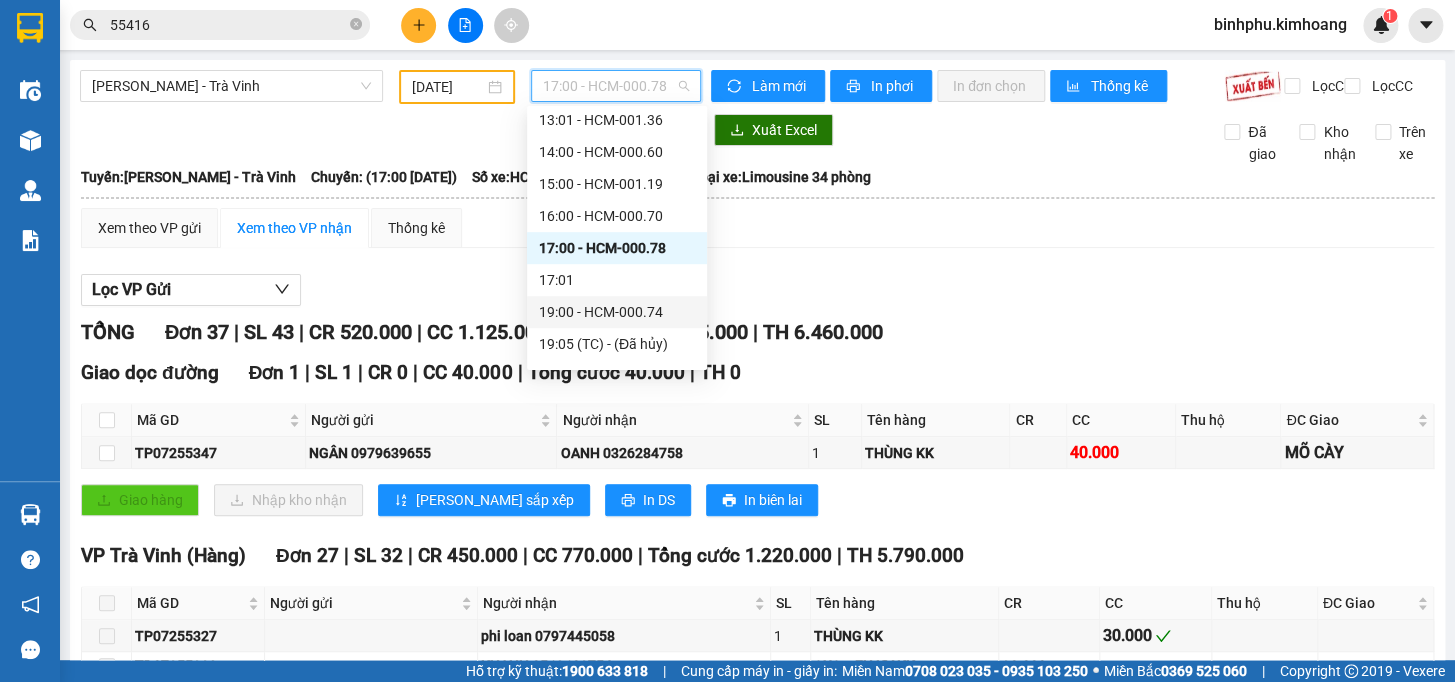 click on "19:00     - HCM-000.74" at bounding box center (617, 312) 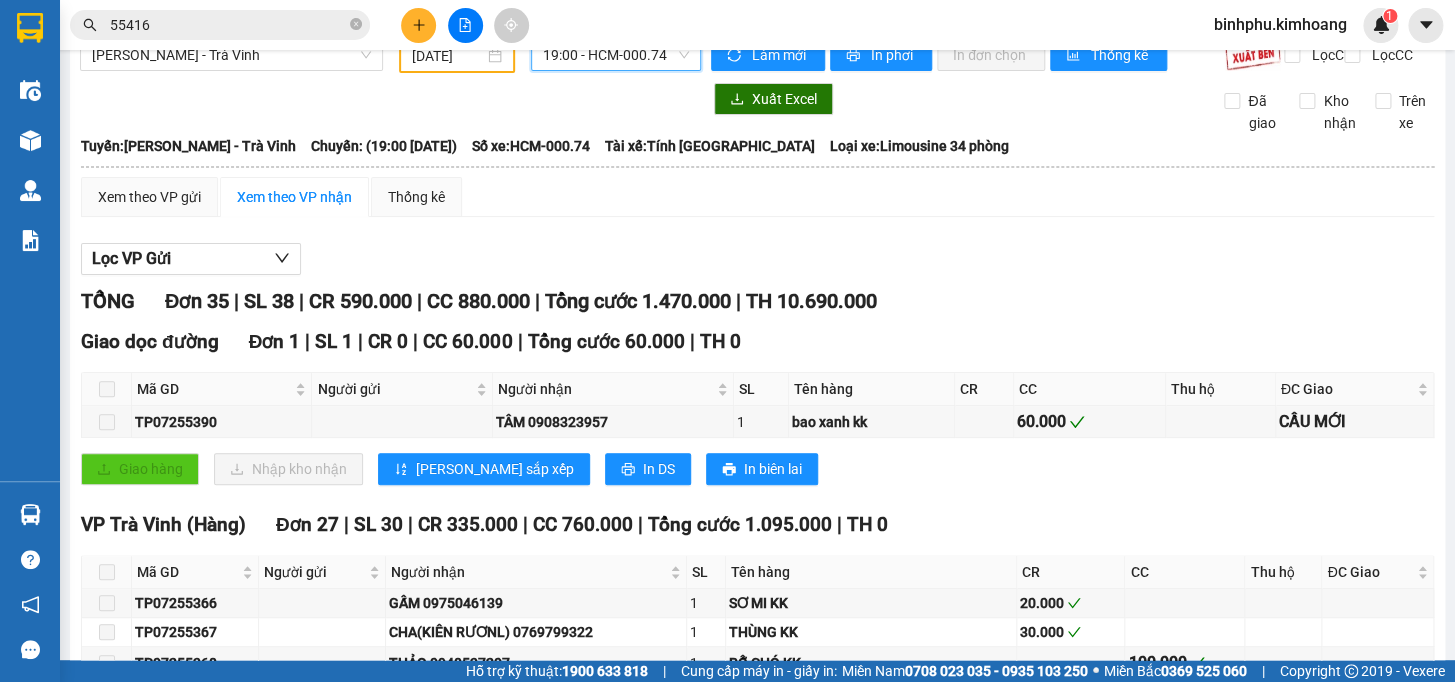 scroll, scrollTop: 0, scrollLeft: 0, axis: both 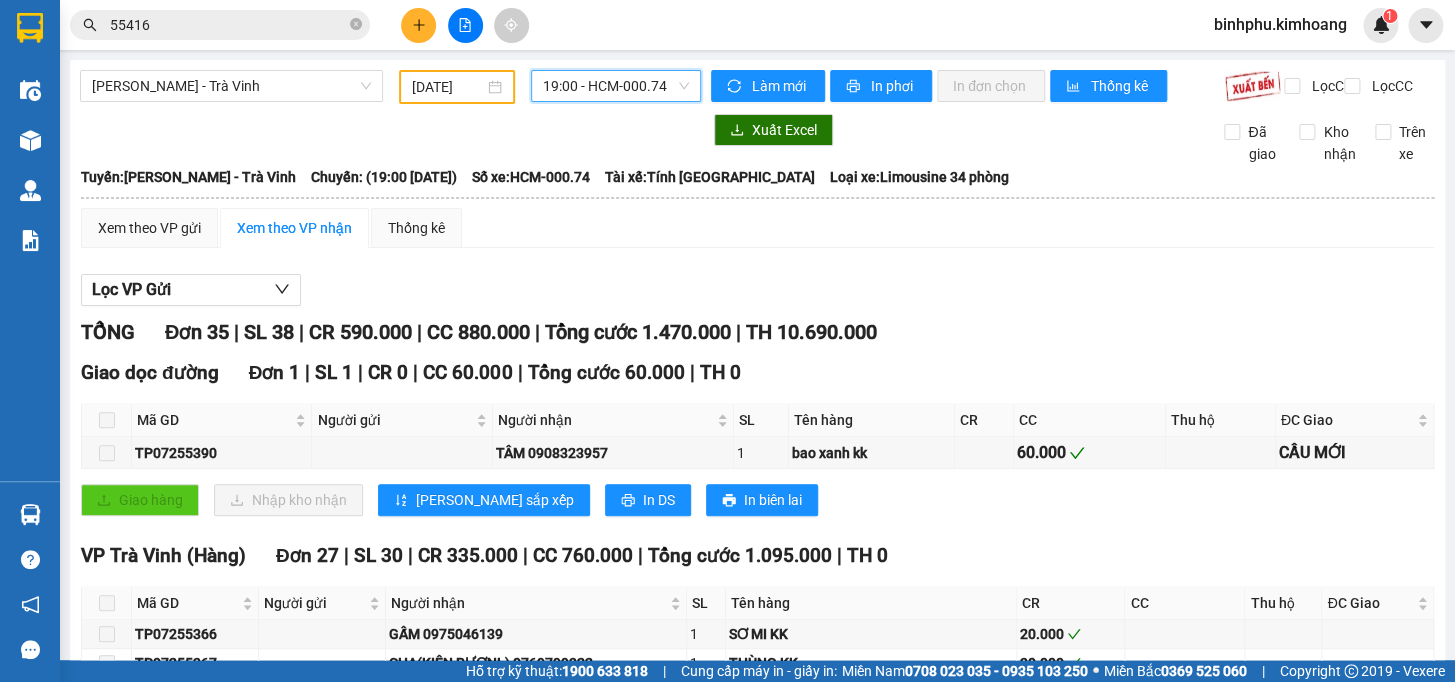 click on "19:00     - HCM-000.74" at bounding box center [616, 86] 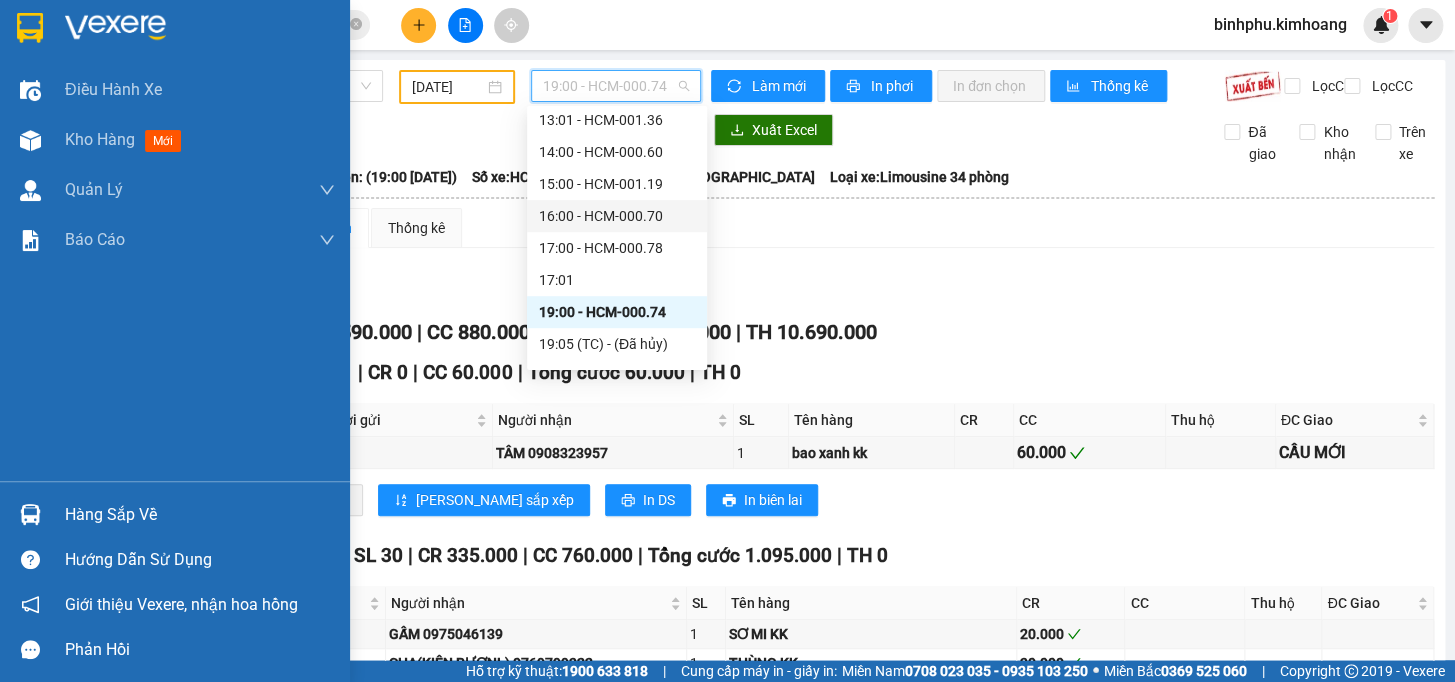 click on "Hàng sắp về" at bounding box center [175, 514] 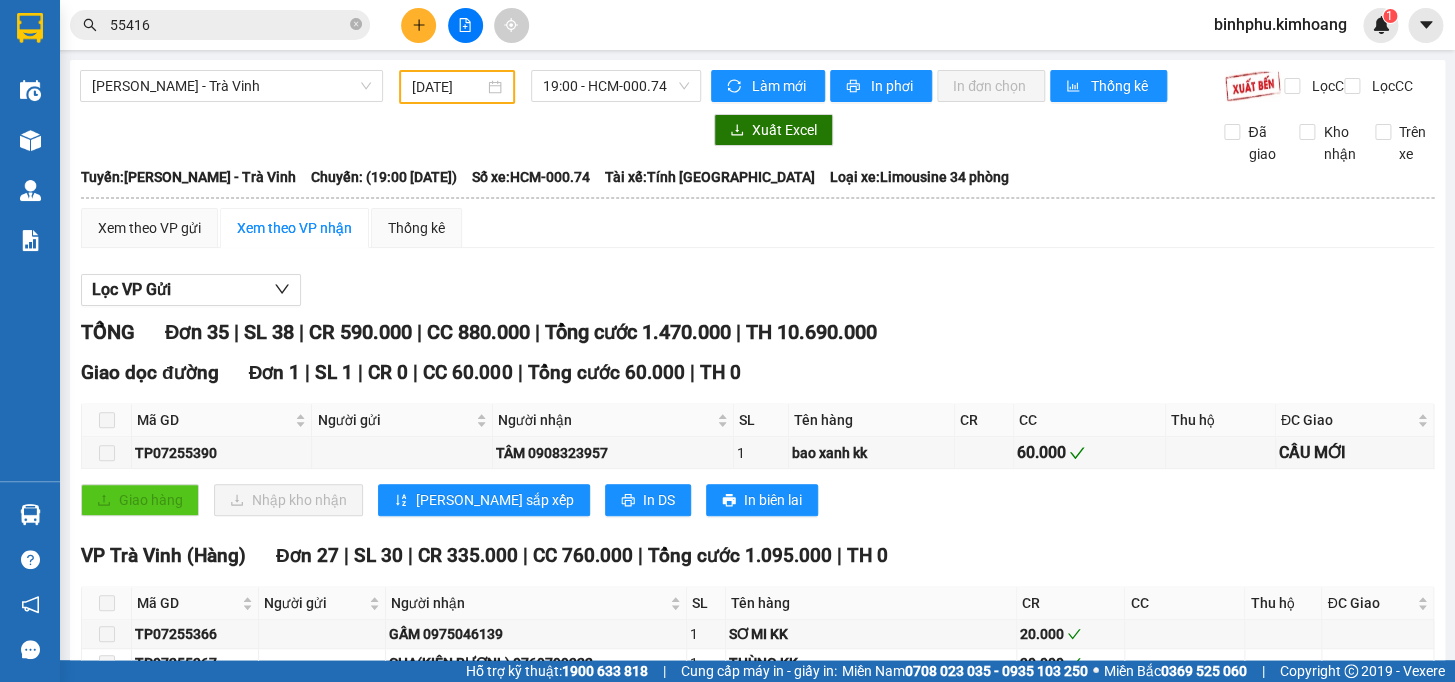 click on "Kết quả tìm kiếm ( 8 )  Bộ lọc  Mã ĐH Trạng thái Món hàng Thu hộ Tổng cước Chưa cước Nhãn Người gửi VP Gửi Người nhận VP Nhận TP072 55416 19:20 [DATE] Đã giao   17:37 [DATE] MÁY GIẶT KK SL:  1 250.000 VP [PERSON_NAME] ([GEOGRAPHIC_DATA]) 0916783915 THÊM  VP Càng Long TP062 55416 07:50 [DATE] Đã giao   09:00 [DATE] BAO TRẮNG + CỤC ĐEN KK SL:  2 80.000 VP [PERSON_NAME] ([GEOGRAPHIC_DATA]) NGUYÊN CÁ  VP Trà Vinh (Hàng) TP052 55416 15:25 [DATE] Đã giao   13:03 [DATE] CỤC TRẮNG KK SL:  1 40.000 0945303055 LAN HƯƠNG VP [PERSON_NAME] ([GEOGRAPHIC_DATA]) 0768728465 MAI VP [GEOGRAPHIC_DATA] 55416 08:21 [DATE] Đã giao   14:09 [DATE] THÙNG MƯT KK SL:  1 30.000 VP [PERSON_NAME] ([GEOGRAPHIC_DATA]) 0906191286 DÂU VP Trà Vinh ([GEOGRAPHIC_DATA]) TP032 55416 19:09 [DATE] Đã giao   07:40 [DATE] KIỆN HỘP KK SL:  1 25.000 ĐÌNH LÂM  VP [PERSON_NAME] ([GEOGRAPHIC_DATA]) 0962077759 NGHIÊM VP Trà Vinh ([GEOGRAPHIC_DATA]) TV012 55416 15:21 [DATE] Đã giao   15:13 [DATE] cục đỏ k vàng kk SL:  1 30.000 thanh hiếu TP022" at bounding box center [727, 341] 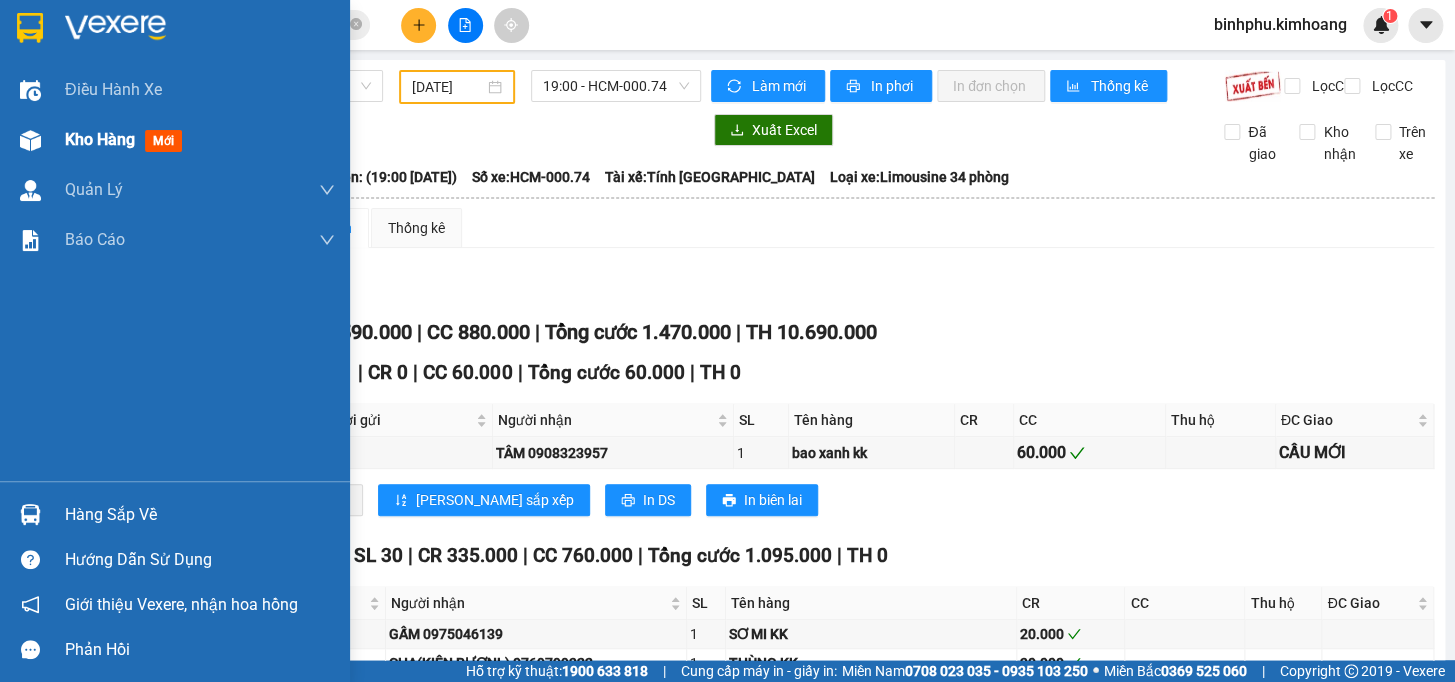 click on "Kho hàng mới" at bounding box center (175, 140) 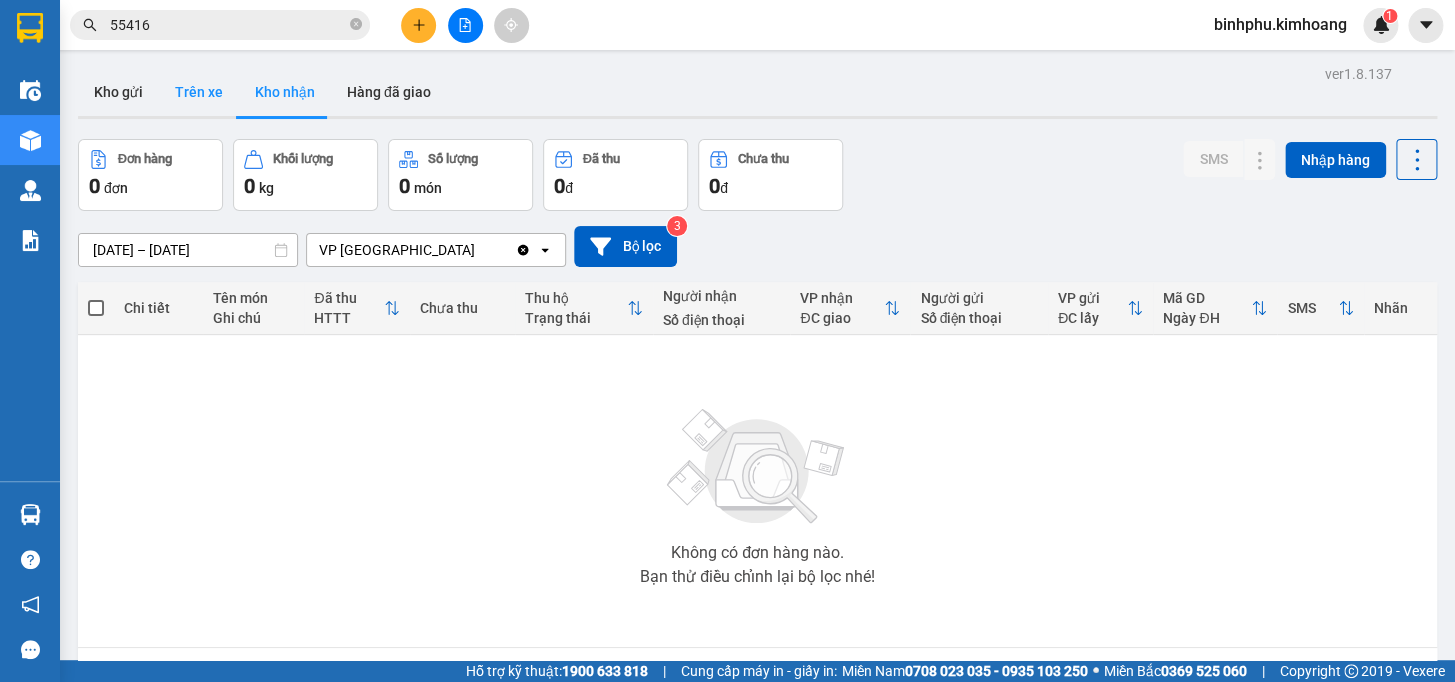 click on "Trên xe" at bounding box center (199, 92) 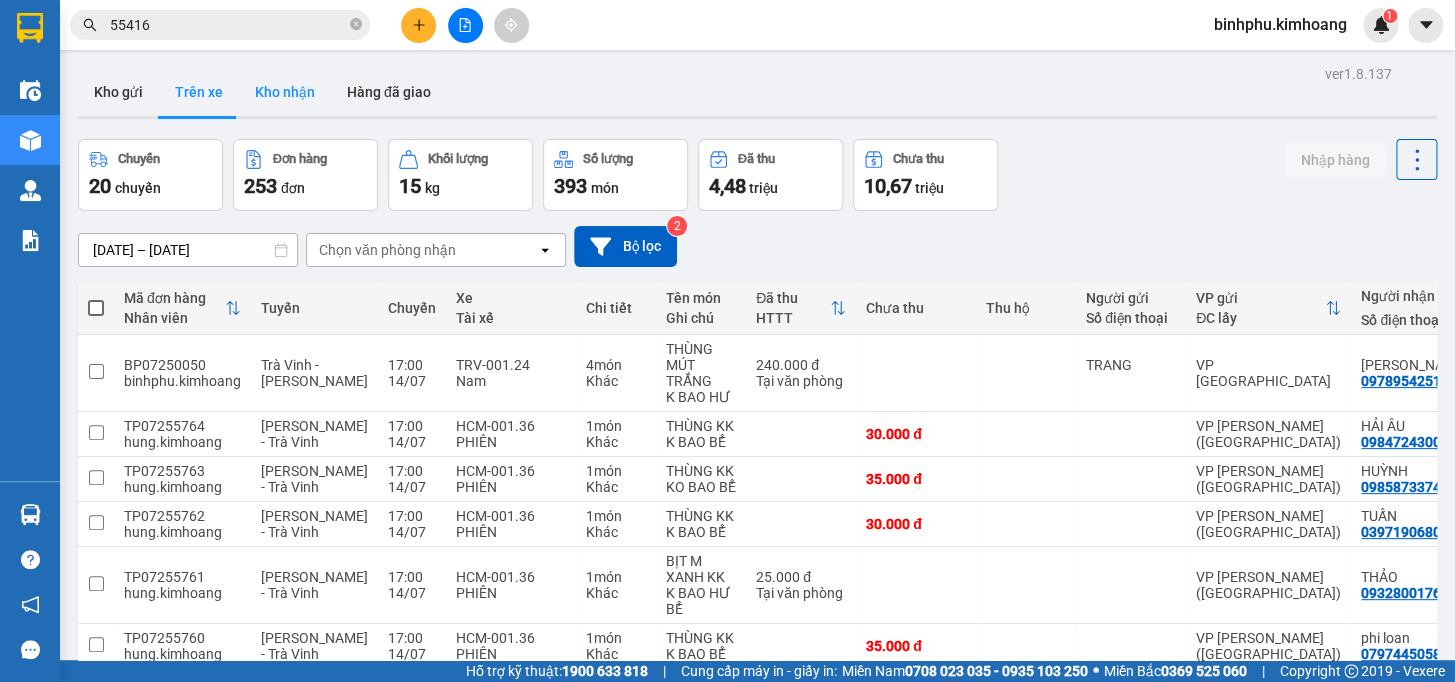 click on "Kho nhận" at bounding box center [285, 92] 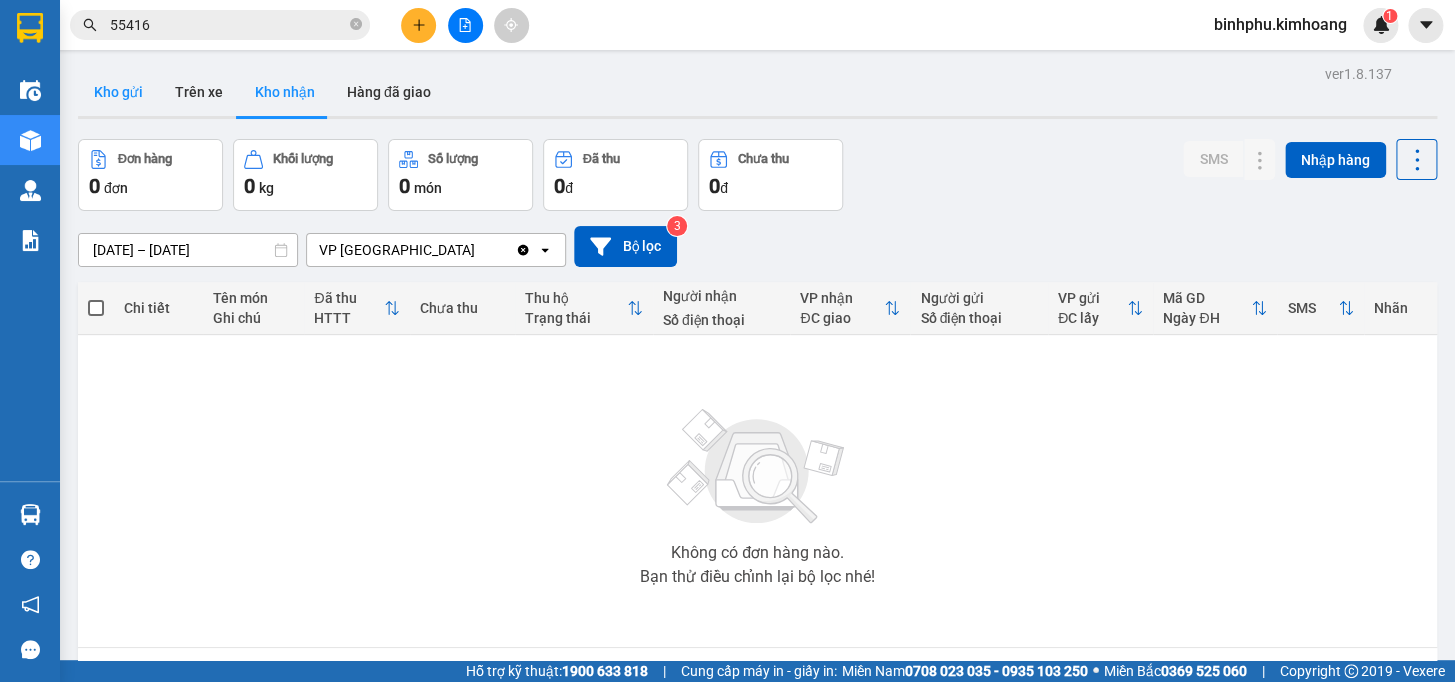 click on "Kho gửi" at bounding box center (118, 92) 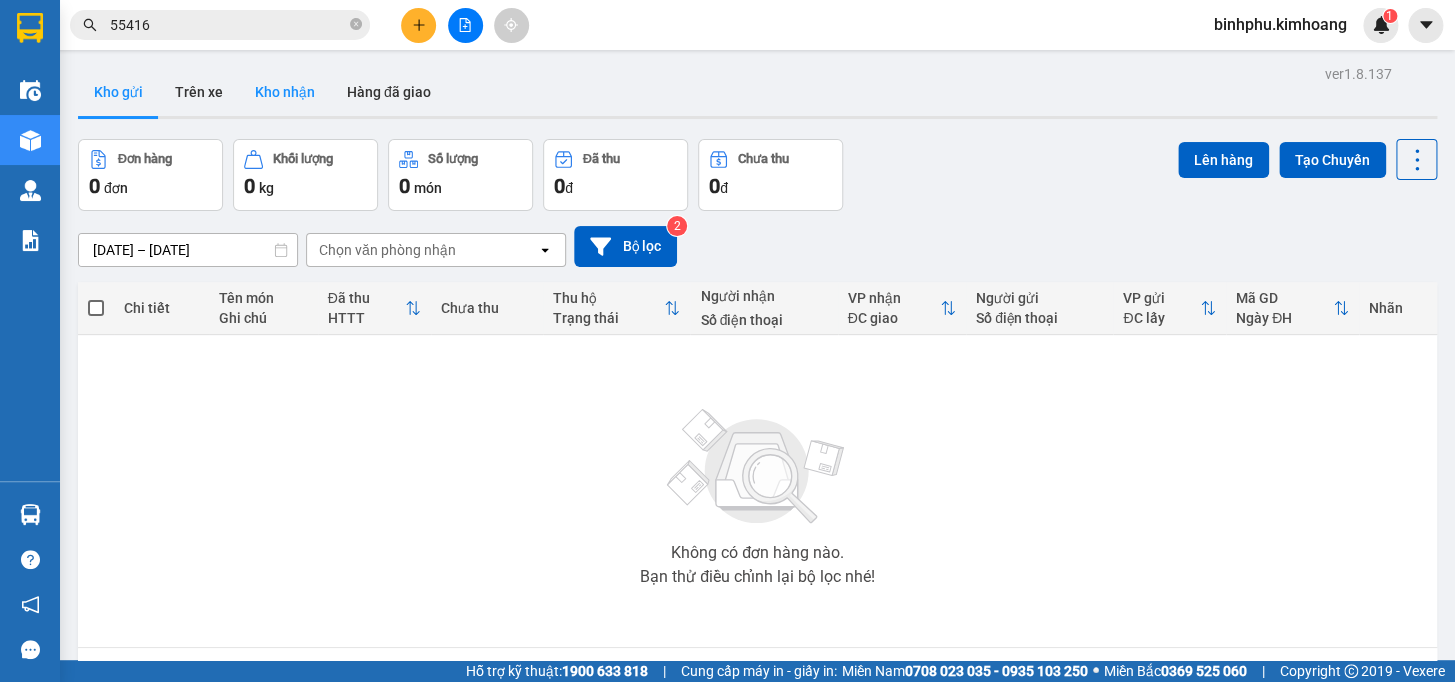 click on "Kho nhận" at bounding box center [285, 92] 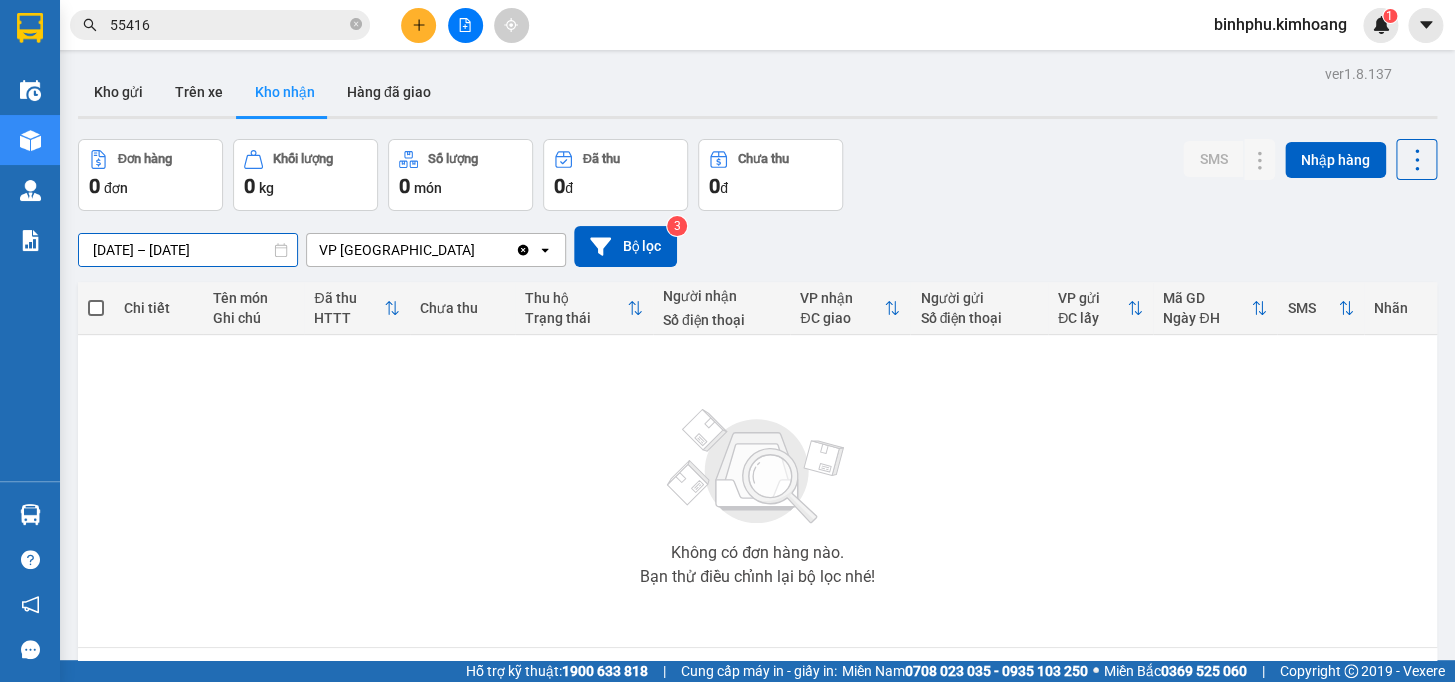 click on "[DATE] – [DATE]" at bounding box center (188, 250) 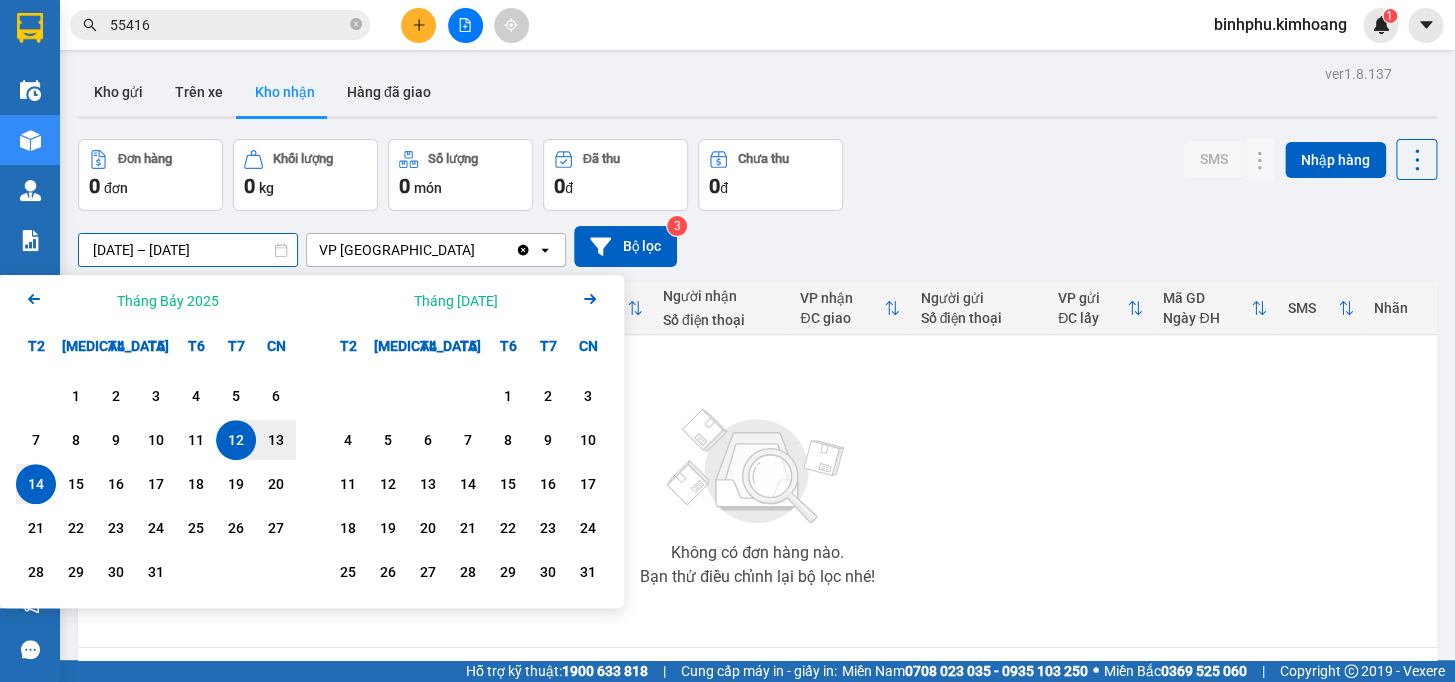click 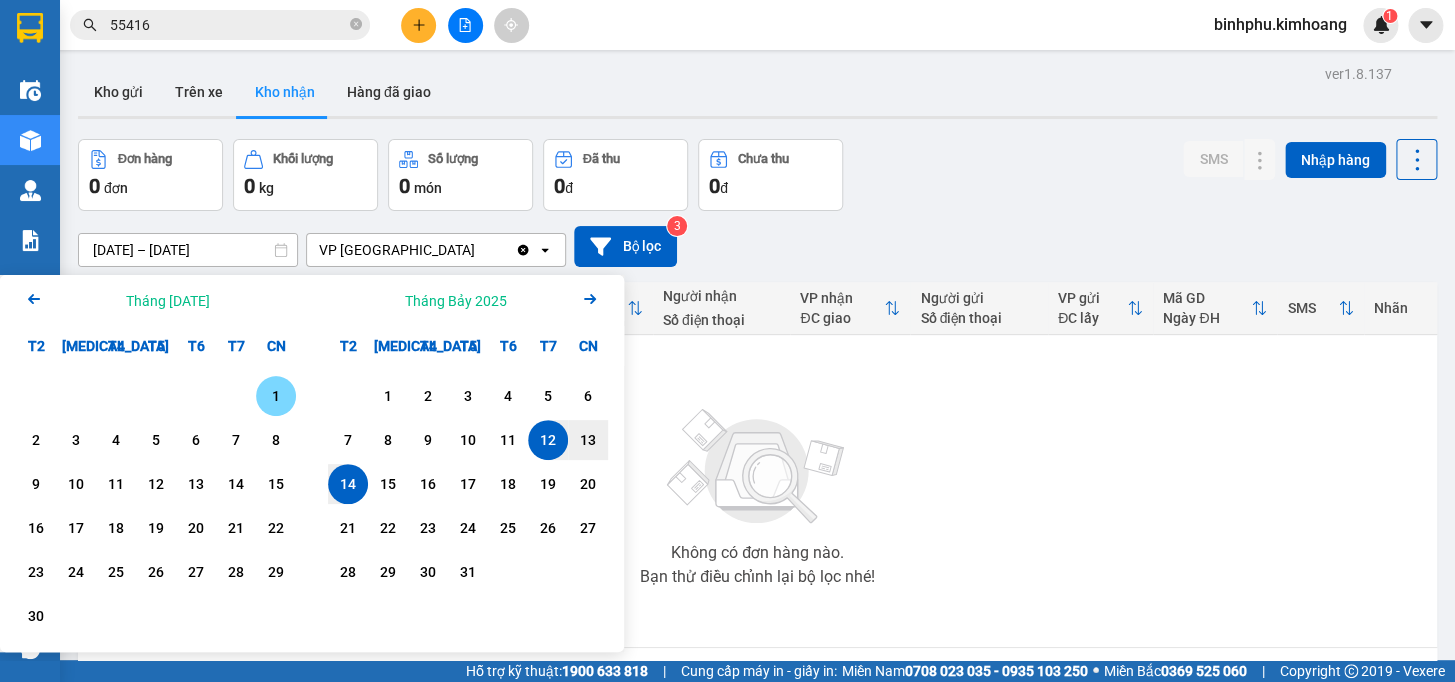 click on "1" at bounding box center (276, 396) 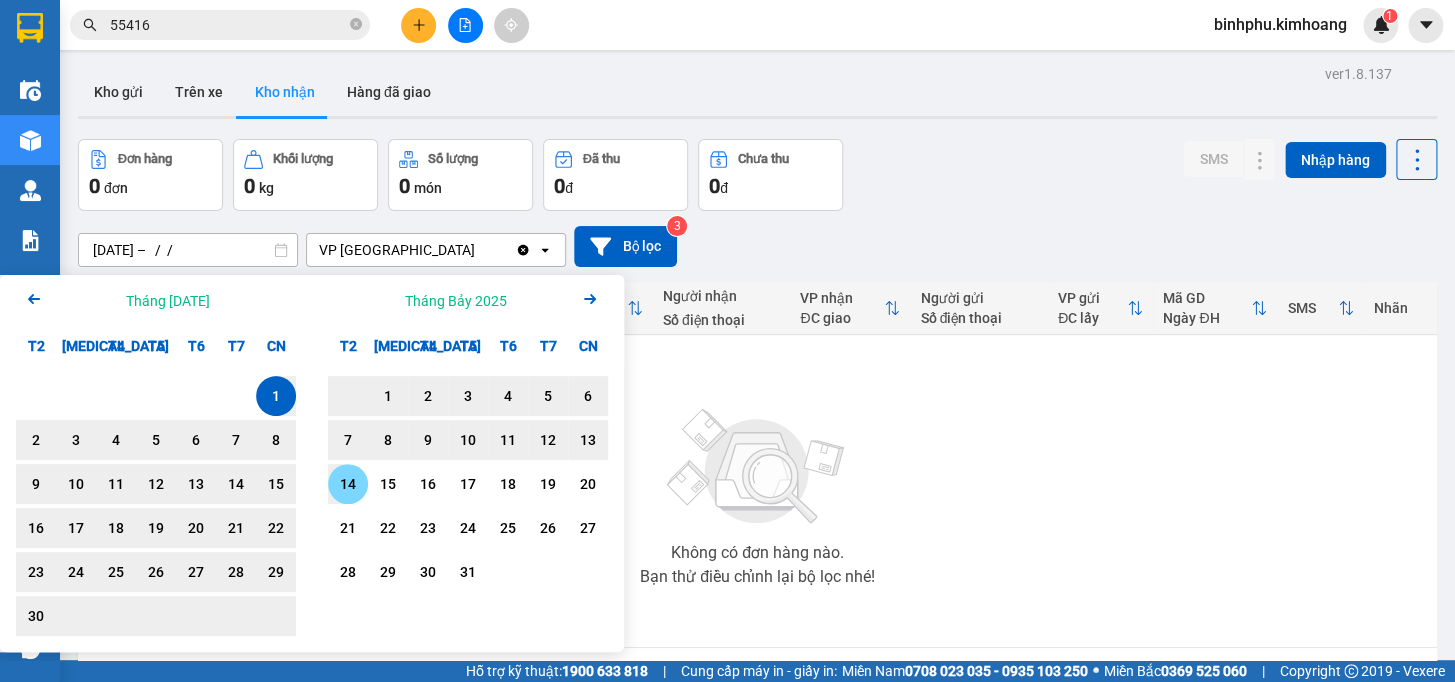 click on "14" at bounding box center (348, 484) 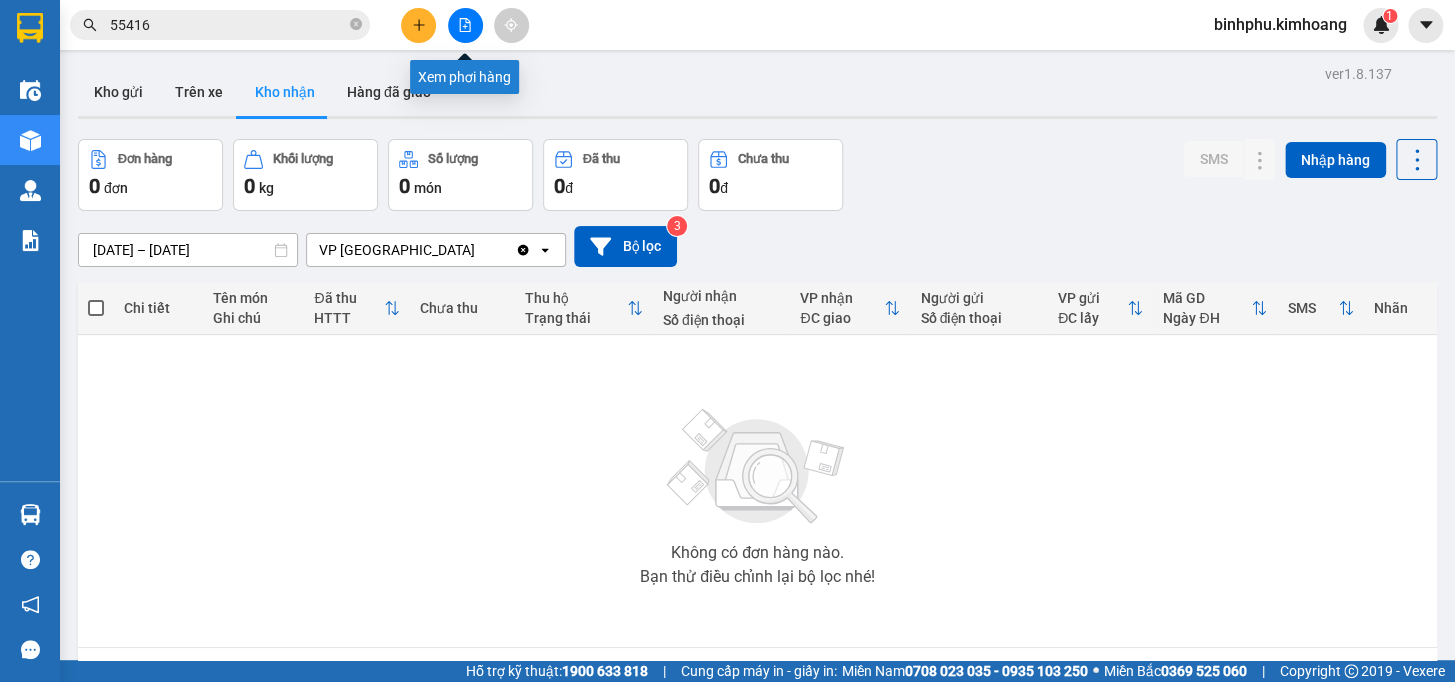 click 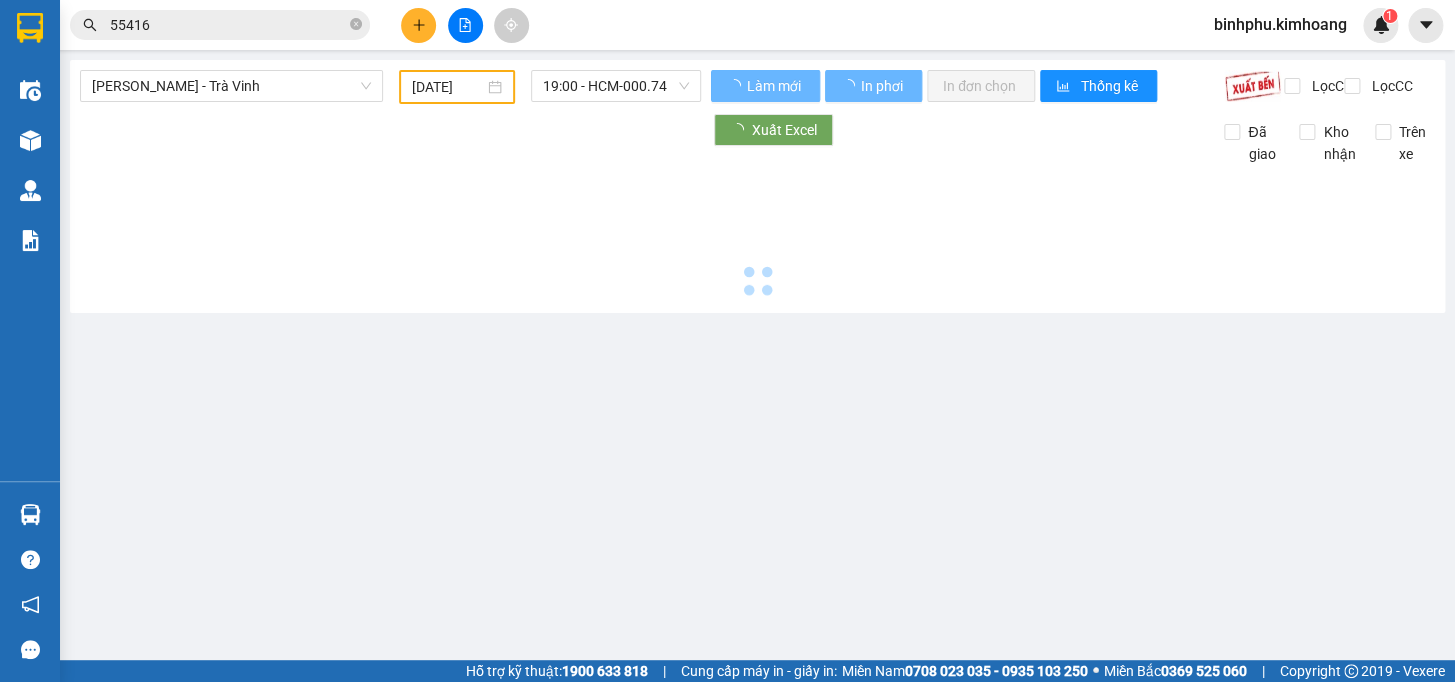 type on "[DATE]" 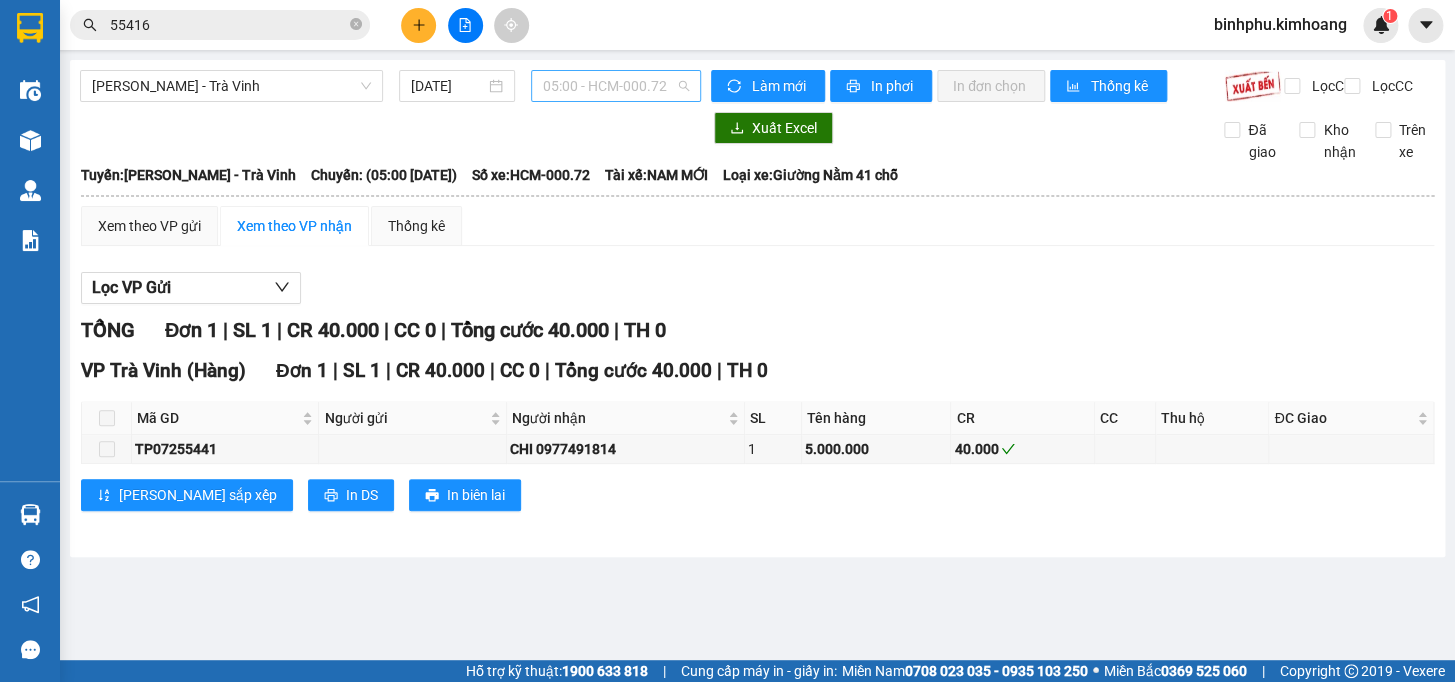 click on "05:00     - HCM-000.72" at bounding box center (616, 86) 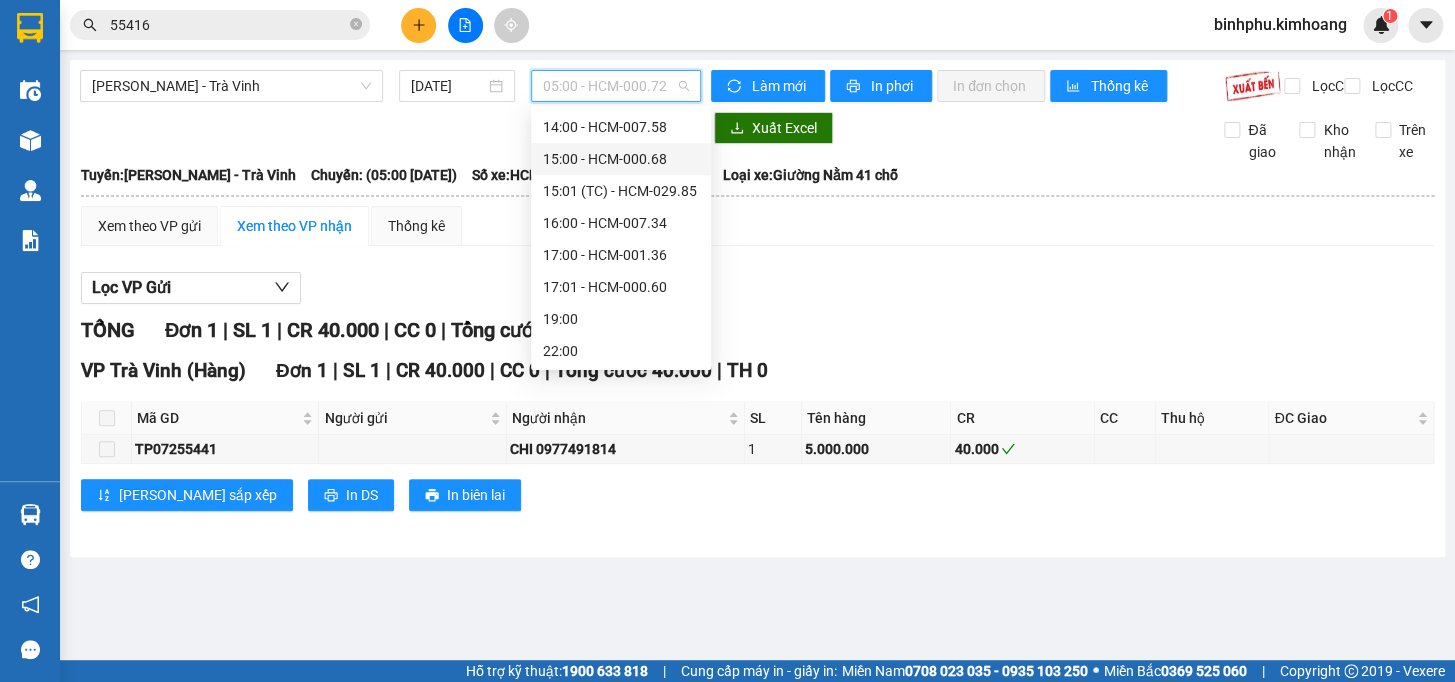 scroll, scrollTop: 484, scrollLeft: 0, axis: vertical 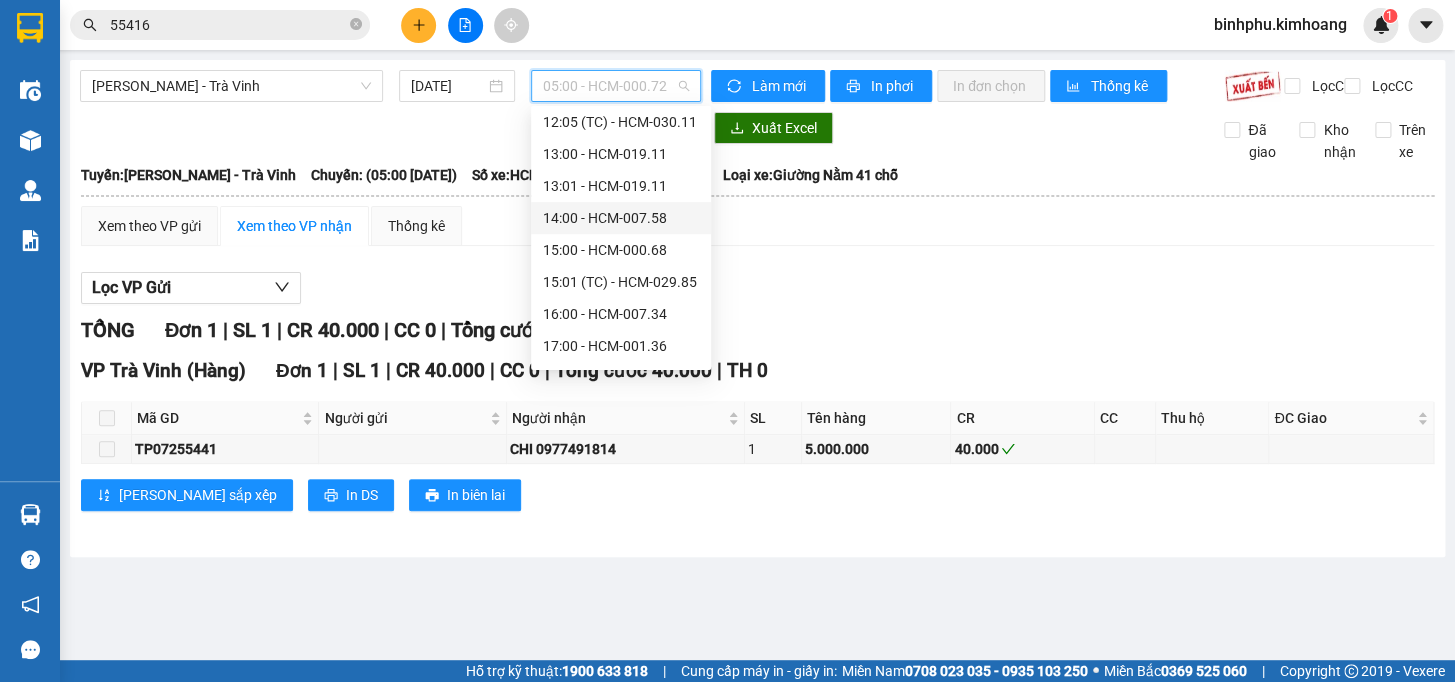 click on "14:00     - HCM-007.58" at bounding box center [621, 218] 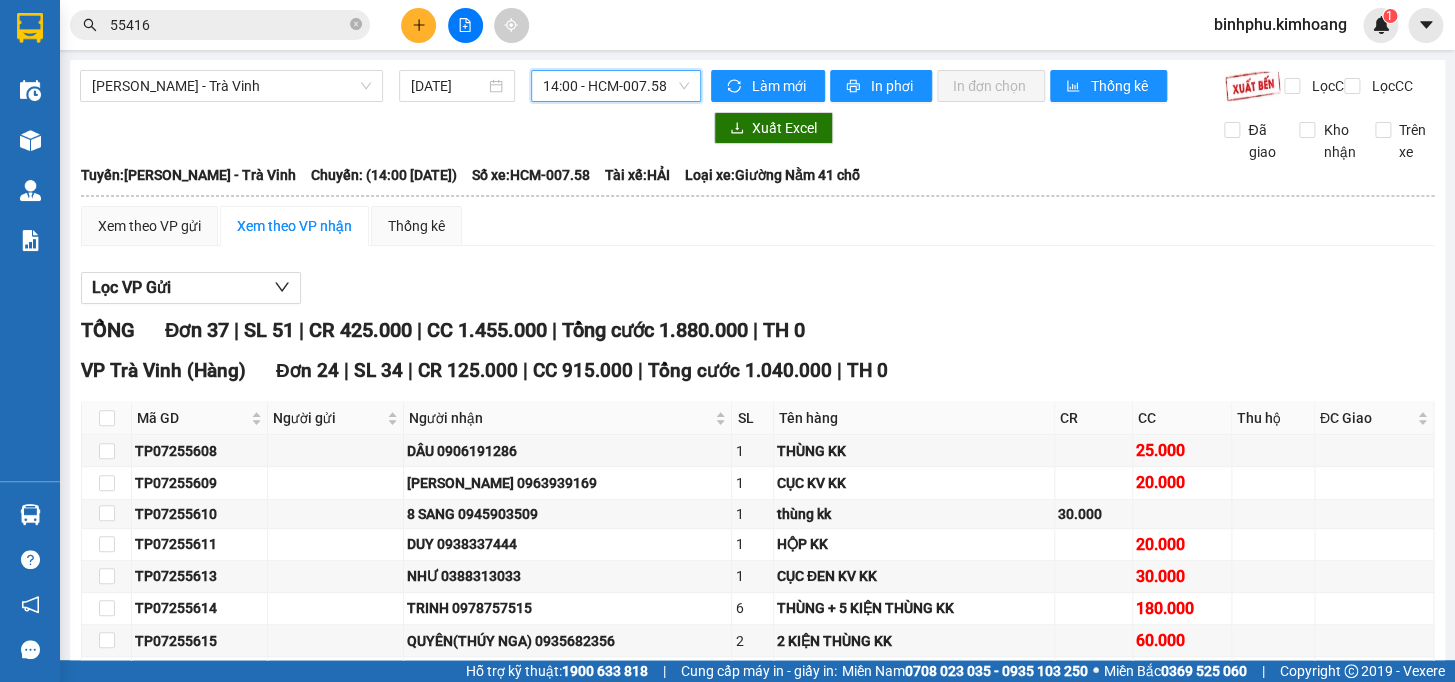 click on "[PERSON_NAME] - Trà Vinh [DATE] 14:00 14:00     - HCM-007.58  Làm mới In phơi In đơn chọn Thống kê Lọc  CR Lọc  CC Xuất Excel Đã giao Kho nhận Trên xe [PERSON_NAME]   [PHONE_NUMBER],   273 - 273B [PERSON_NAME] PHƠI HÀNG 17:55 [DATE] Tuyến:  [PERSON_NAME] - [GEOGRAPHIC_DATA]:   (14:00 [DATE]) Tài xế:  HẢI   Số xe:  HCM-007.58 Loại xe:  Giường Nằm 41 chỗ [GEOGRAPHIC_DATA]:  [GEOGRAPHIC_DATA] - [GEOGRAPHIC_DATA] Chuyến:   (14:00 [DATE]) Số xe:  HCM-007.58 Tài xế:  HẢI Loại xe:  Giường Nằm 41 chỗ Xem theo VP gửi Xem theo VP nhận Thống kê Lọc VP Gửi TỔNG Đơn   37 | SL   51 | CR   425.000 | CC   1.455.000 | Tổng cước   1.880.000 | TH   0 VP Trà Vinh (Hàng) Đơn   24 | SL   34 | CR   125.000 | CC   915.000 | Tổng cước   1.040.000 | TH   0 Mã GD Người gửi Người nhận SL Tên hàng CR CC Thu hộ ĐC Giao Ký nhận                       TP07255608   DÂU 0906191286 1 THÙNG KK  25.000 TP07255609   1 20.000" at bounding box center [757, 1173] 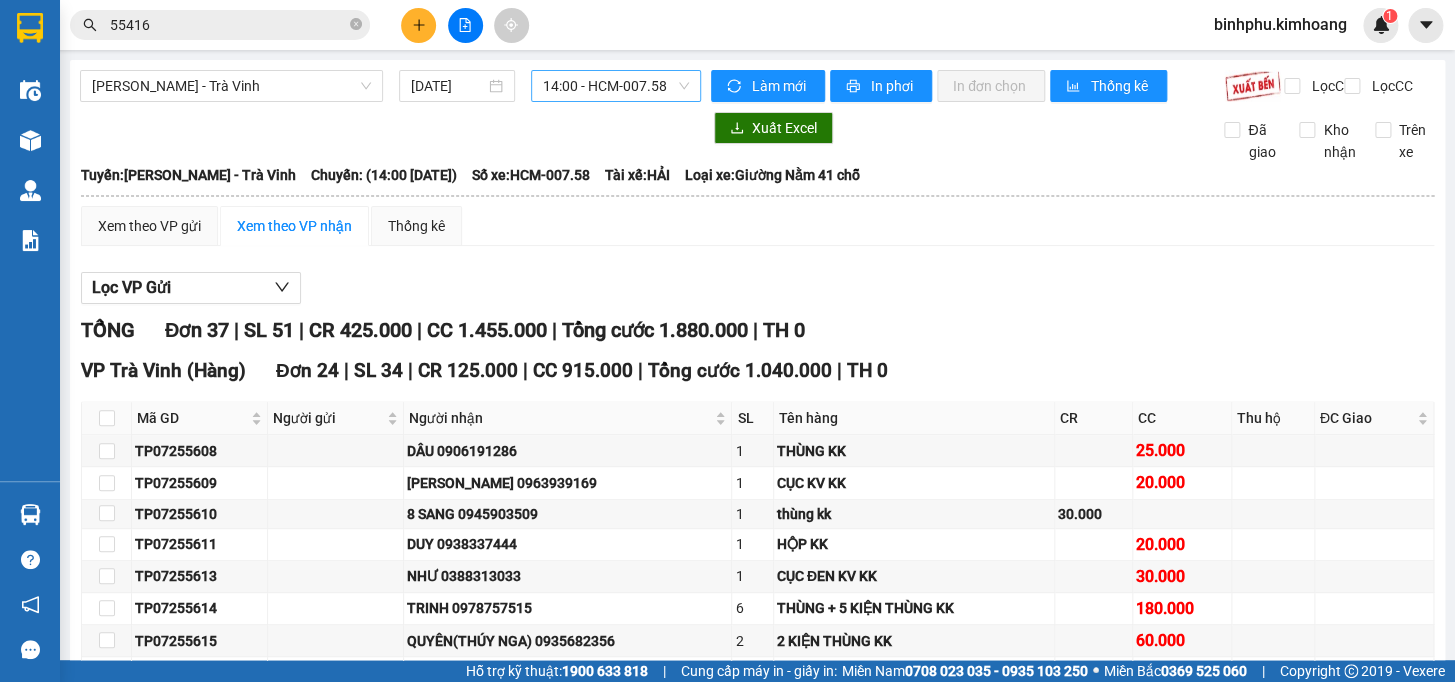 click on "14:00     - HCM-007.58" at bounding box center [616, 86] 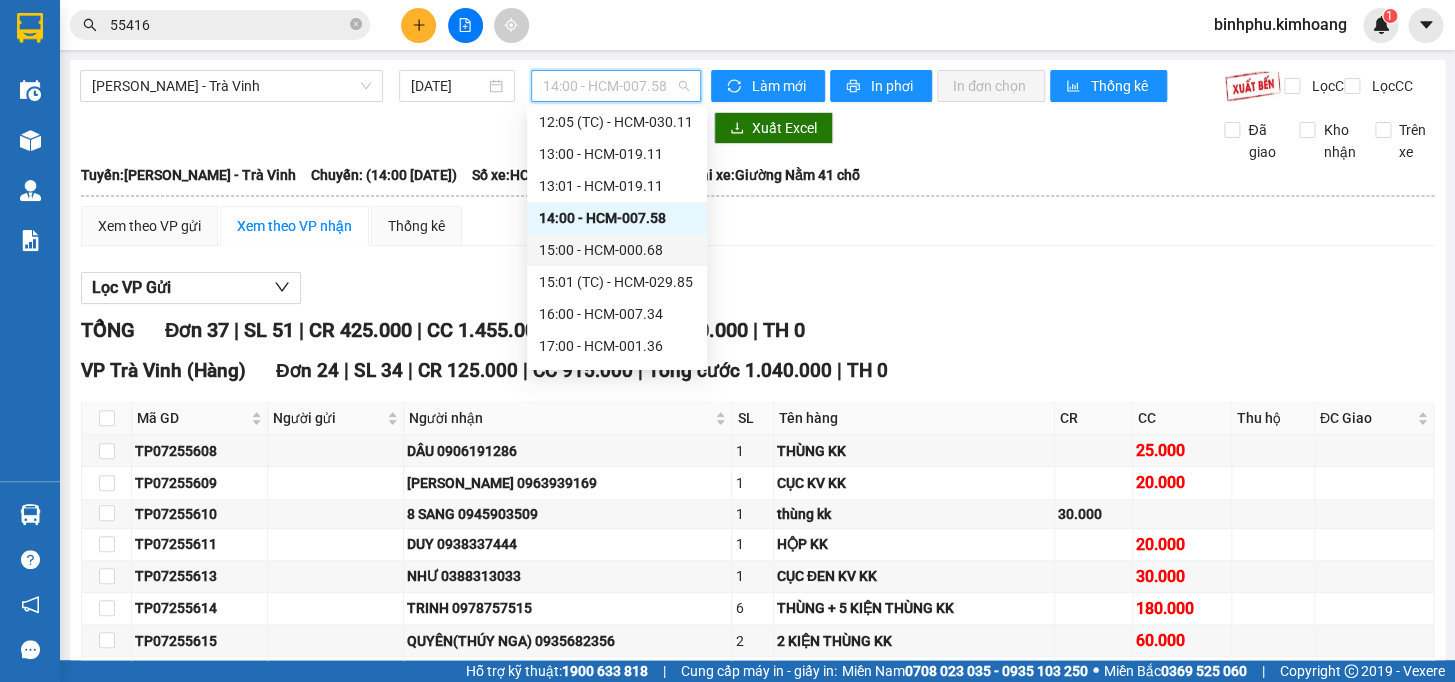 click on "15:00     - HCM-000.68" at bounding box center [617, 250] 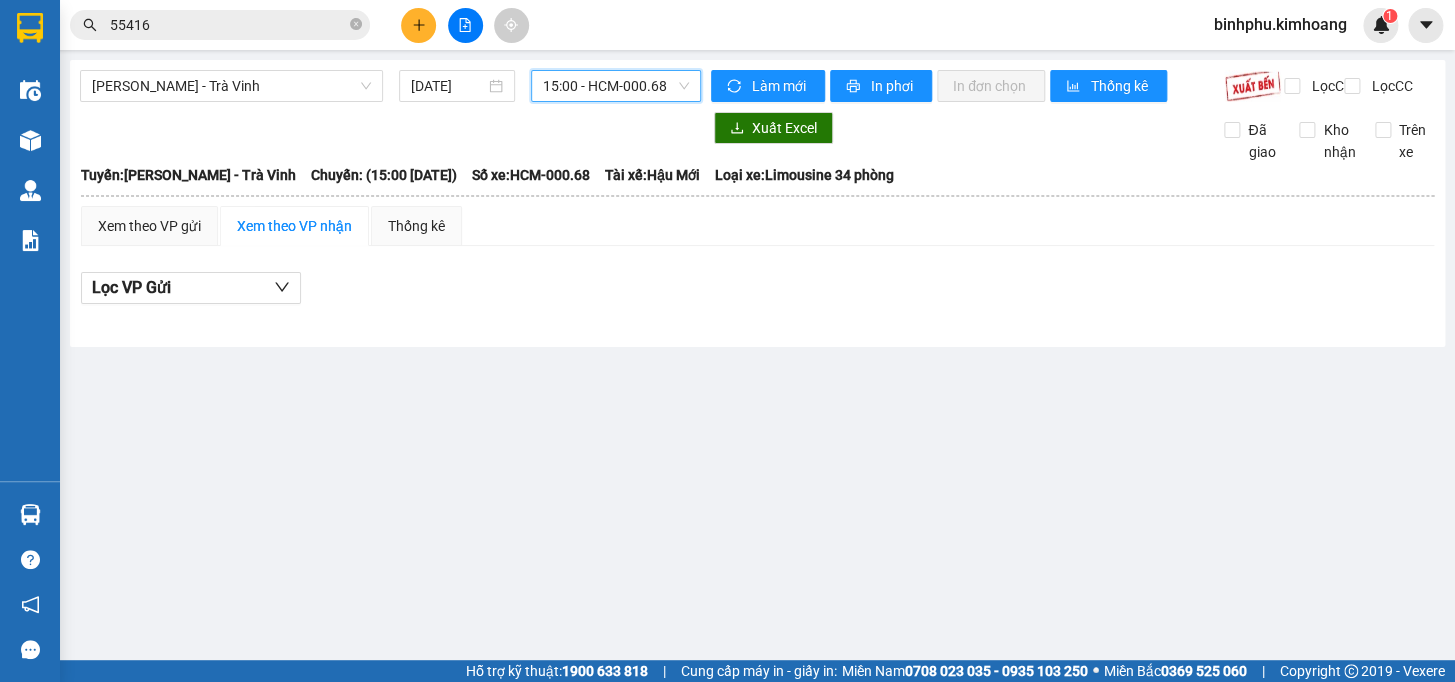 click on "15:00     - HCM-000.68" at bounding box center (616, 86) 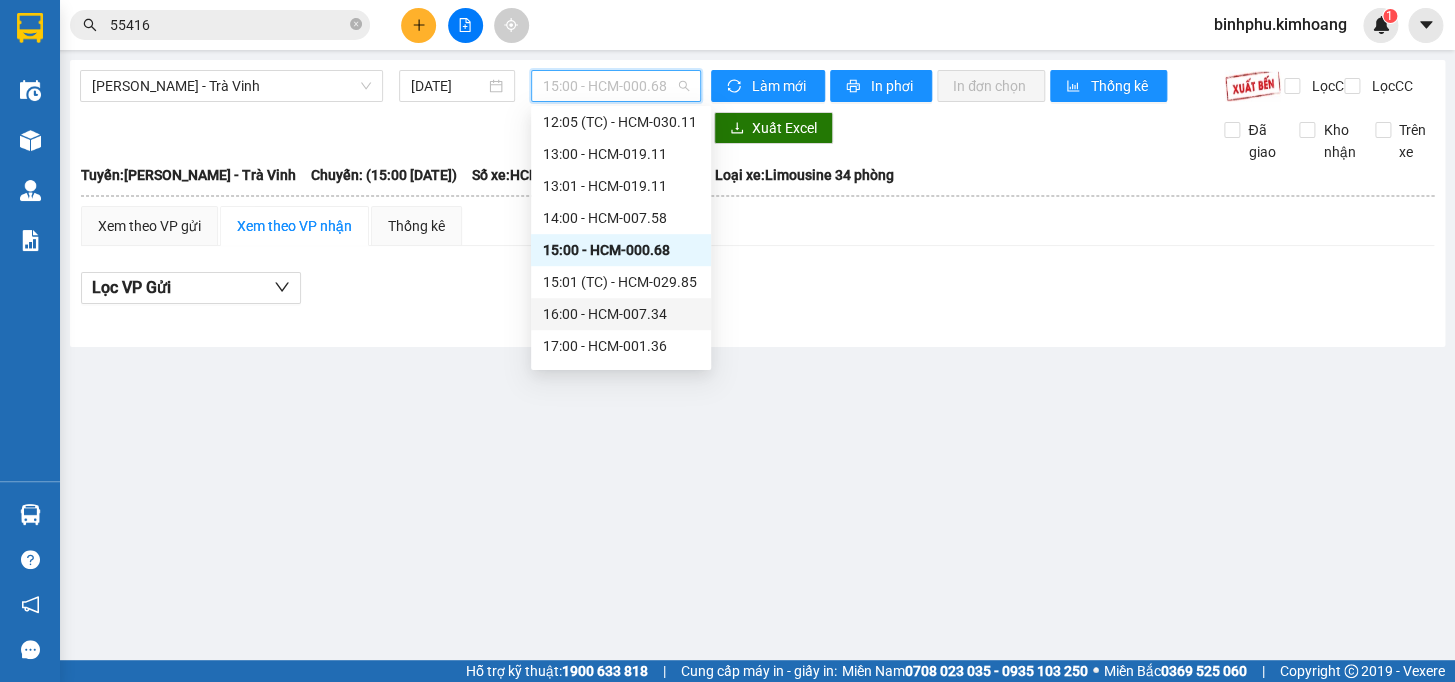 click on "16:00     - HCM-007.34" at bounding box center [621, 314] 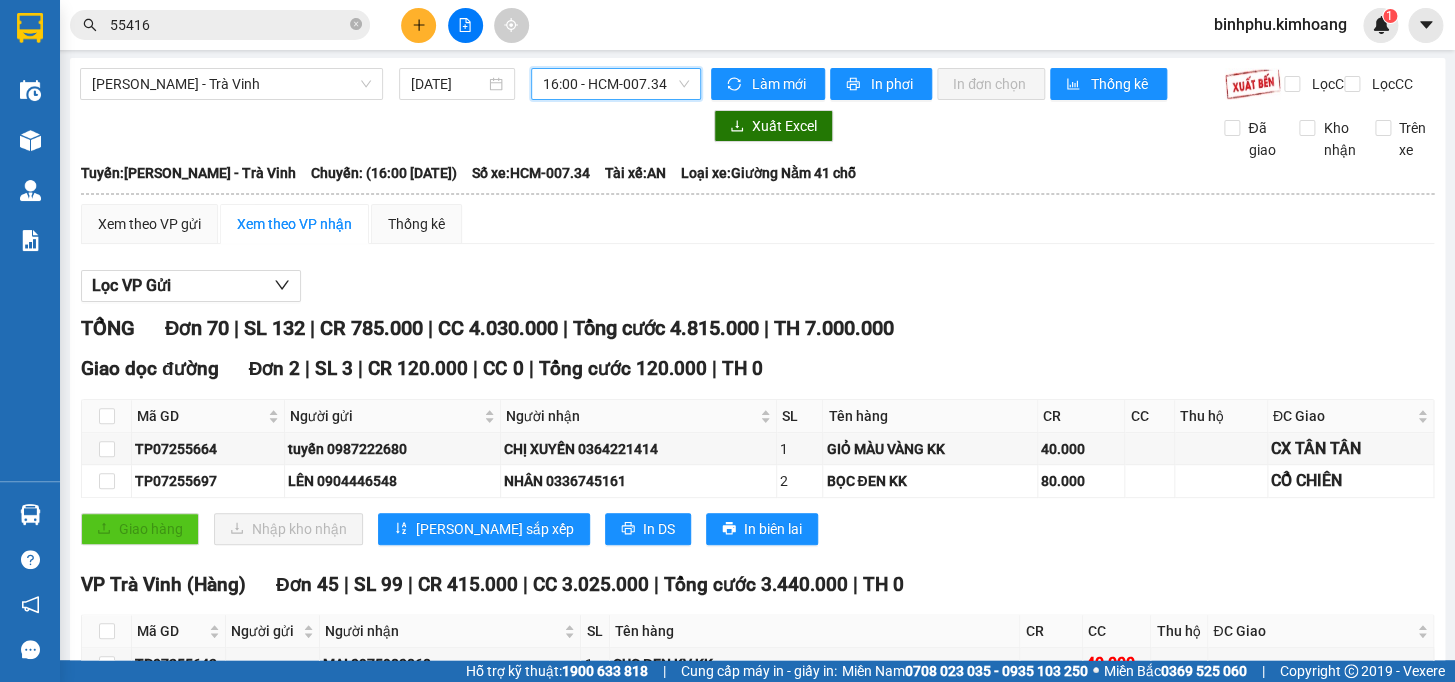 scroll, scrollTop: 0, scrollLeft: 0, axis: both 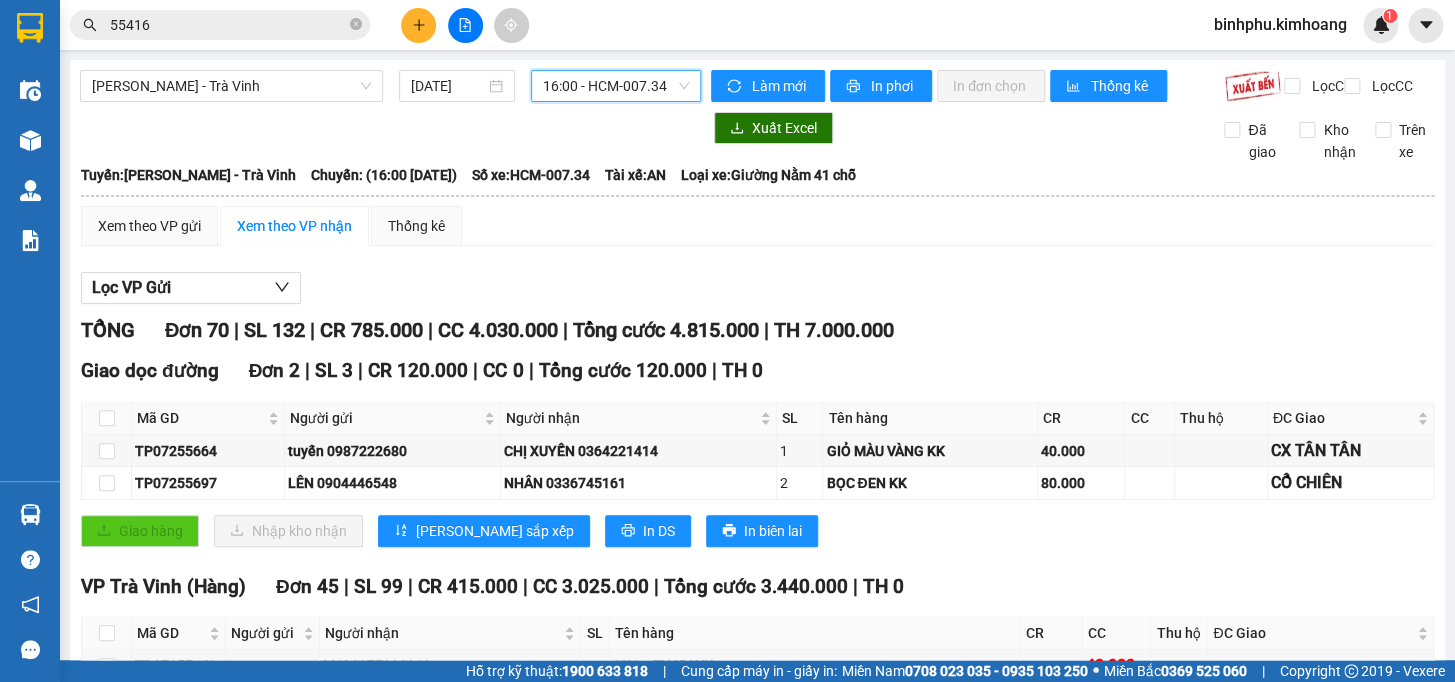 click on "16:00     - HCM-007.34" at bounding box center (616, 86) 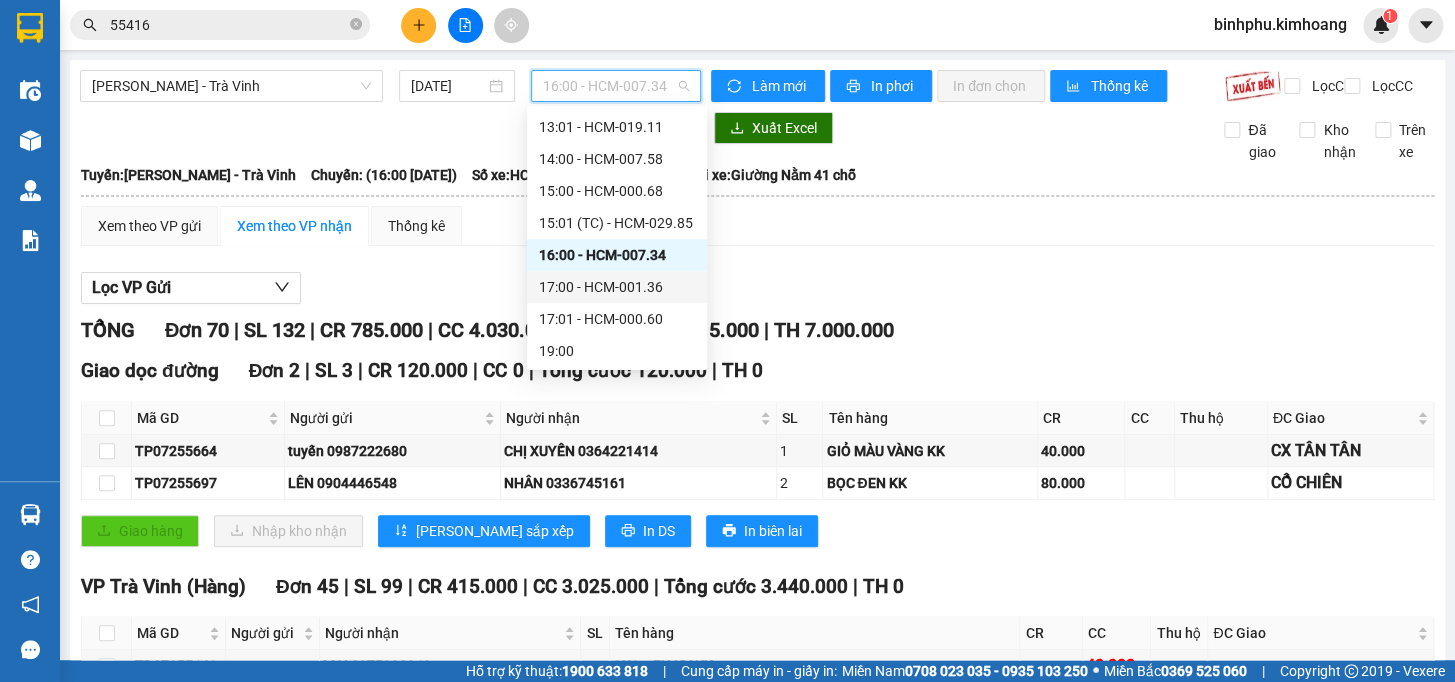 scroll, scrollTop: 575, scrollLeft: 0, axis: vertical 